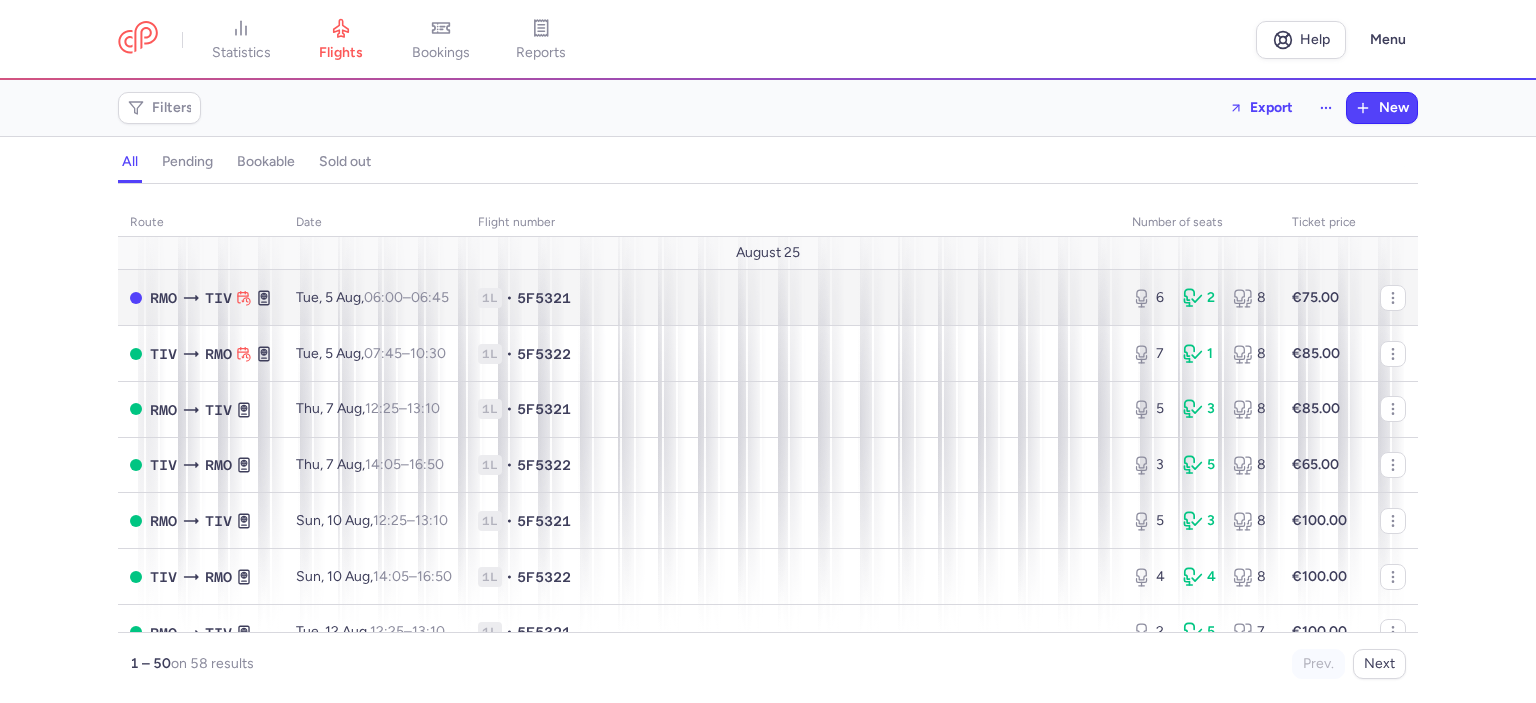scroll, scrollTop: 0, scrollLeft: 0, axis: both 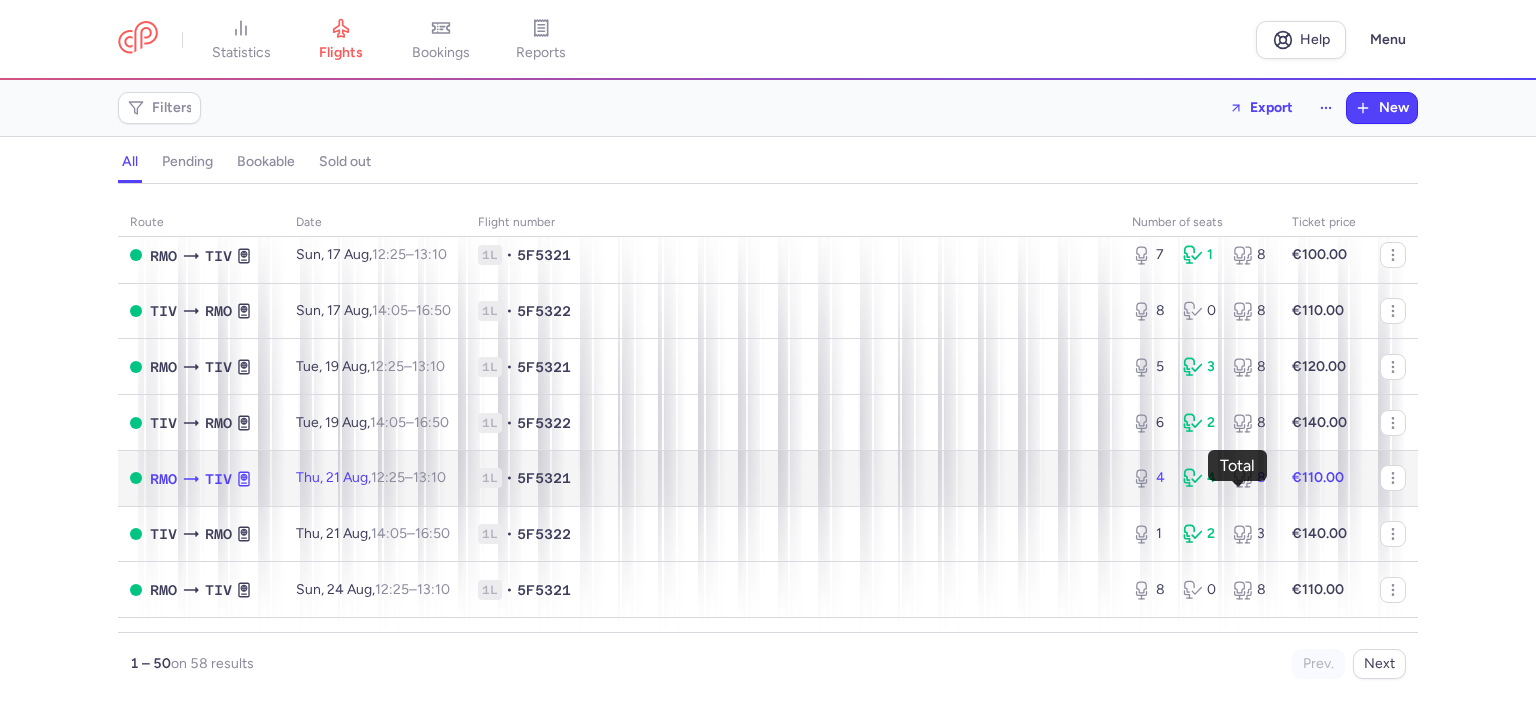 click 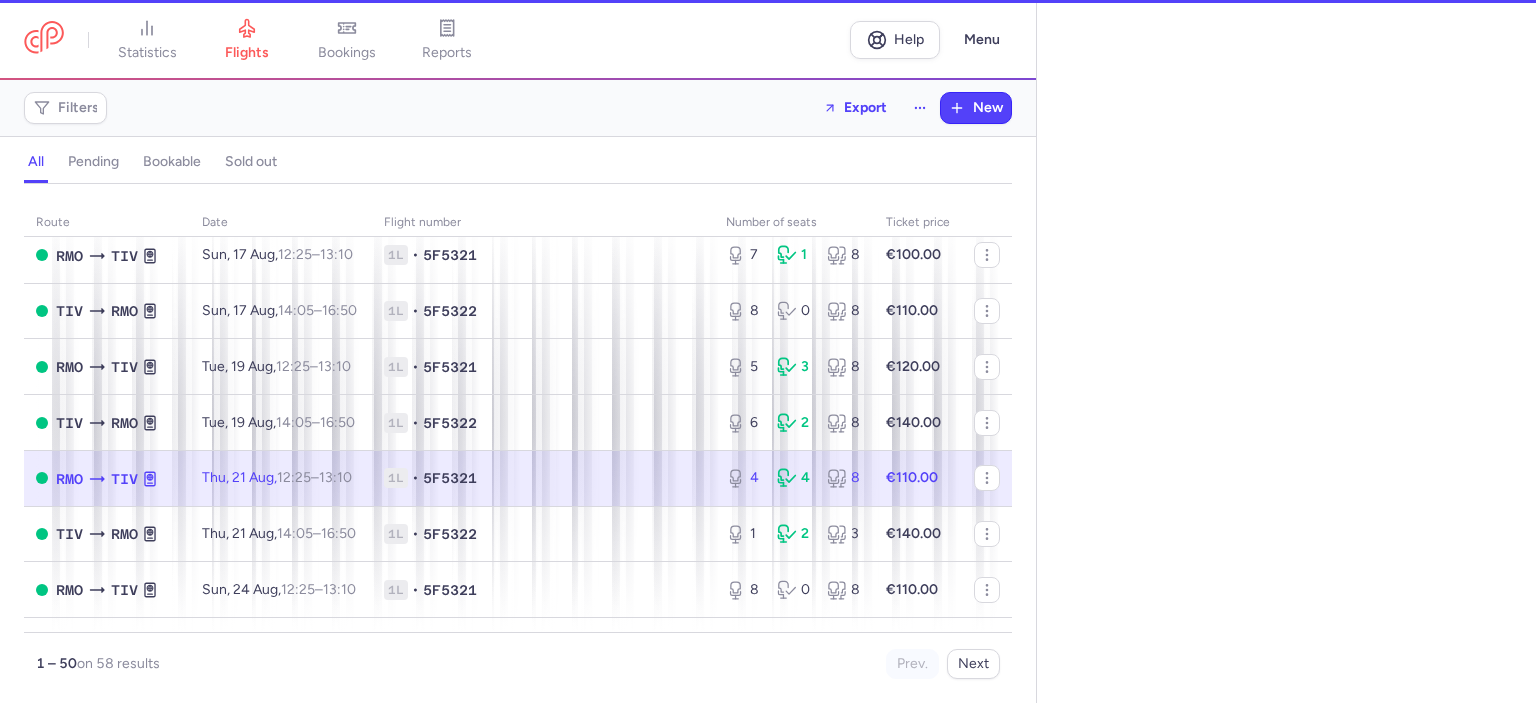 select on "hours" 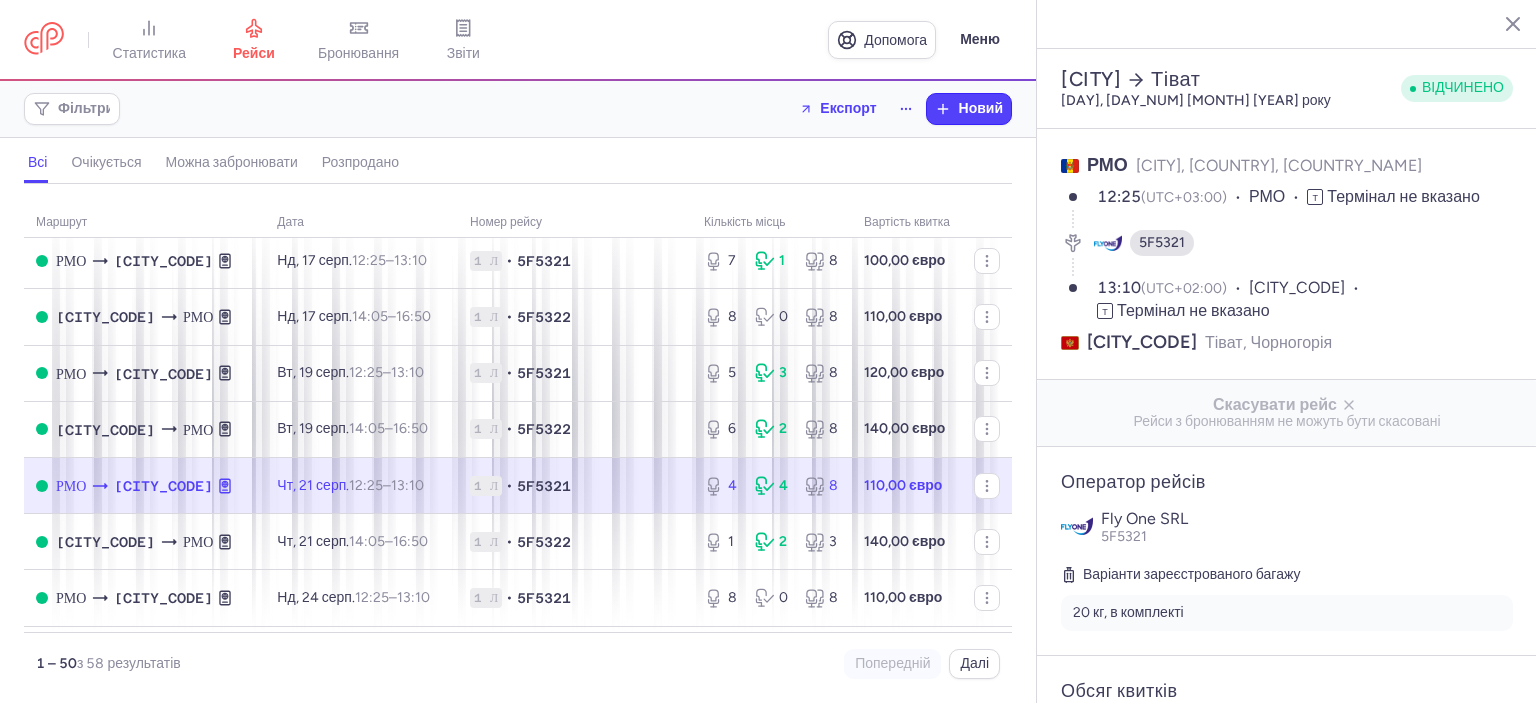 scroll, scrollTop: 601, scrollLeft: 0, axis: vertical 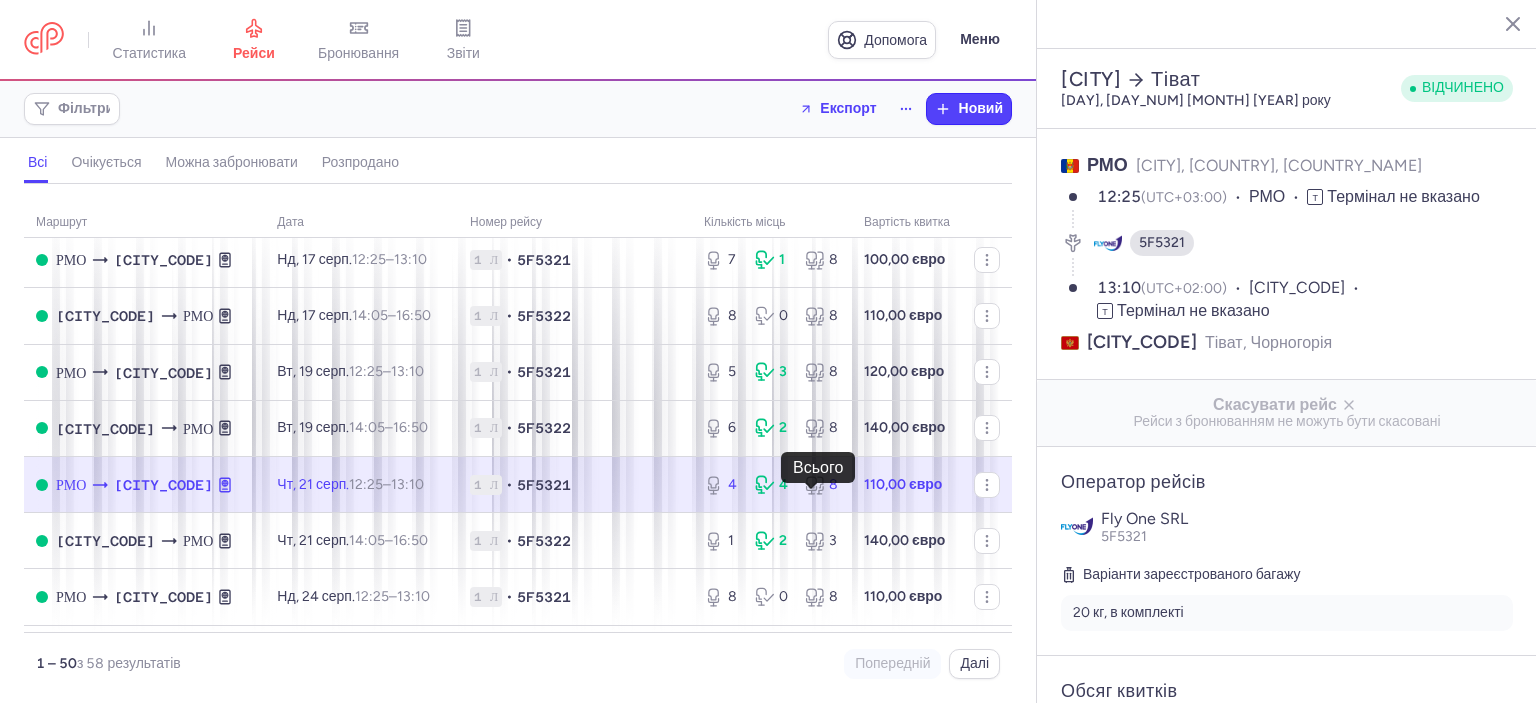 click on "8" at bounding box center (833, 484) 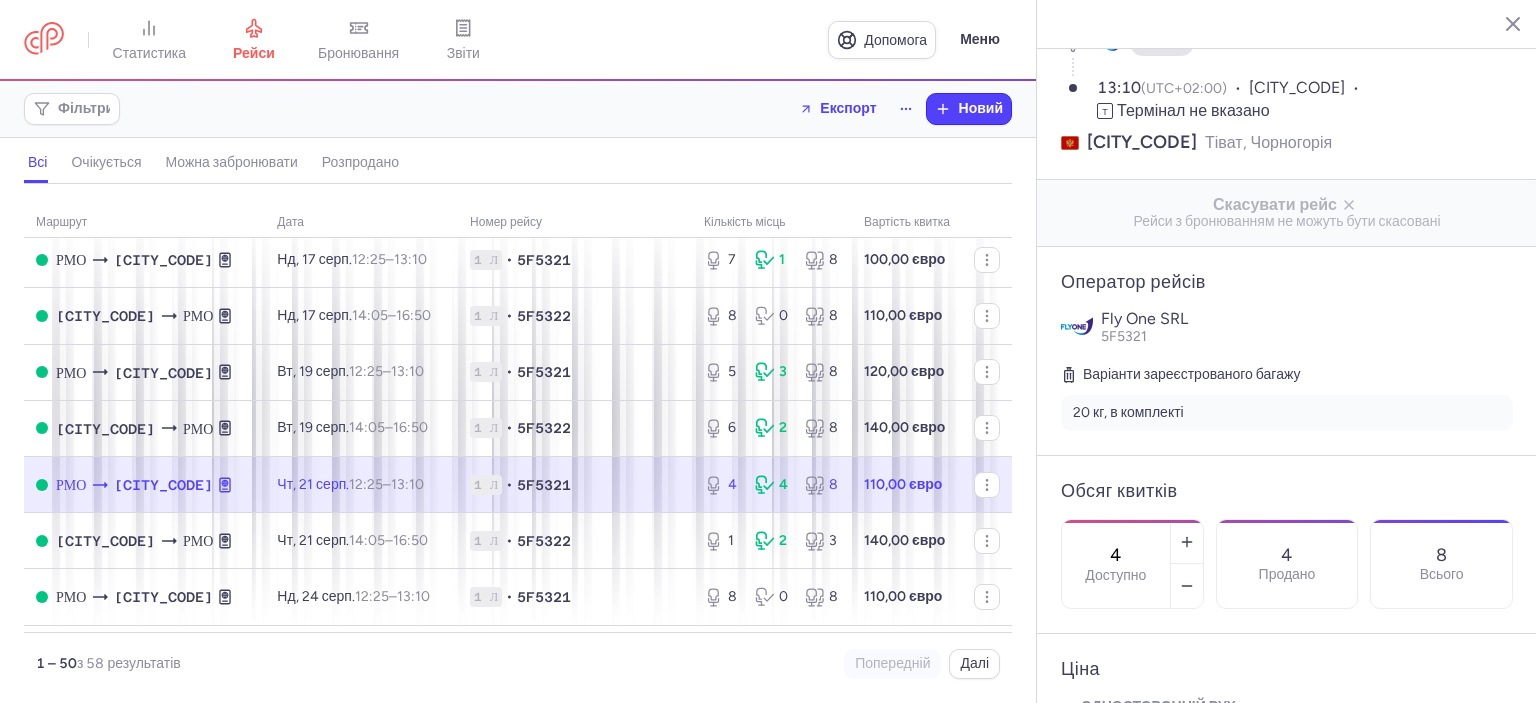 scroll, scrollTop: 300, scrollLeft: 0, axis: vertical 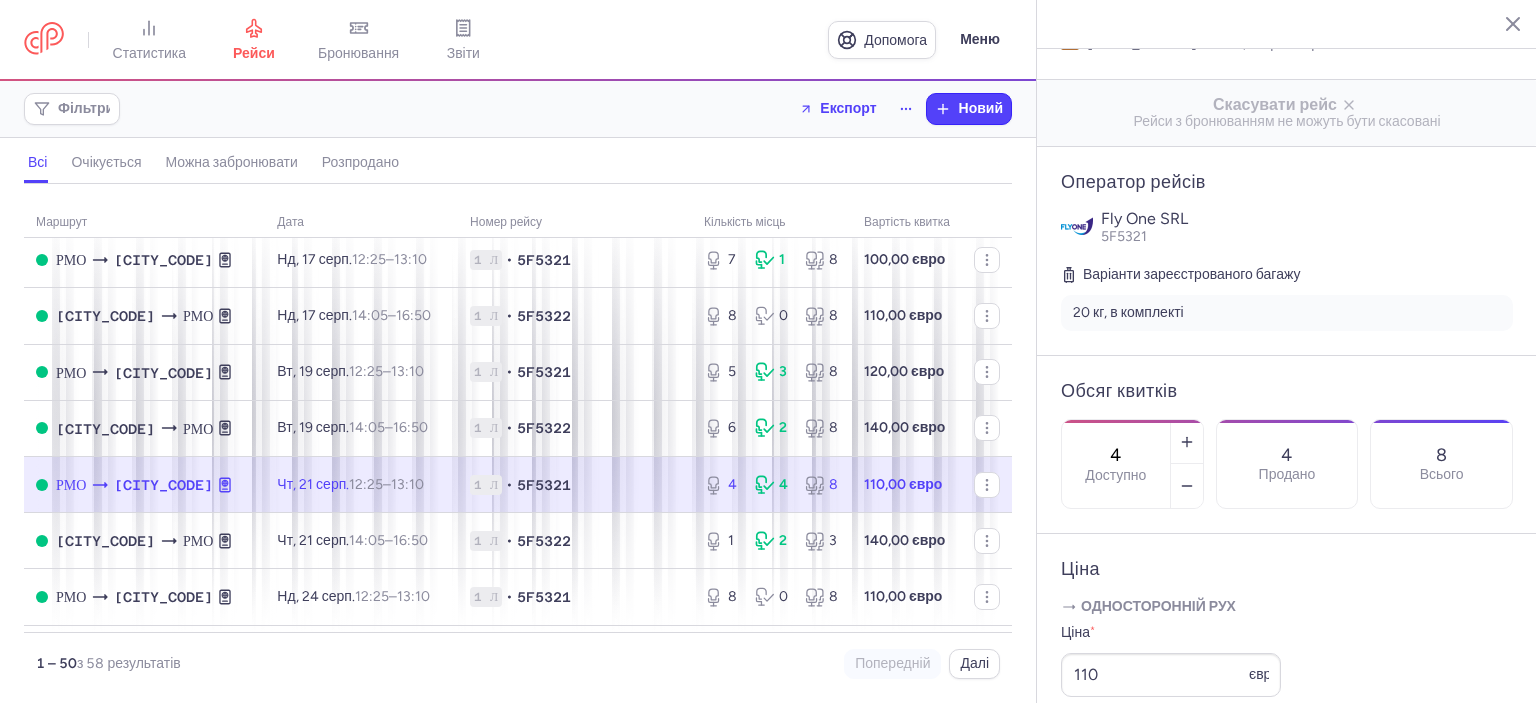 click on "8 Всього" at bounding box center (1441, 464) 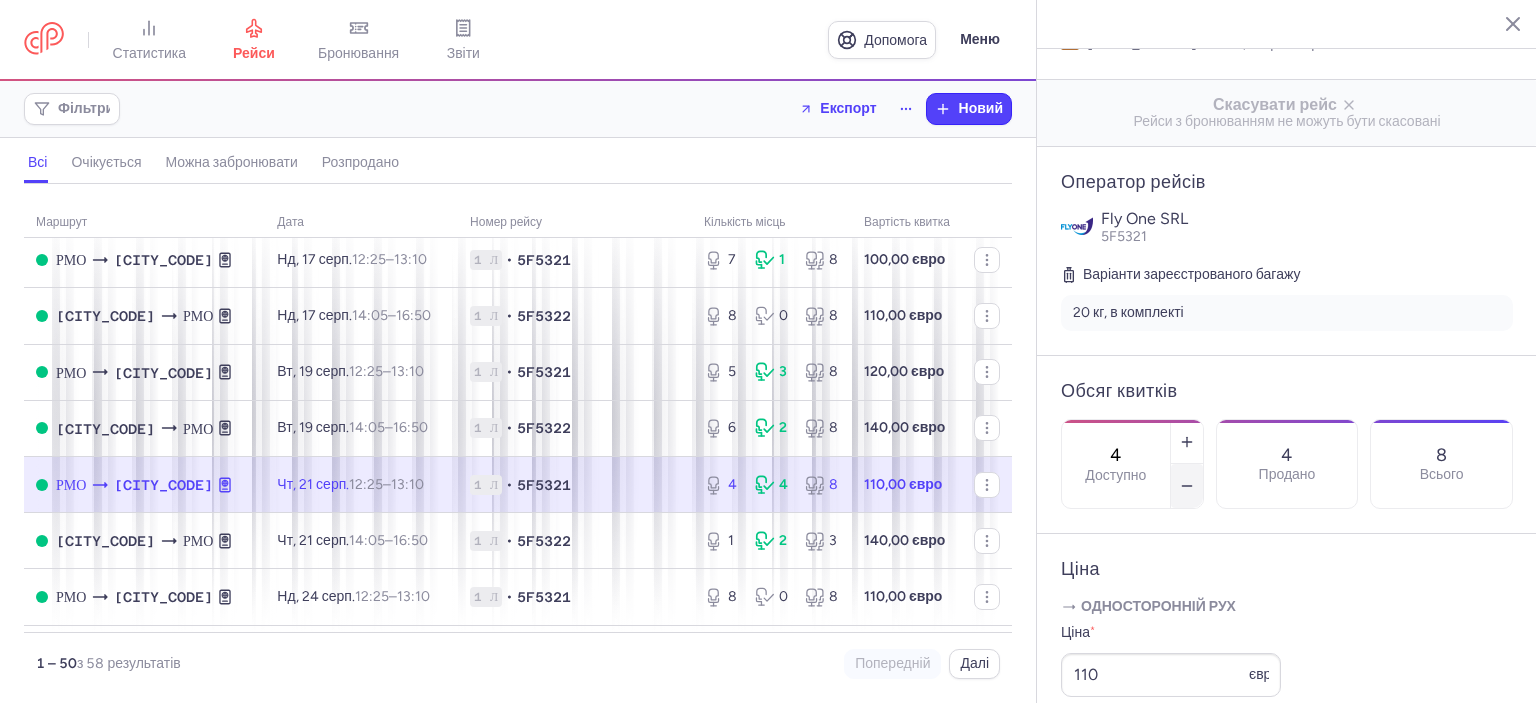 click 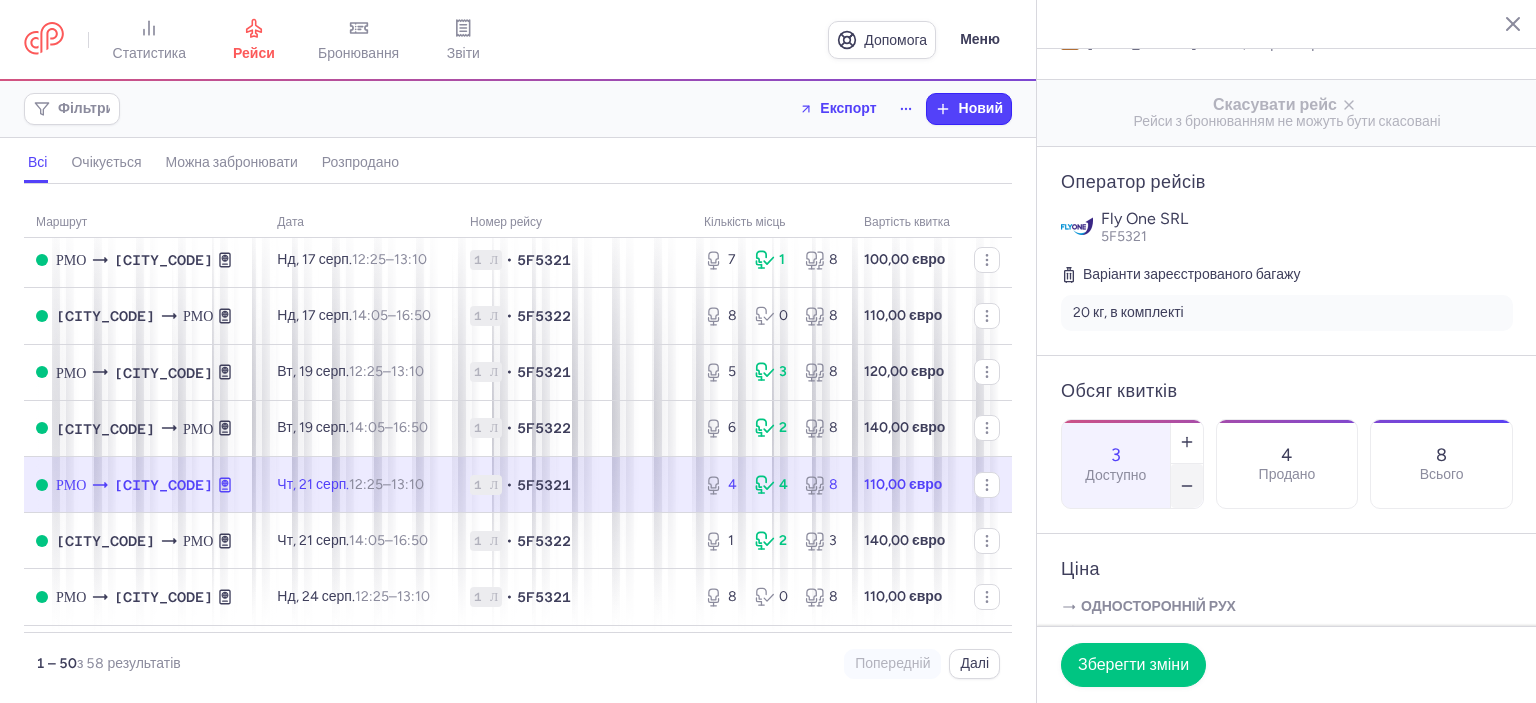 click 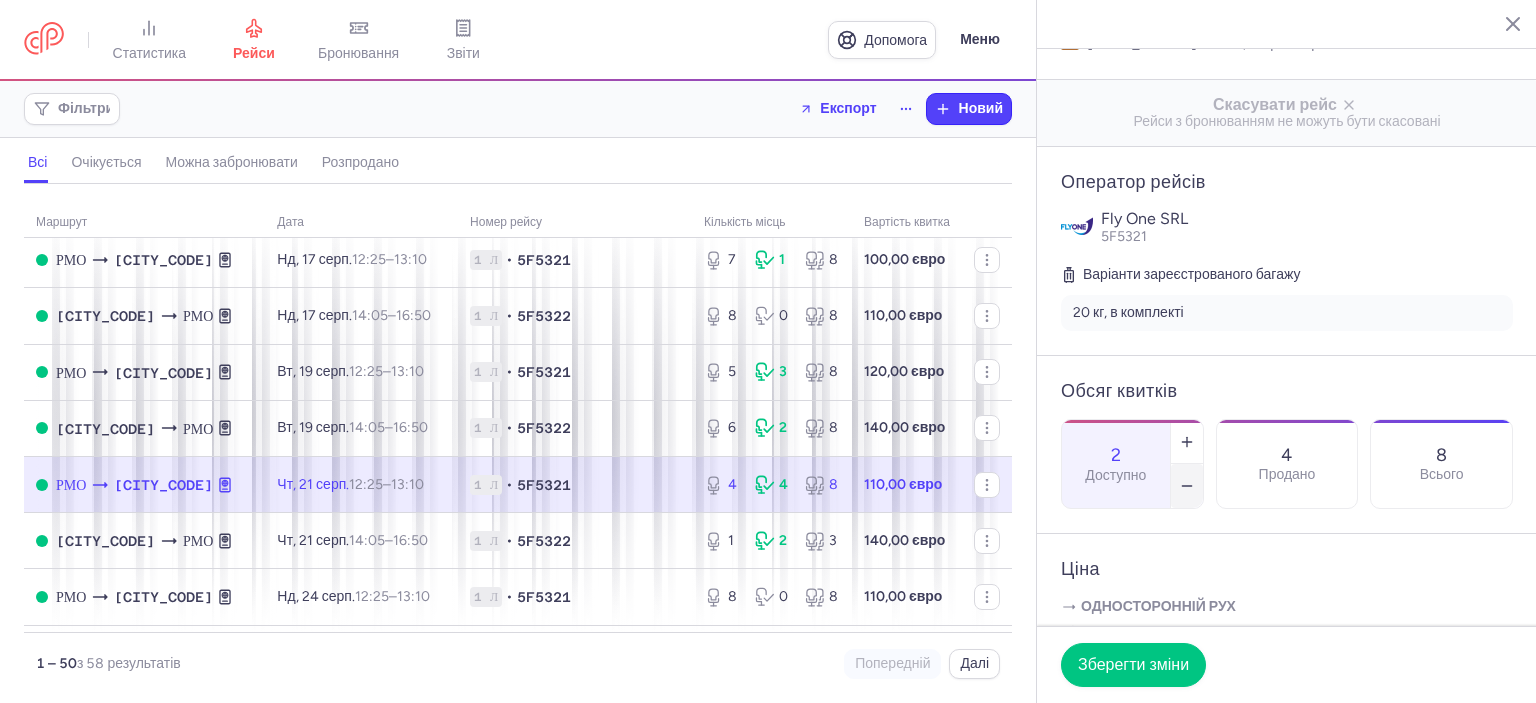 click 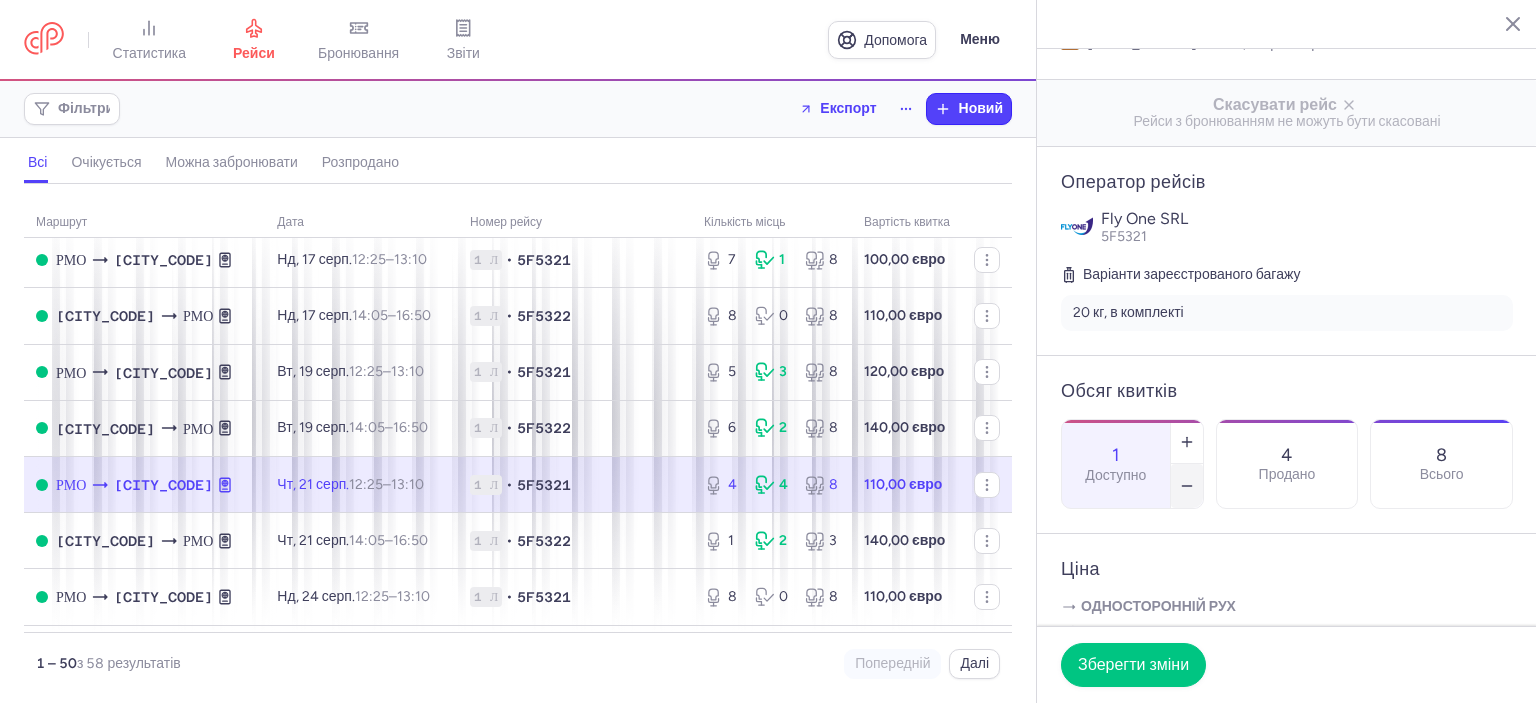click 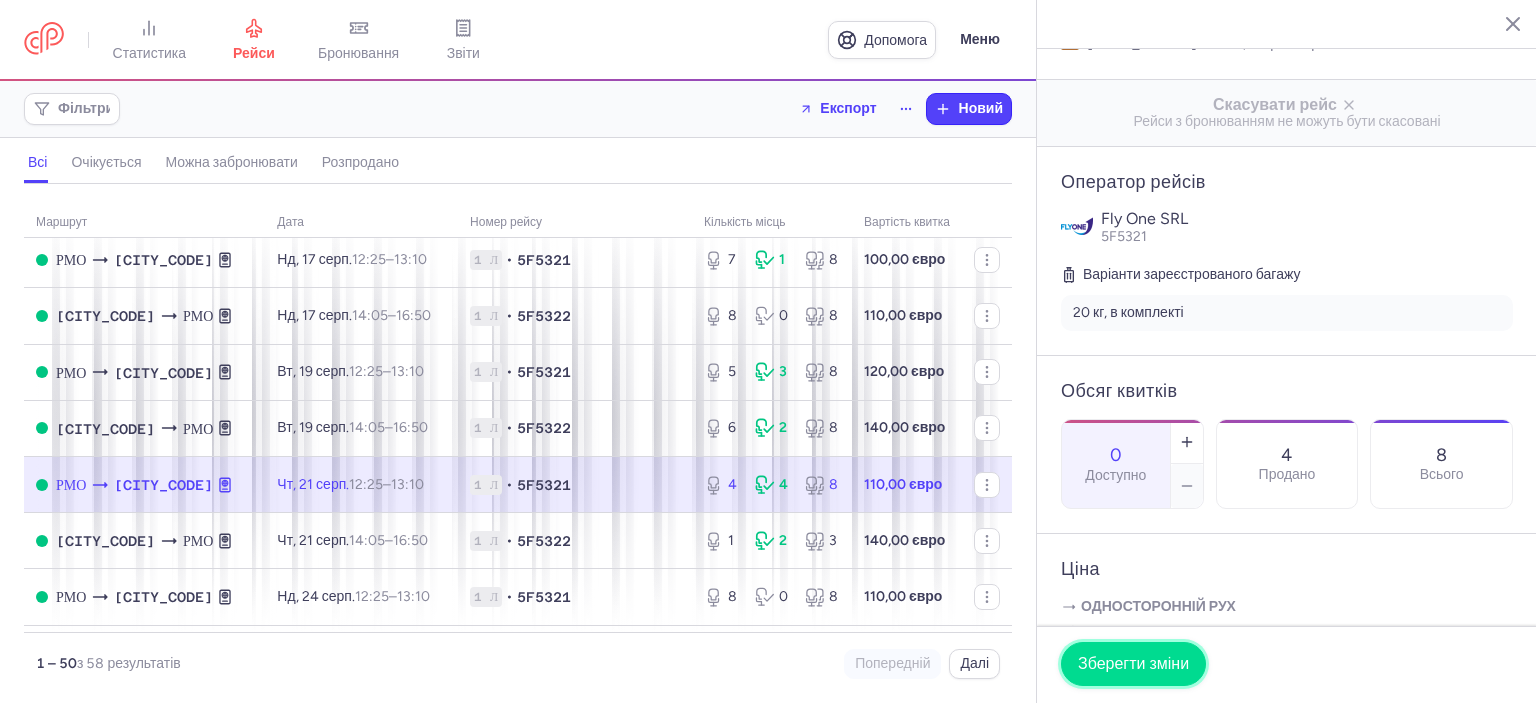 click on "Зберегти зміни" at bounding box center (1133, 663) 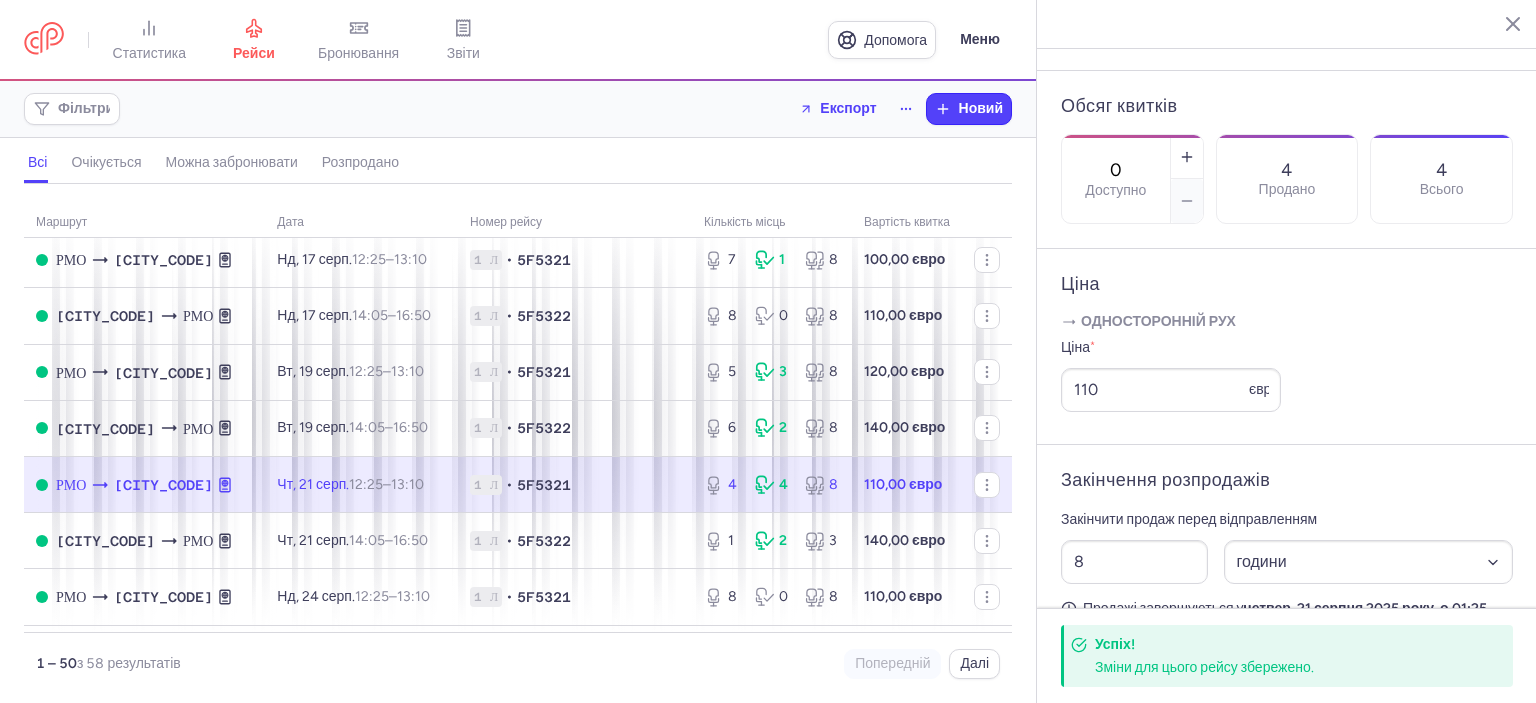 scroll, scrollTop: 700, scrollLeft: 0, axis: vertical 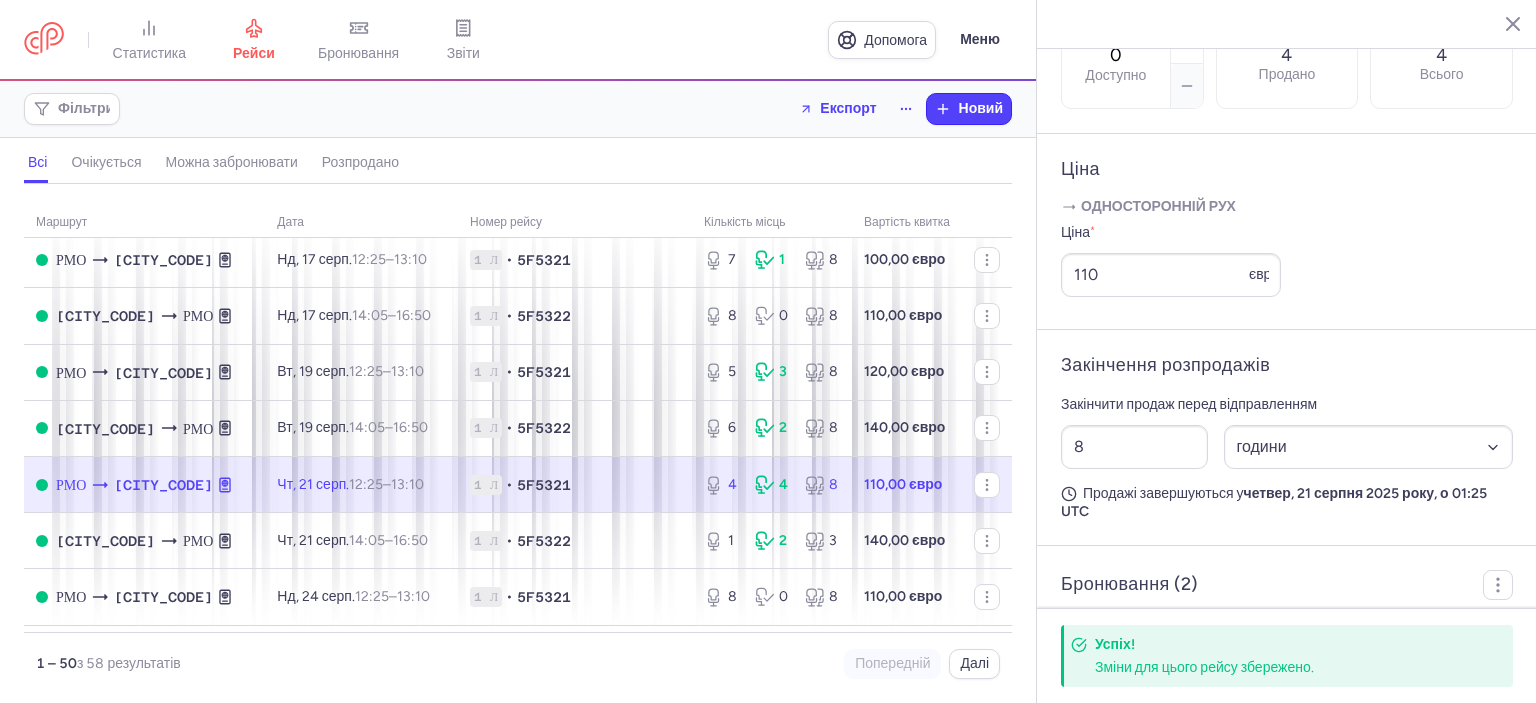 click on "110,00 євро" at bounding box center (907, 485) 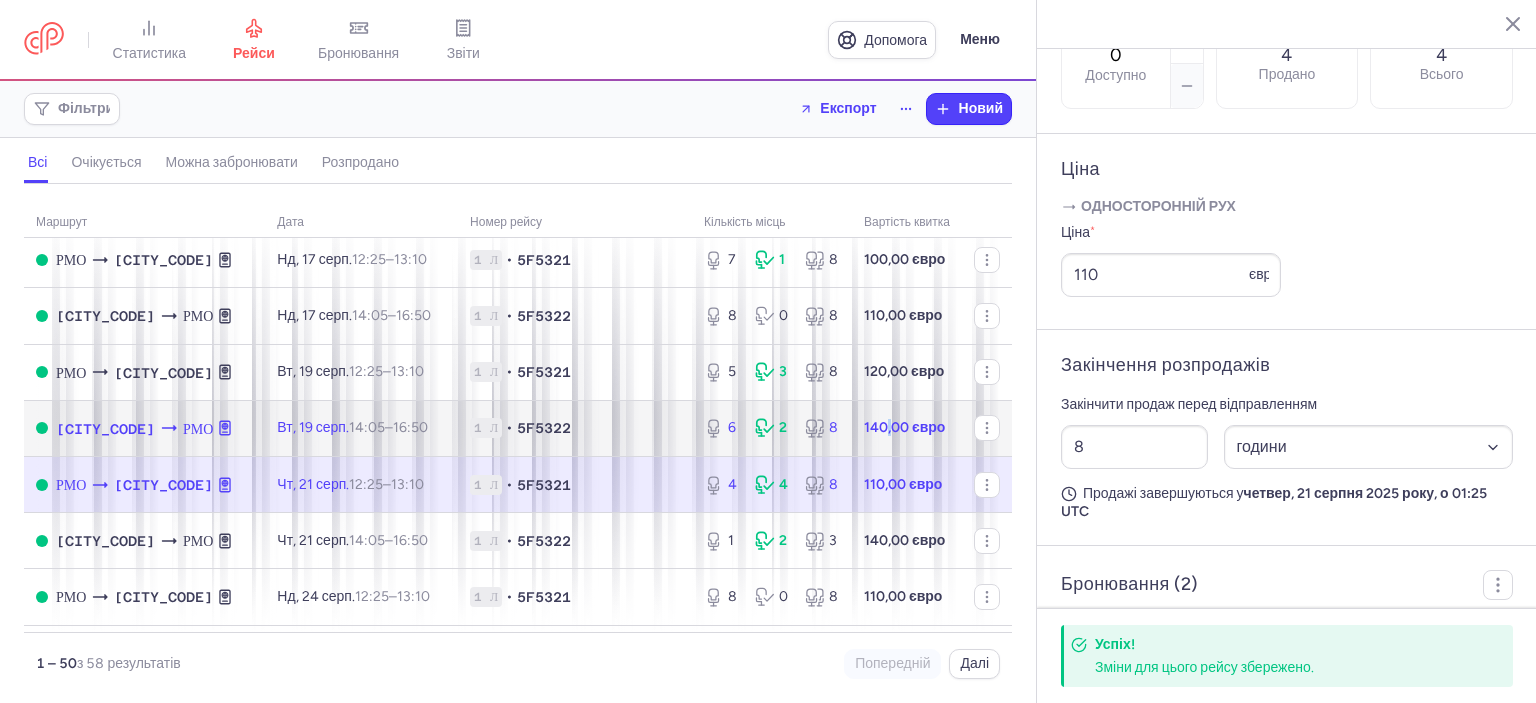 click on "140,00 євро" at bounding box center (904, 427) 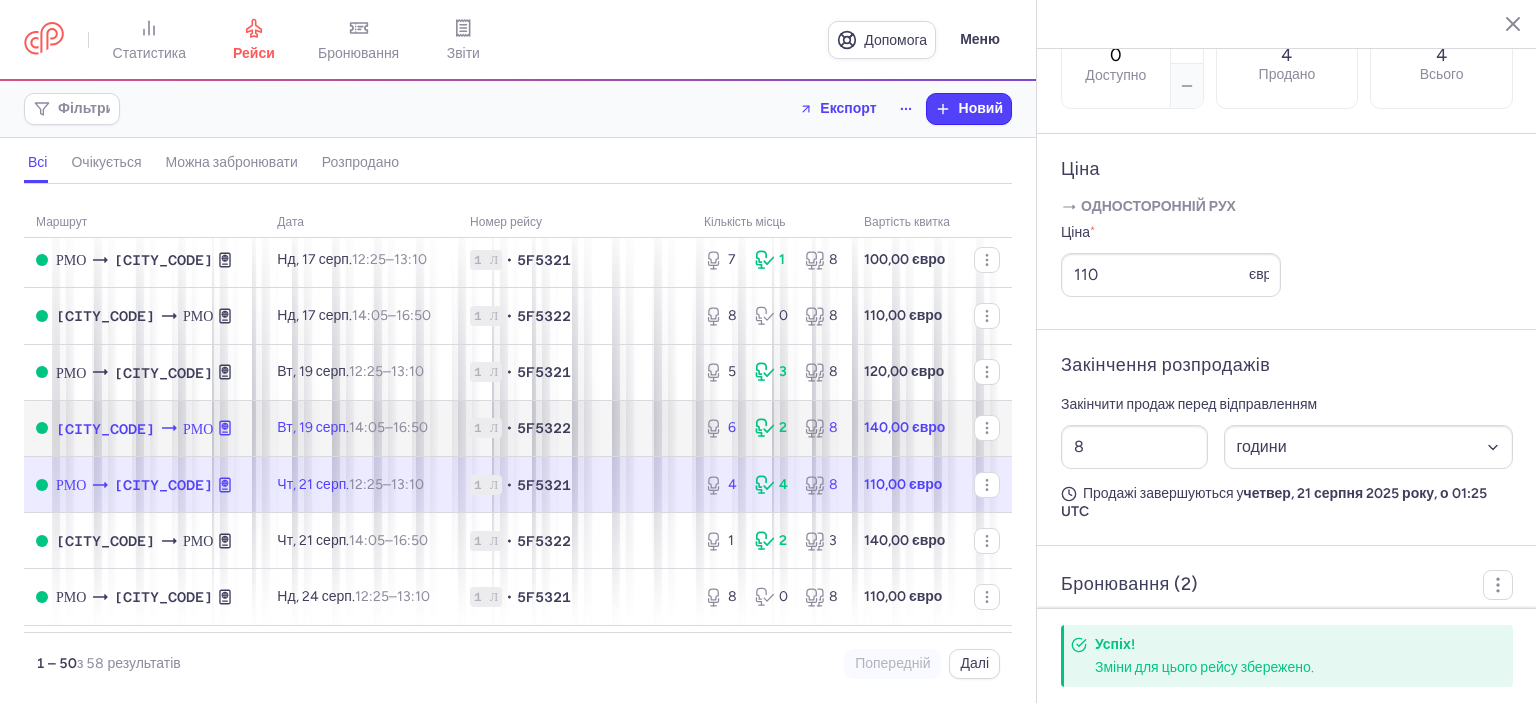 click on "140,00 євро" at bounding box center [907, 428] 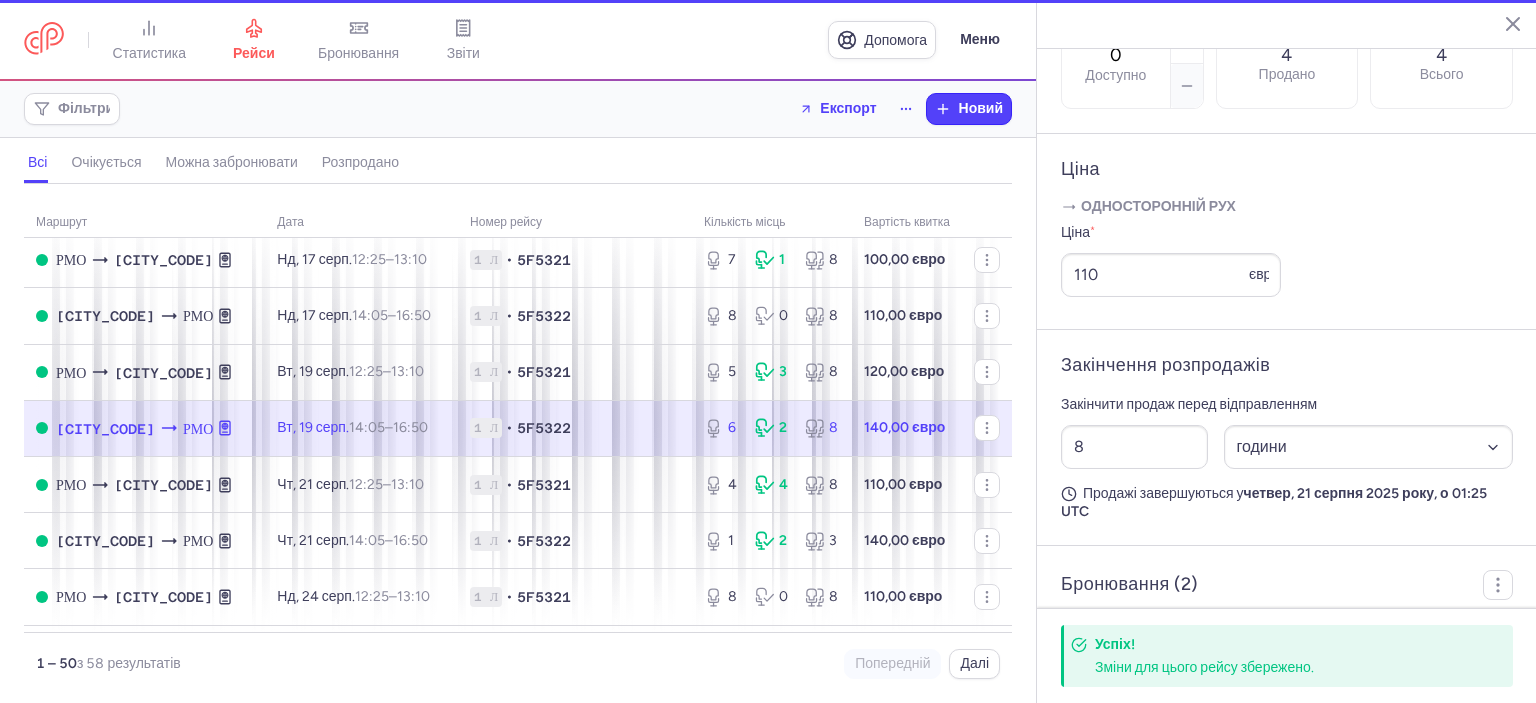 type on "6" 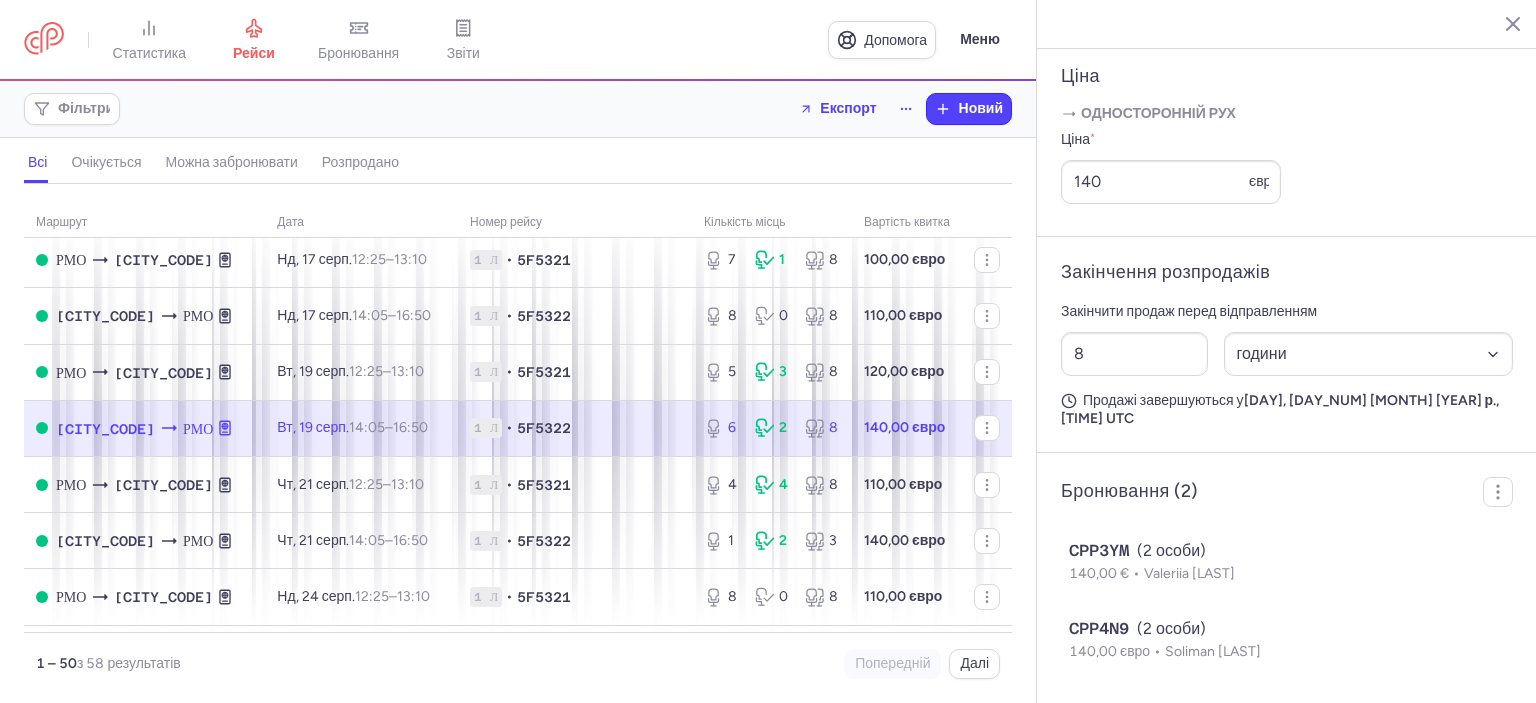 scroll, scrollTop: 823, scrollLeft: 0, axis: vertical 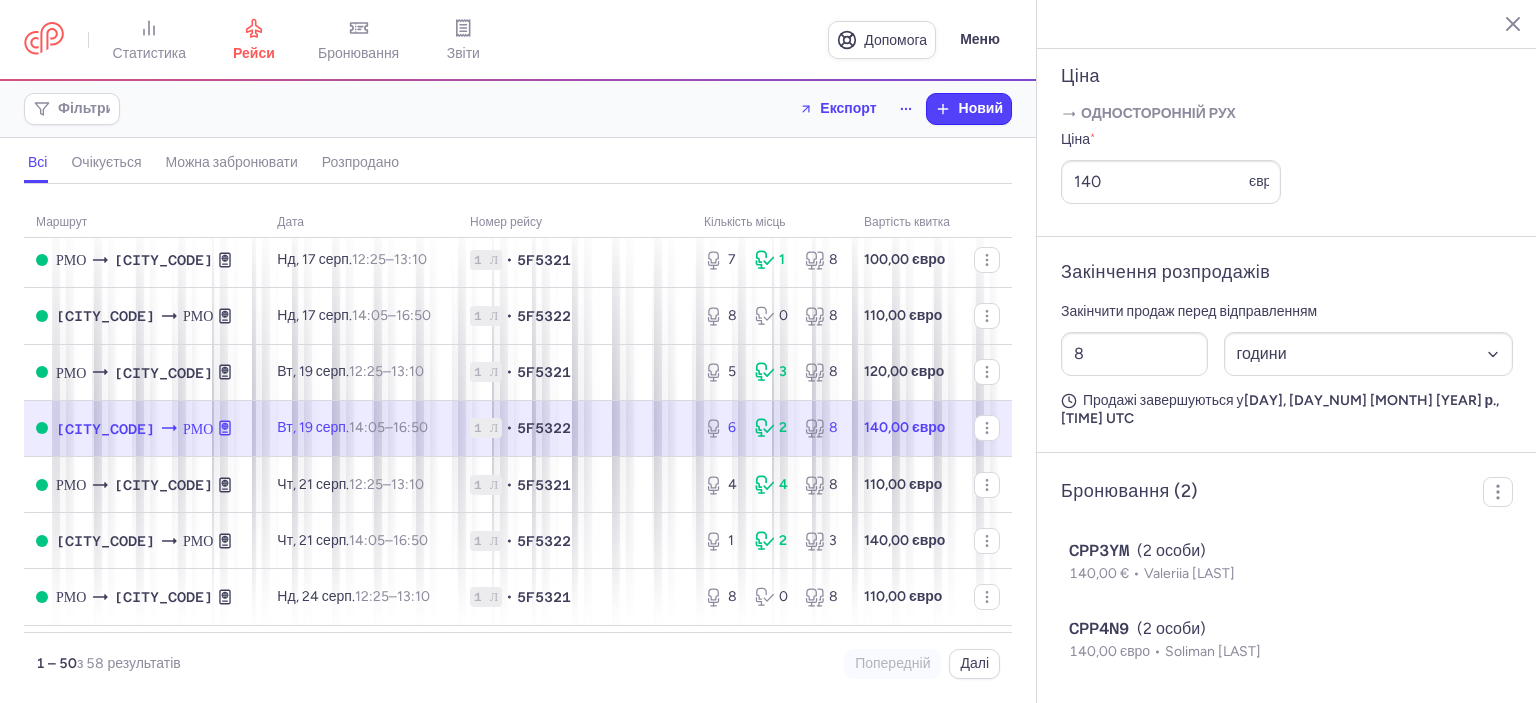 click on "140,00 євро" at bounding box center (904, 427) 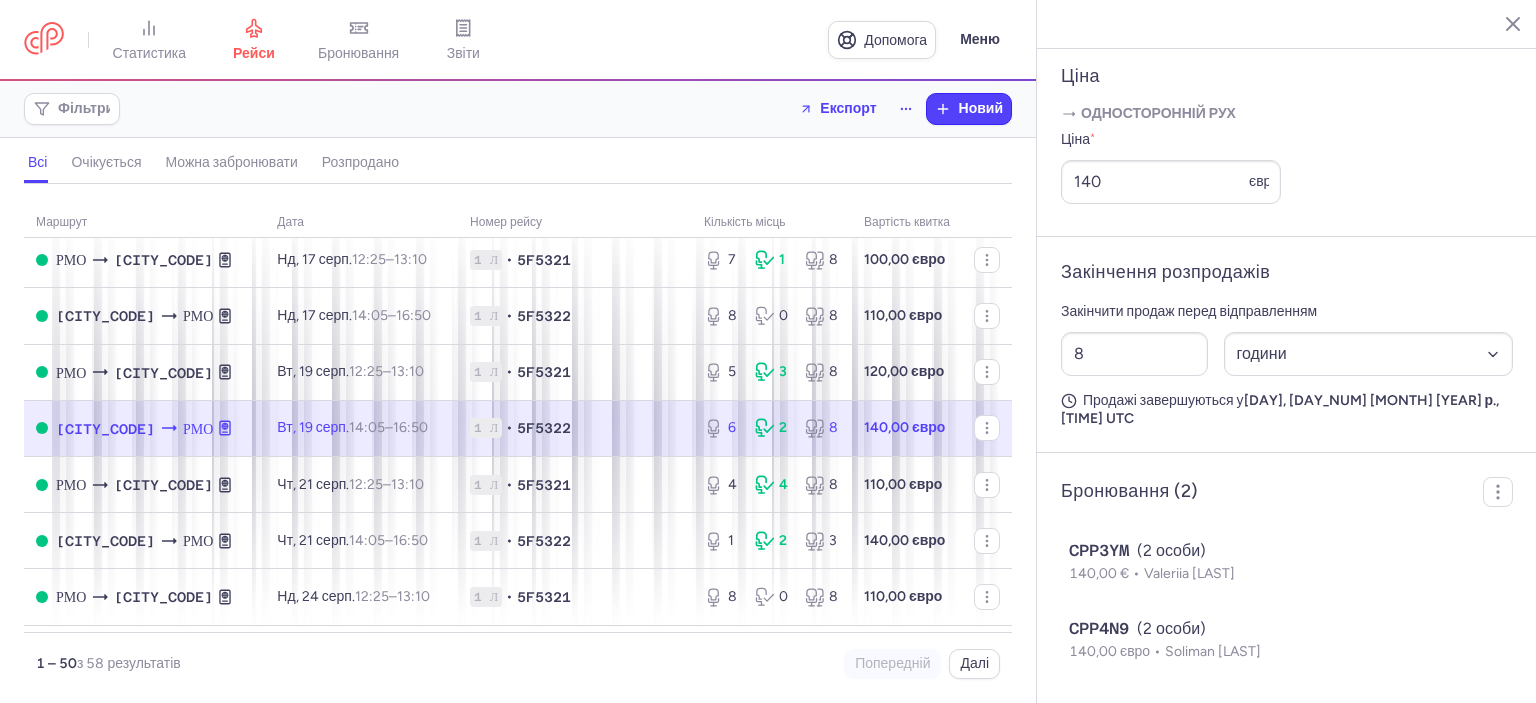 click on "140,00 євро" at bounding box center (904, 427) 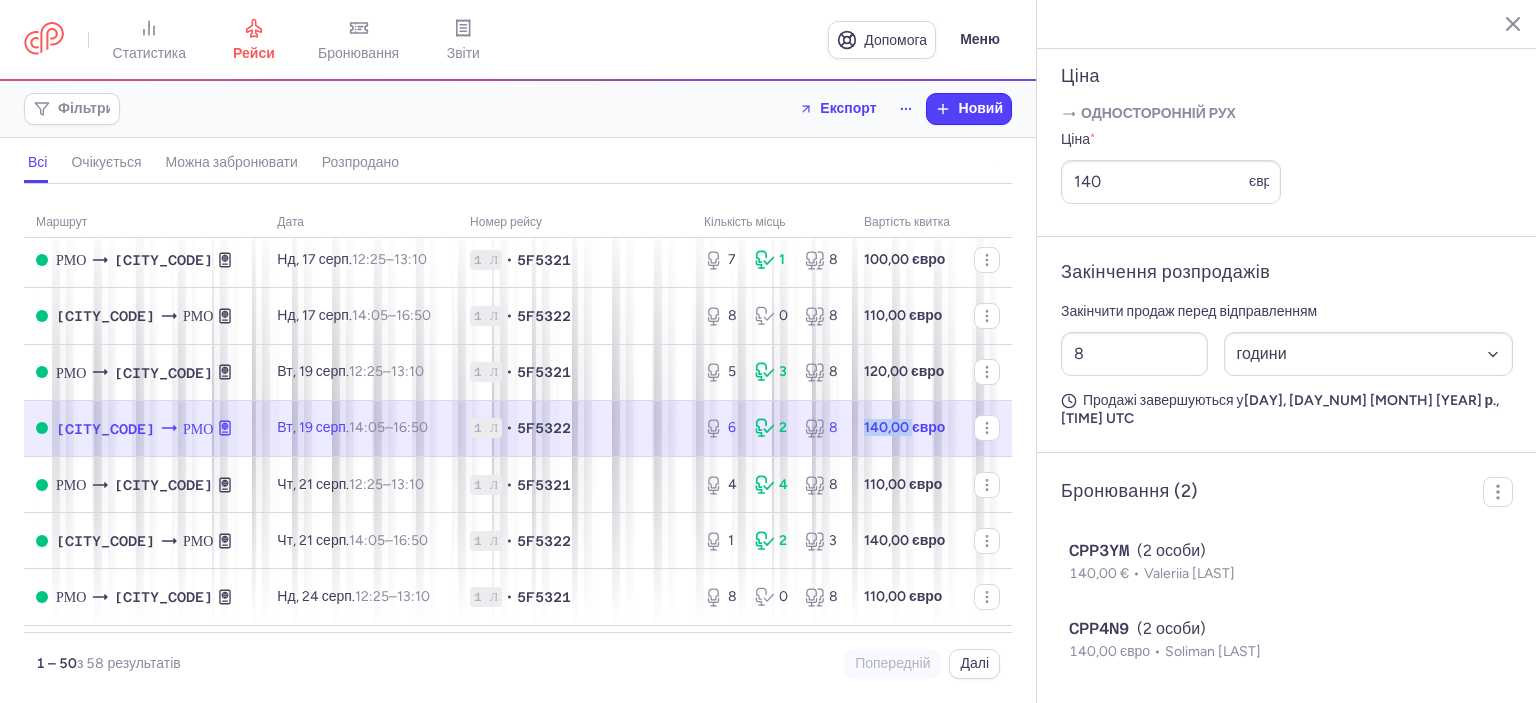 click on "140,00 євро" at bounding box center [904, 427] 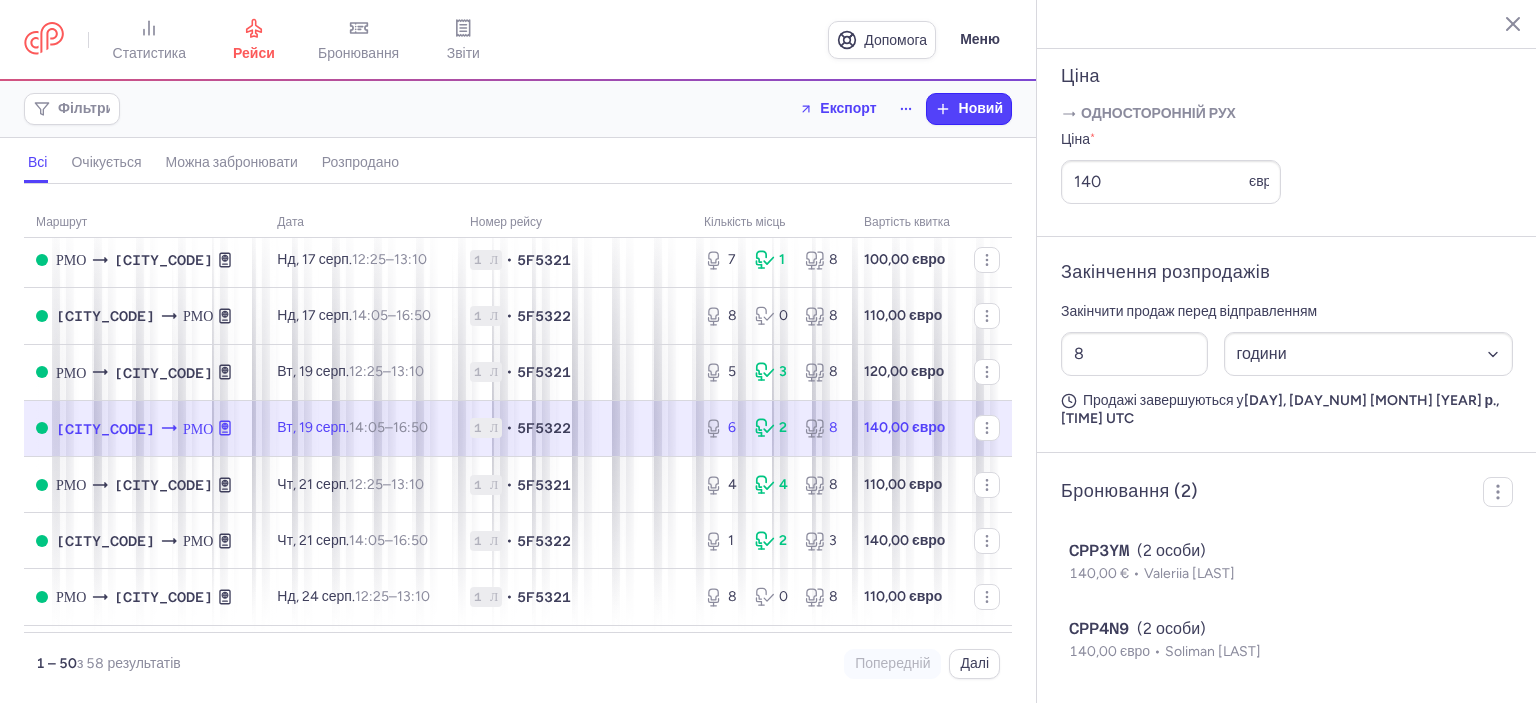 click on "6 2 8" at bounding box center [772, 428] 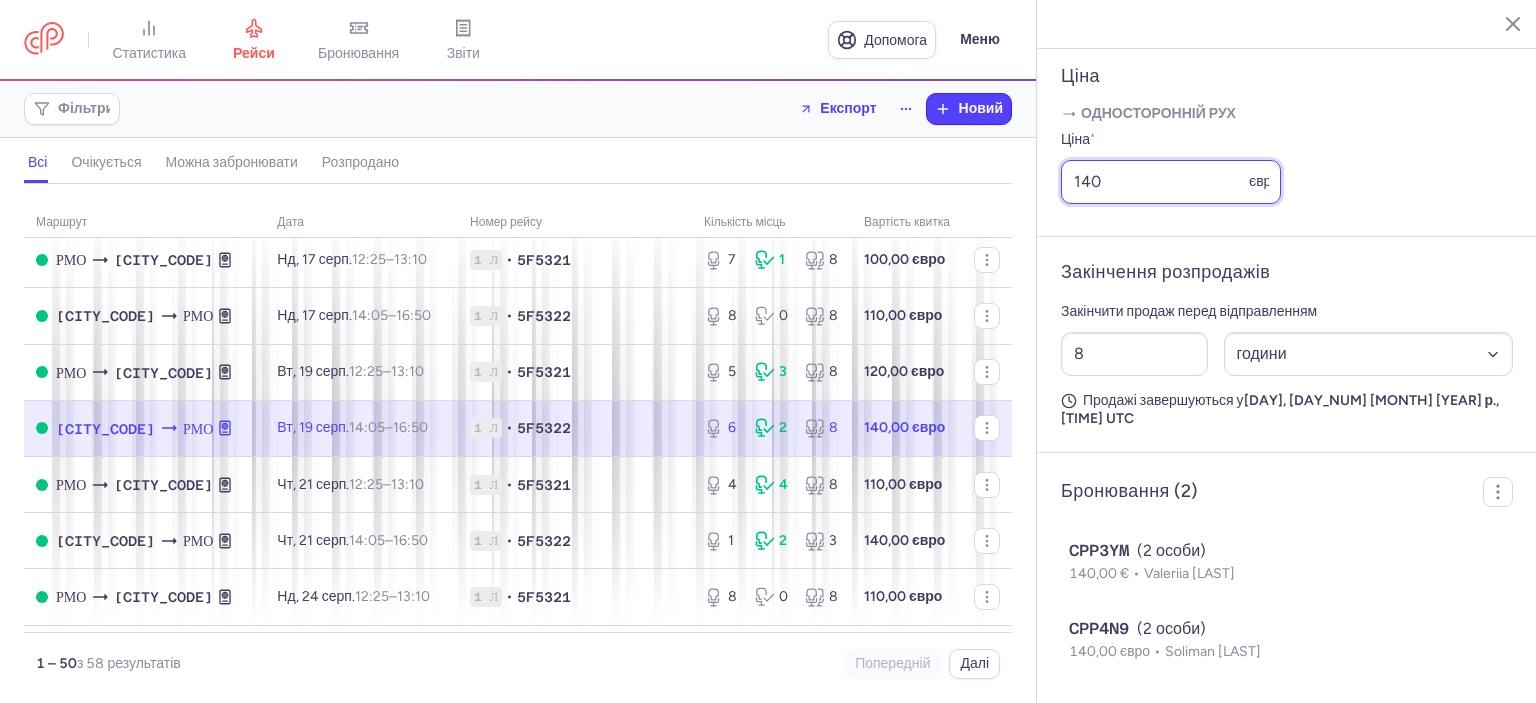 click on "140" at bounding box center [1171, 182] 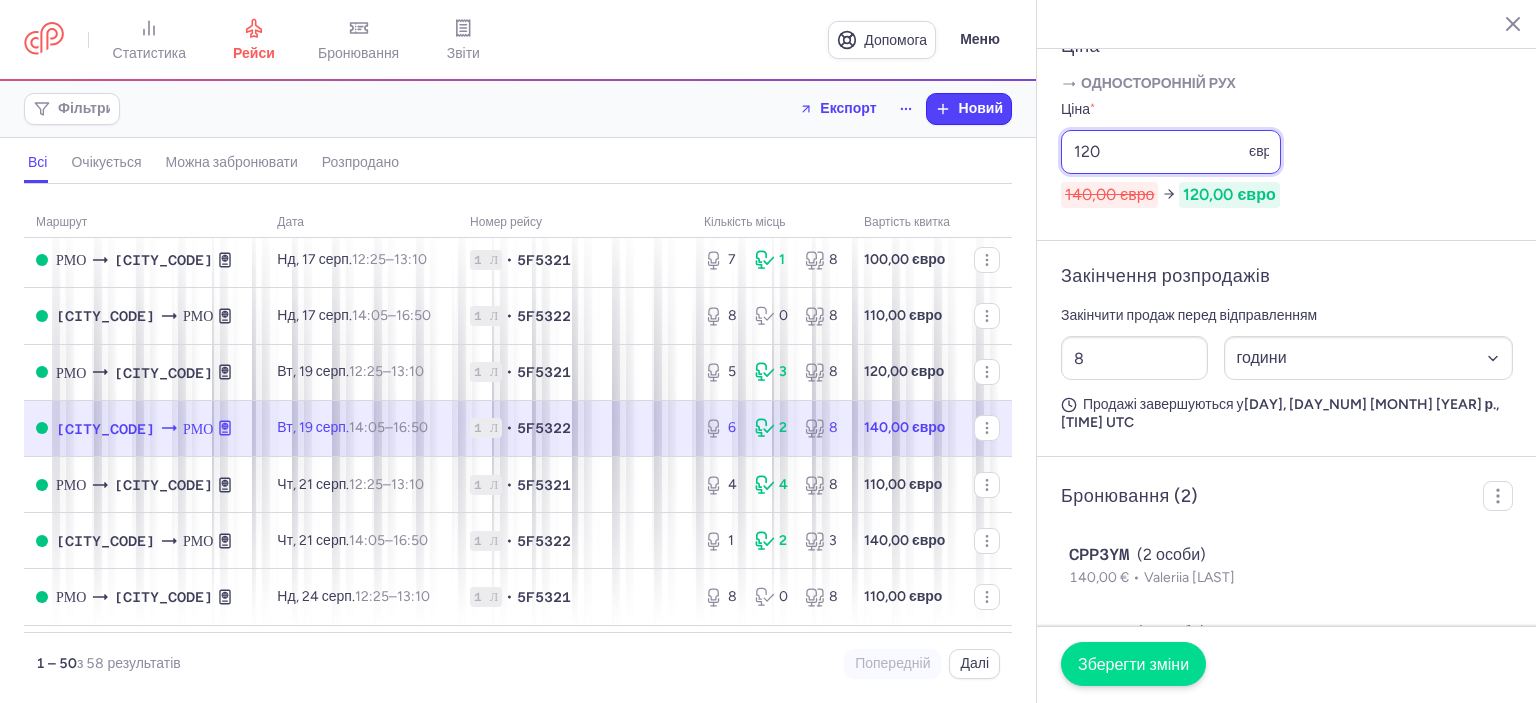 type on "120" 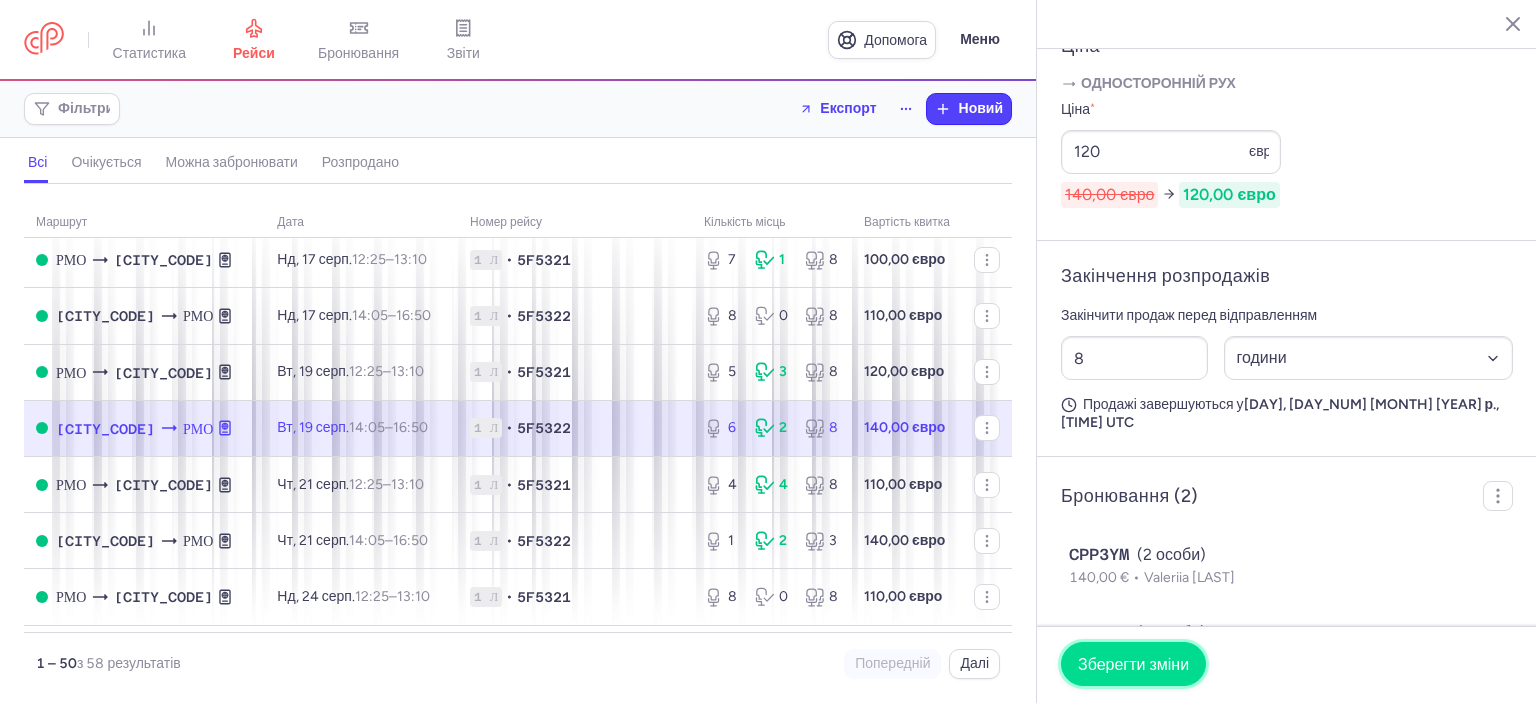 click on "Зберегти зміни" at bounding box center (1133, 664) 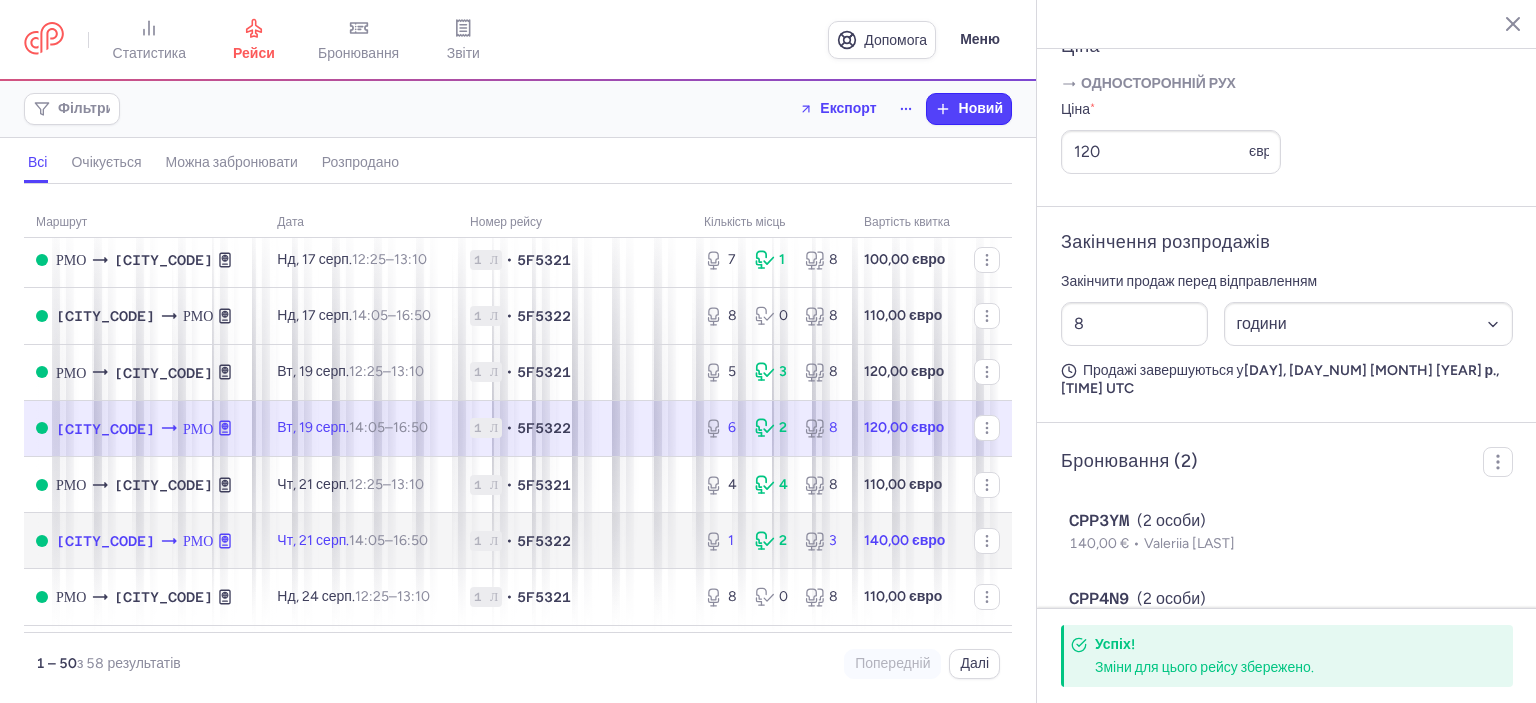 click on "140,00 євро" at bounding box center (904, 540) 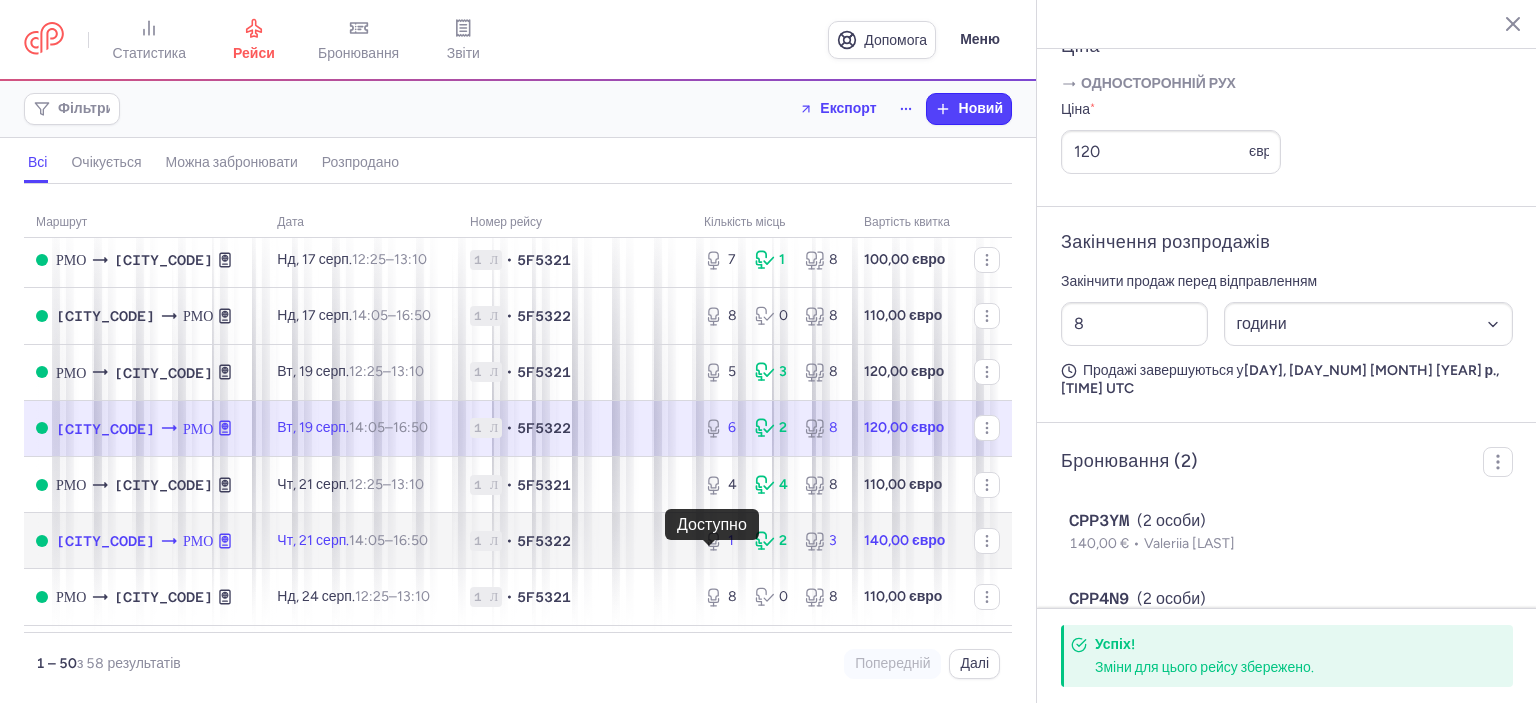 click on "1" at bounding box center [731, 540] 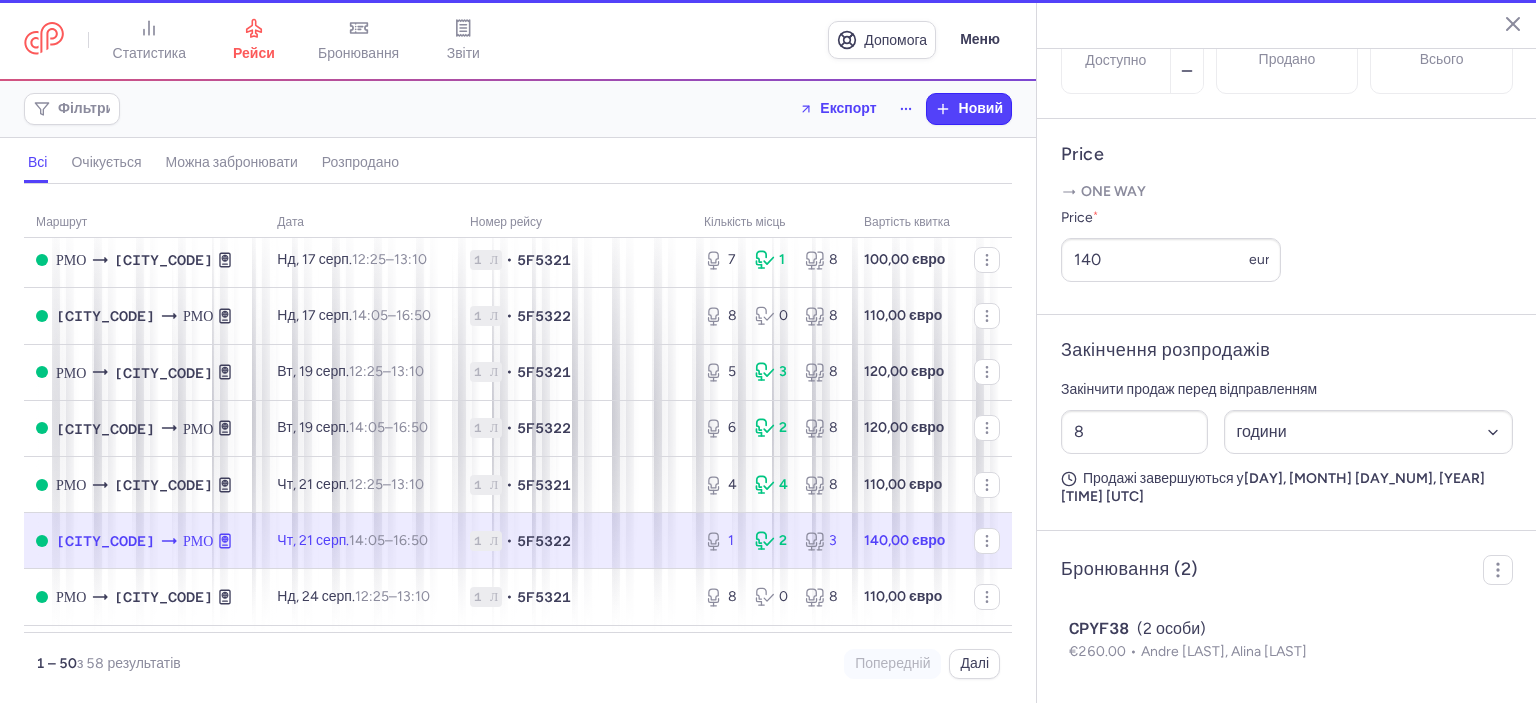 scroll, scrollTop: 727, scrollLeft: 0, axis: vertical 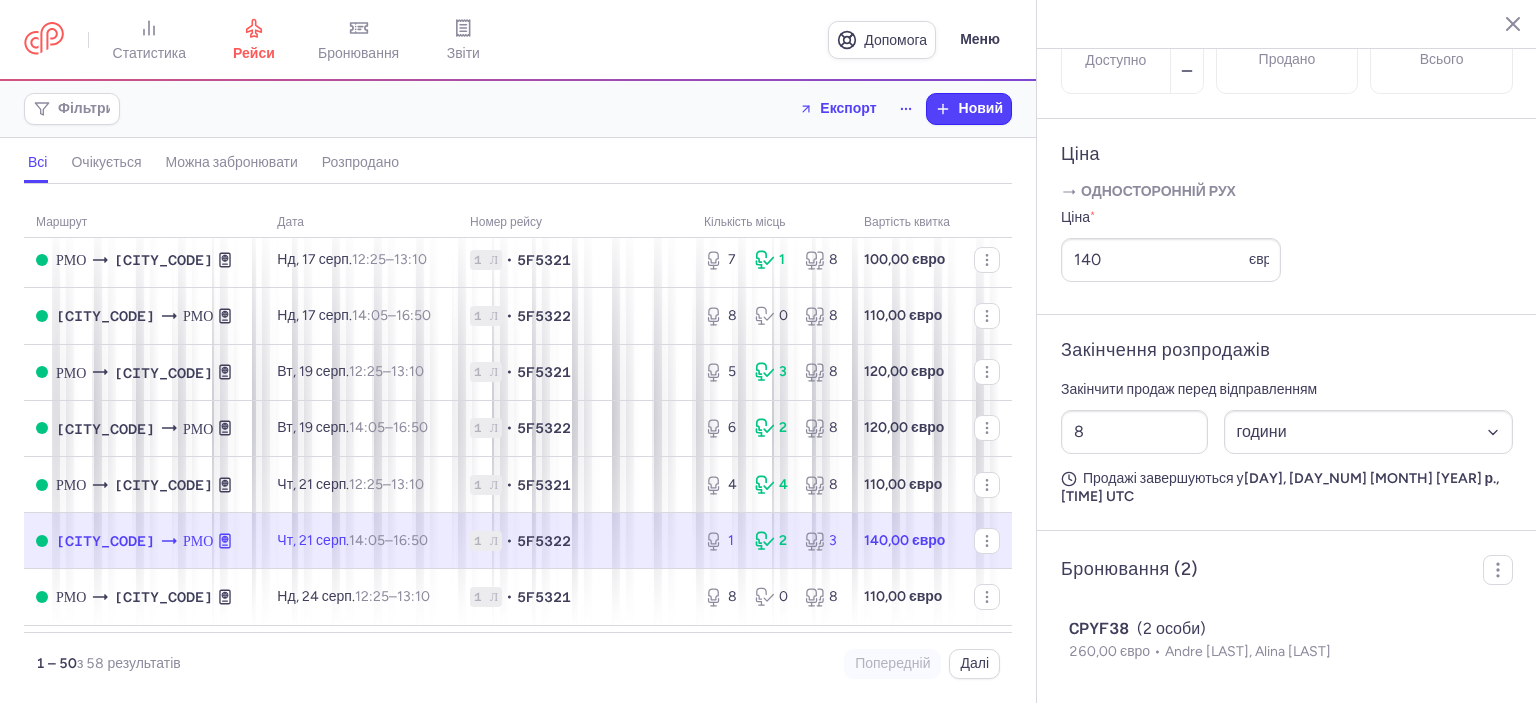 click on "140,00 євро" at bounding box center (907, 541) 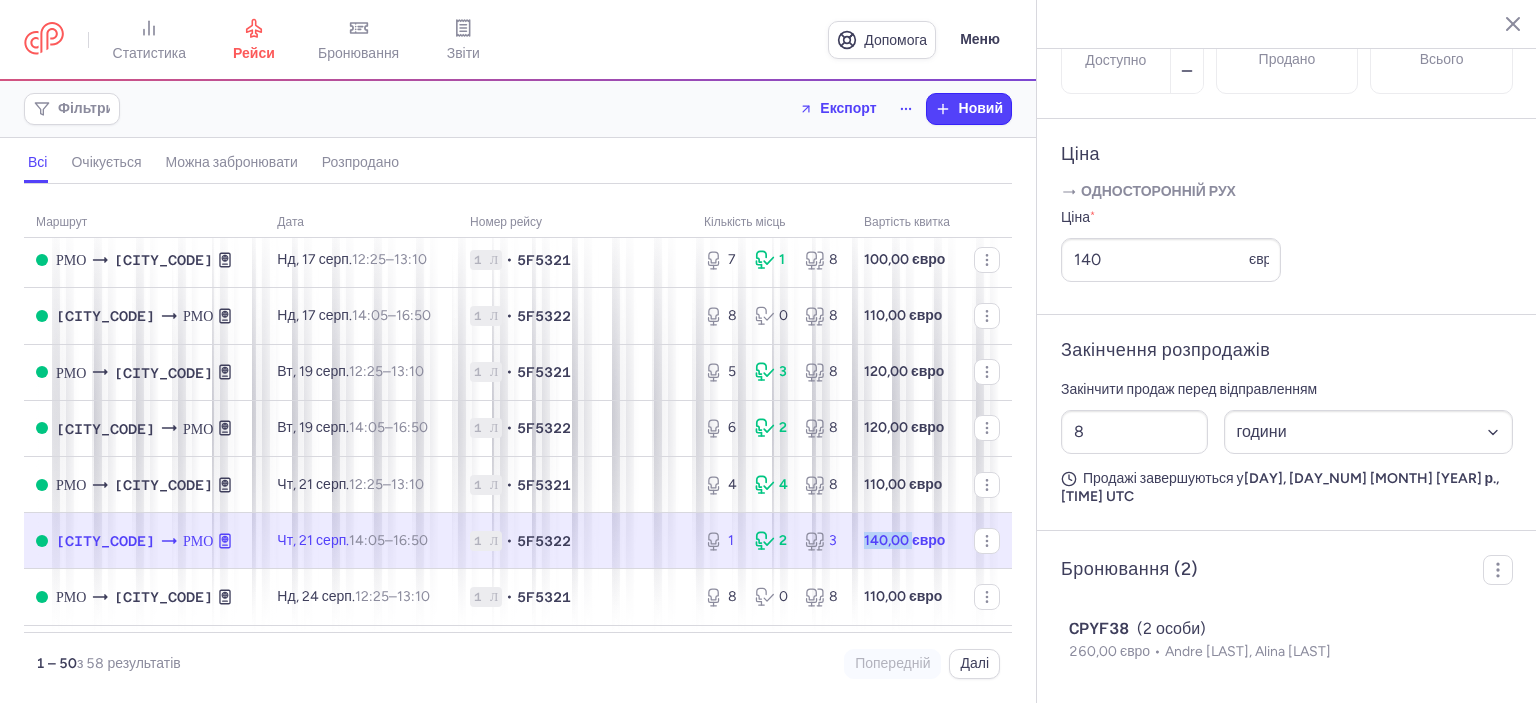 click on "140,00 євро" at bounding box center (904, 540) 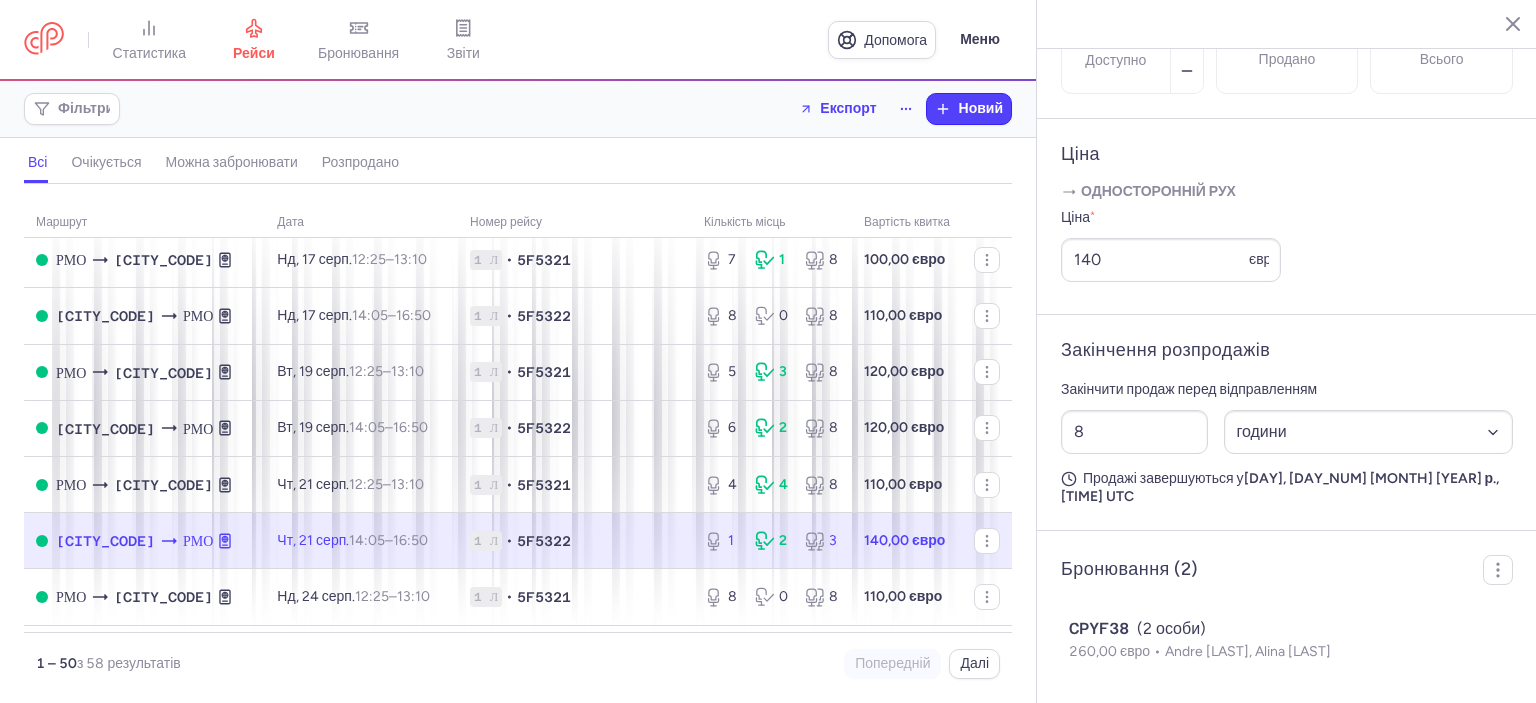 click on "1 2 3" at bounding box center [772, 541] 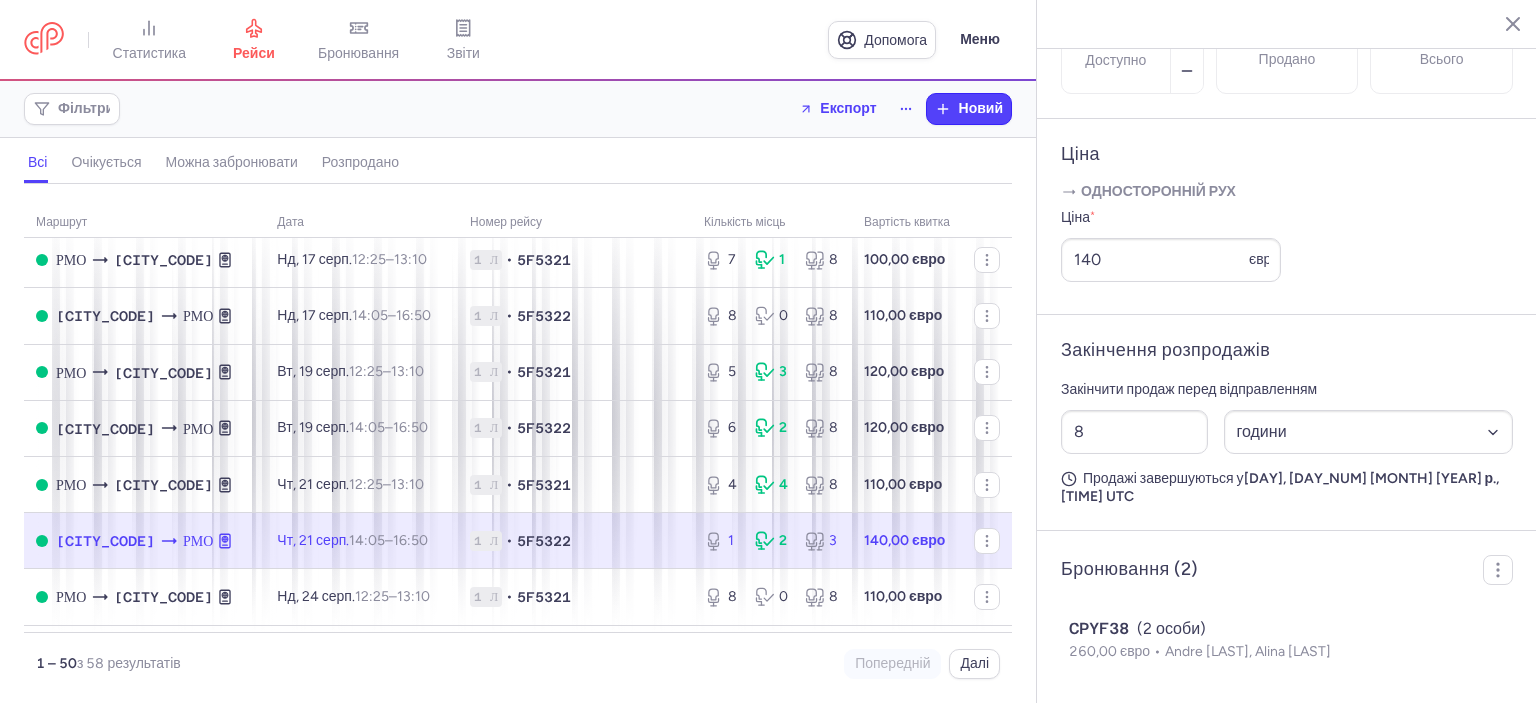 click on "1 2 3" at bounding box center (772, 541) 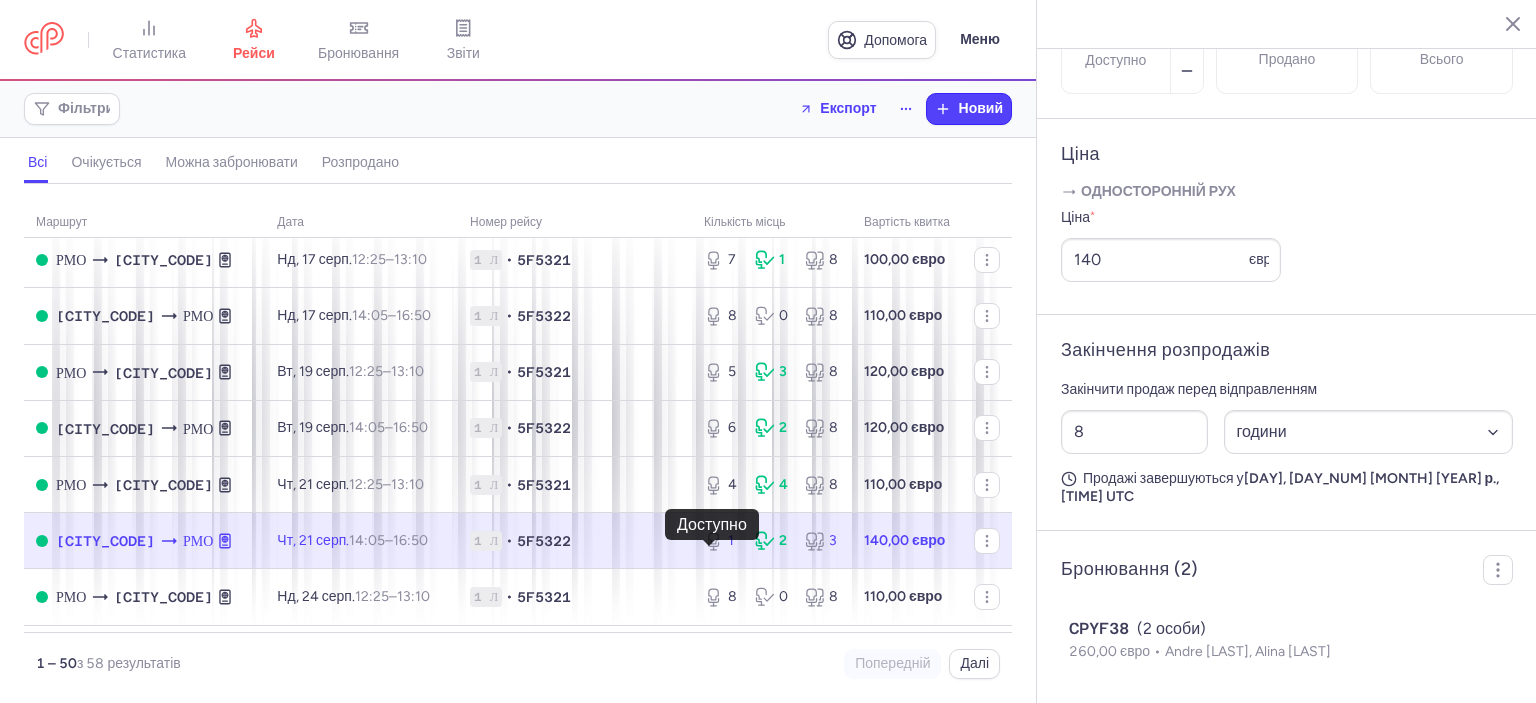 click 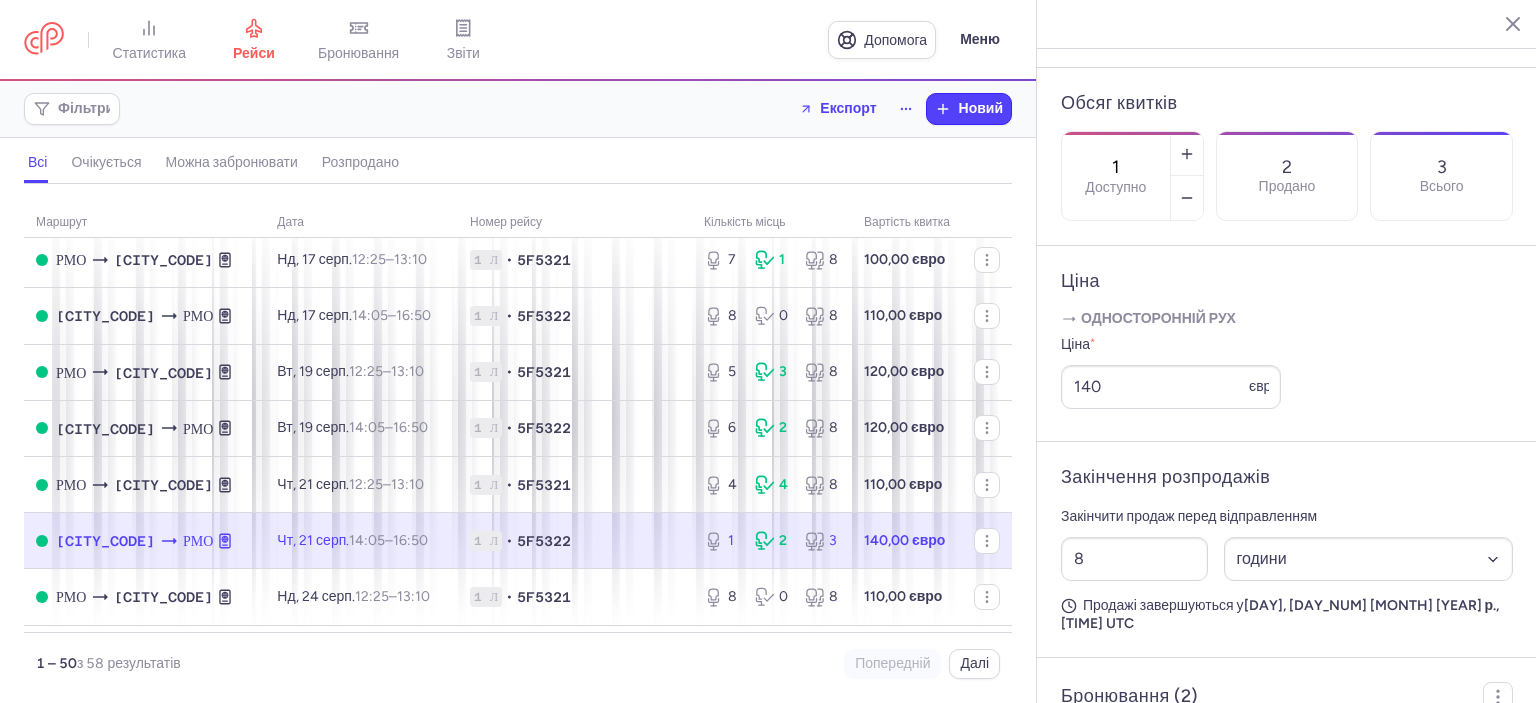scroll, scrollTop: 527, scrollLeft: 0, axis: vertical 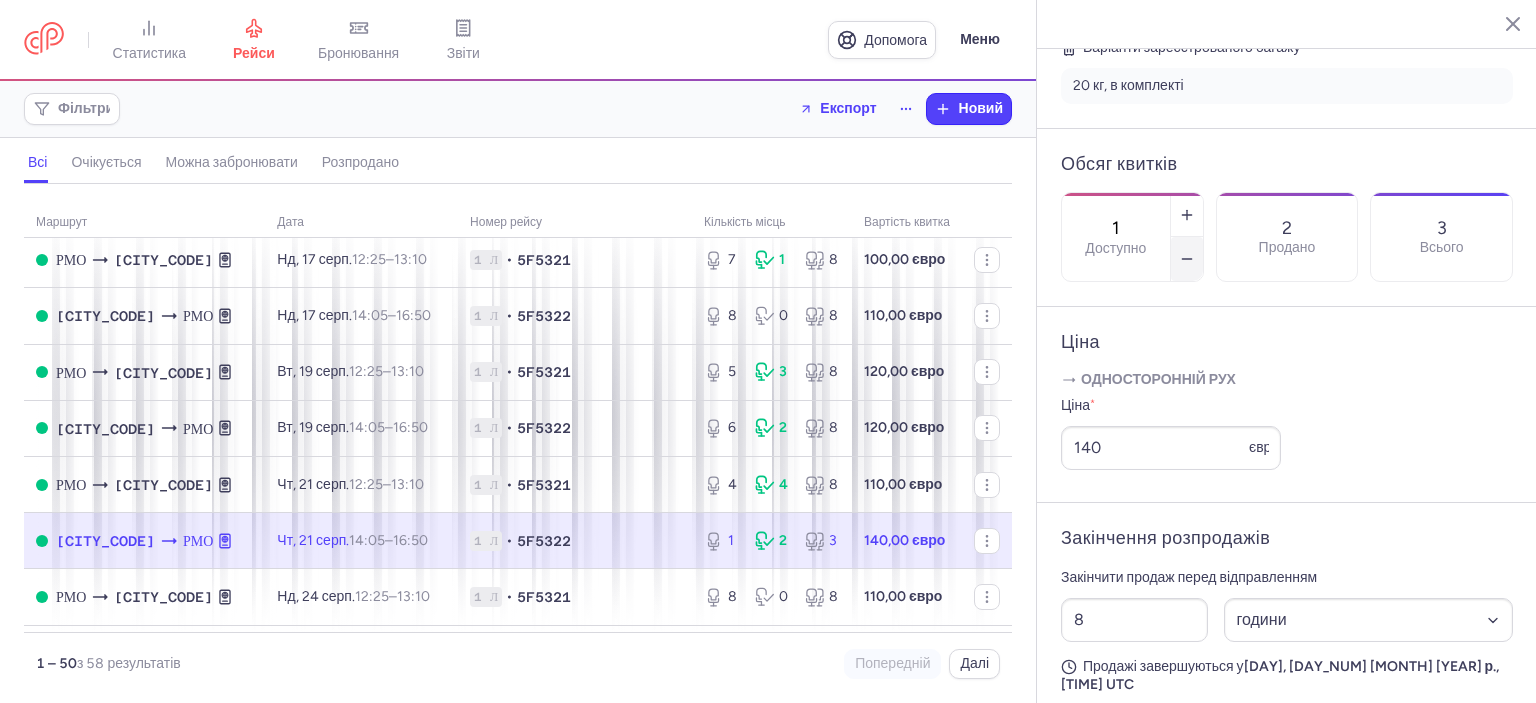 click 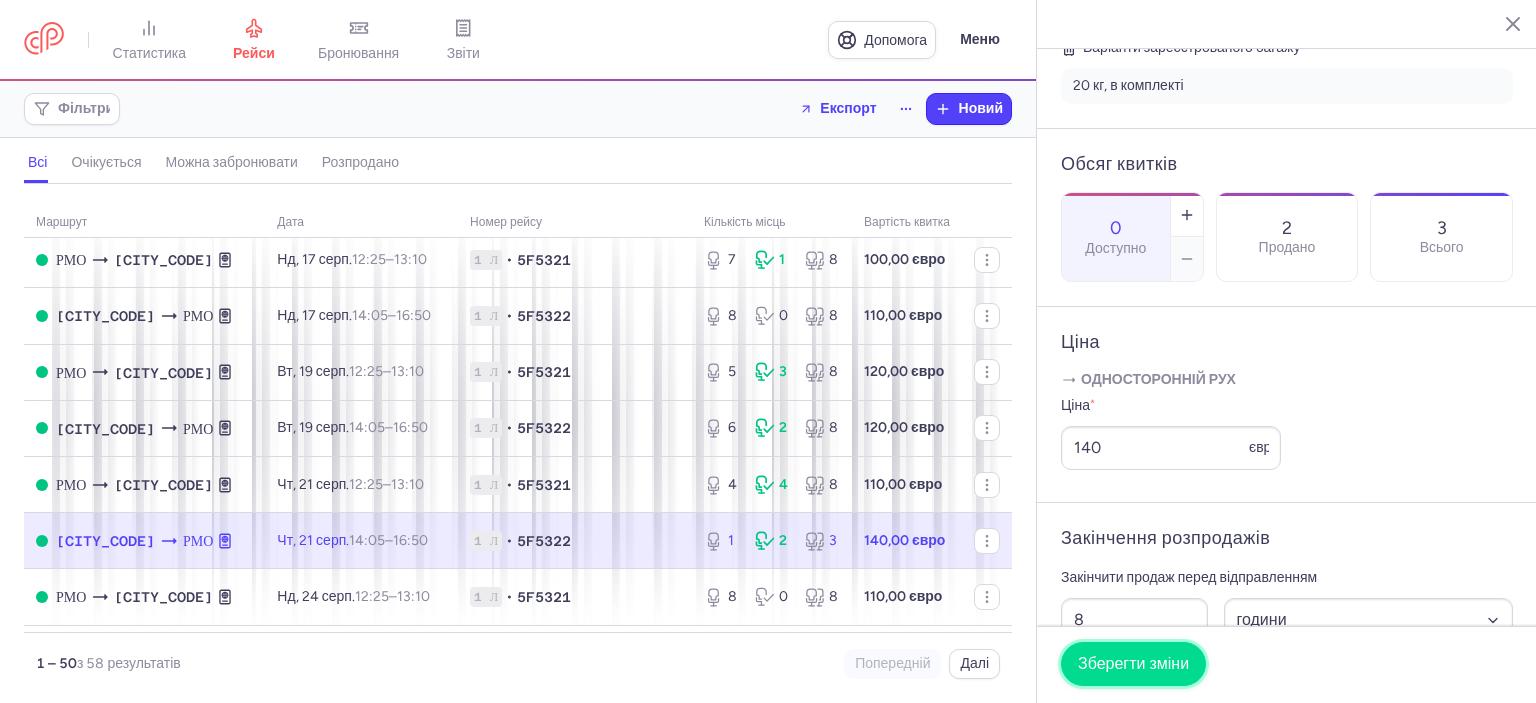 click on "Зберегти зміни" at bounding box center [1133, 663] 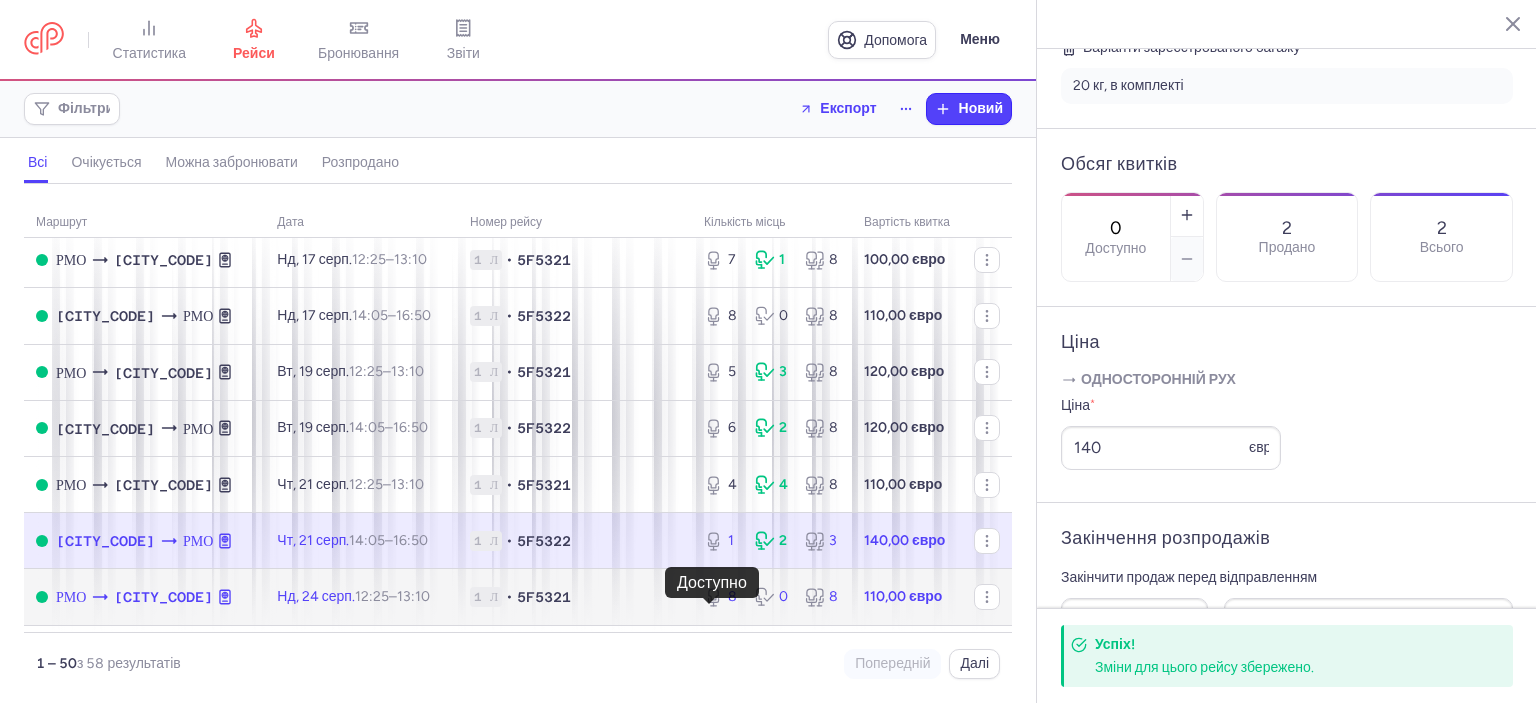 click on "8" at bounding box center (732, 596) 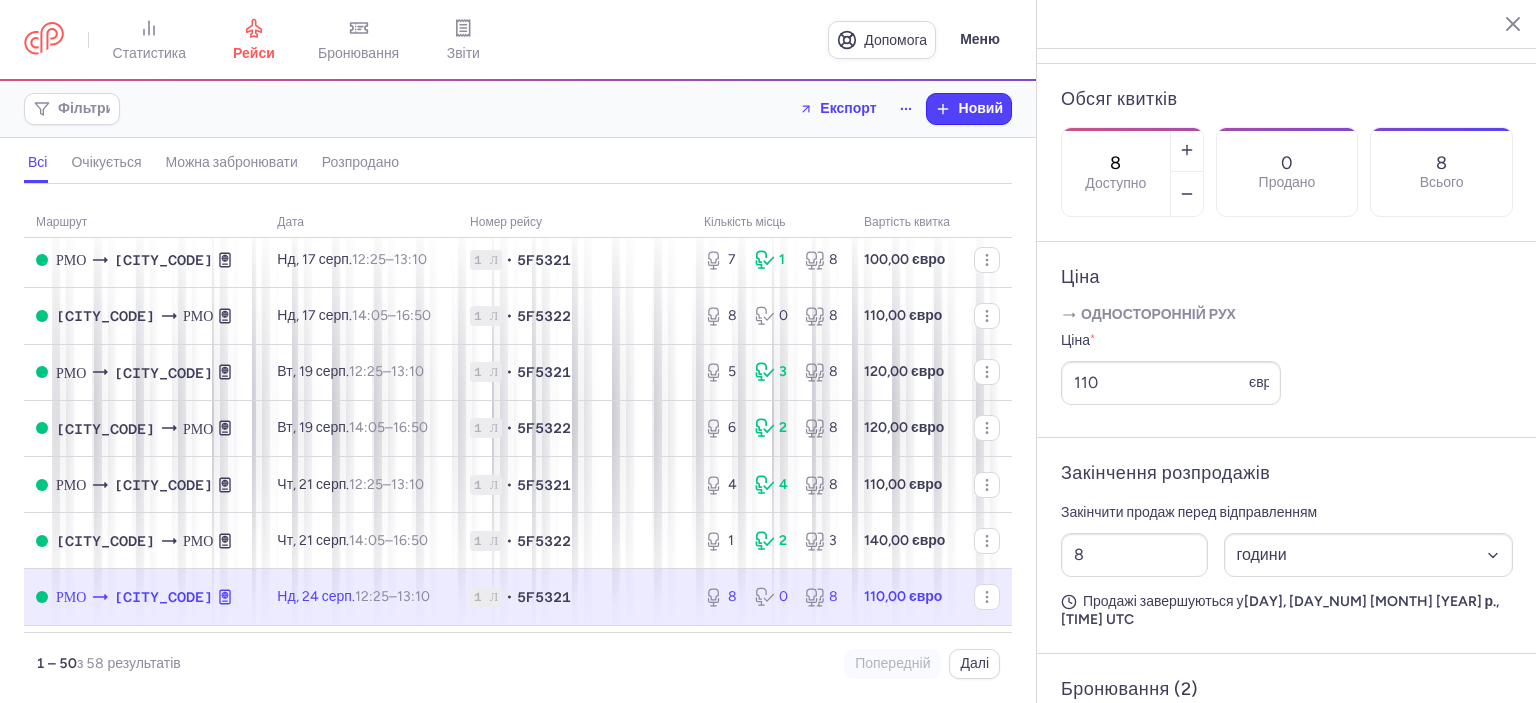 scroll, scrollTop: 611, scrollLeft: 0, axis: vertical 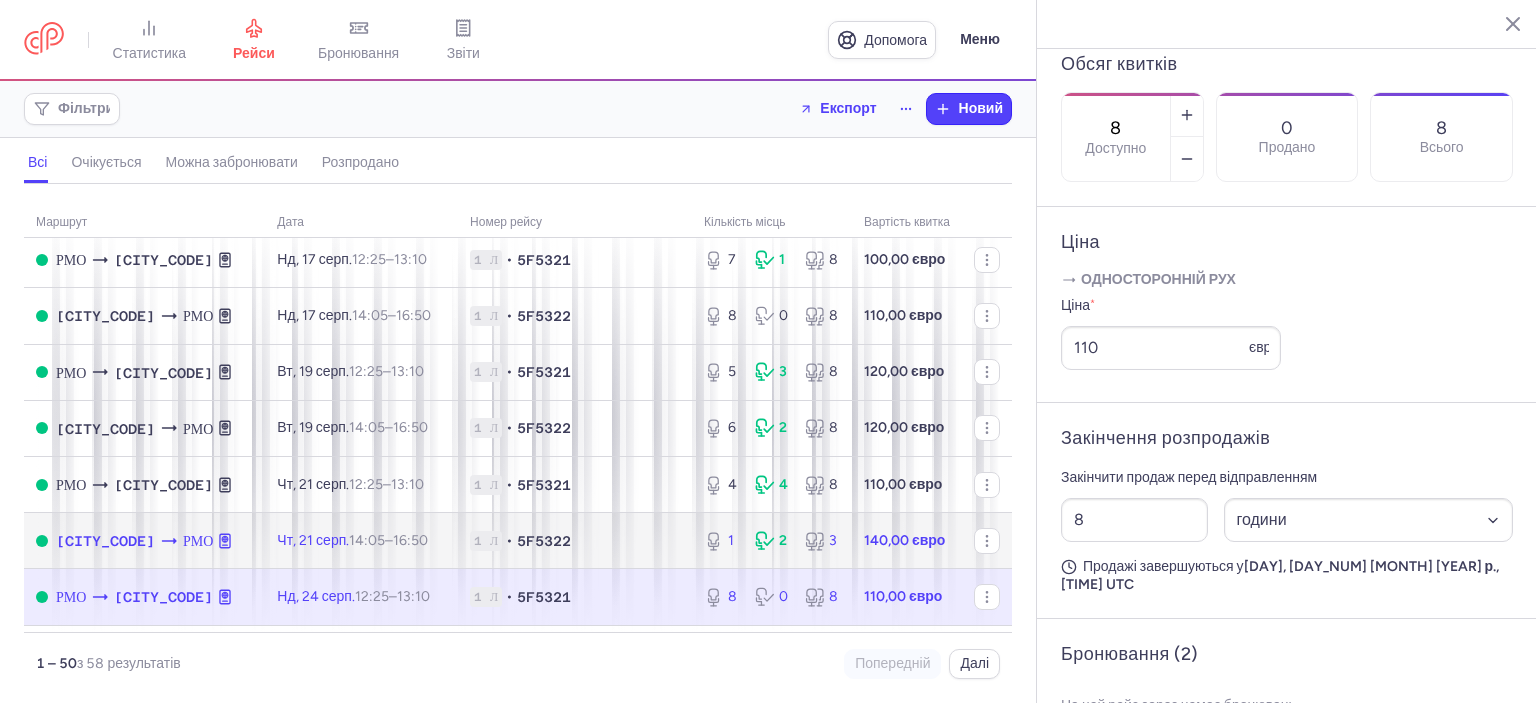 click on "1" at bounding box center (731, 540) 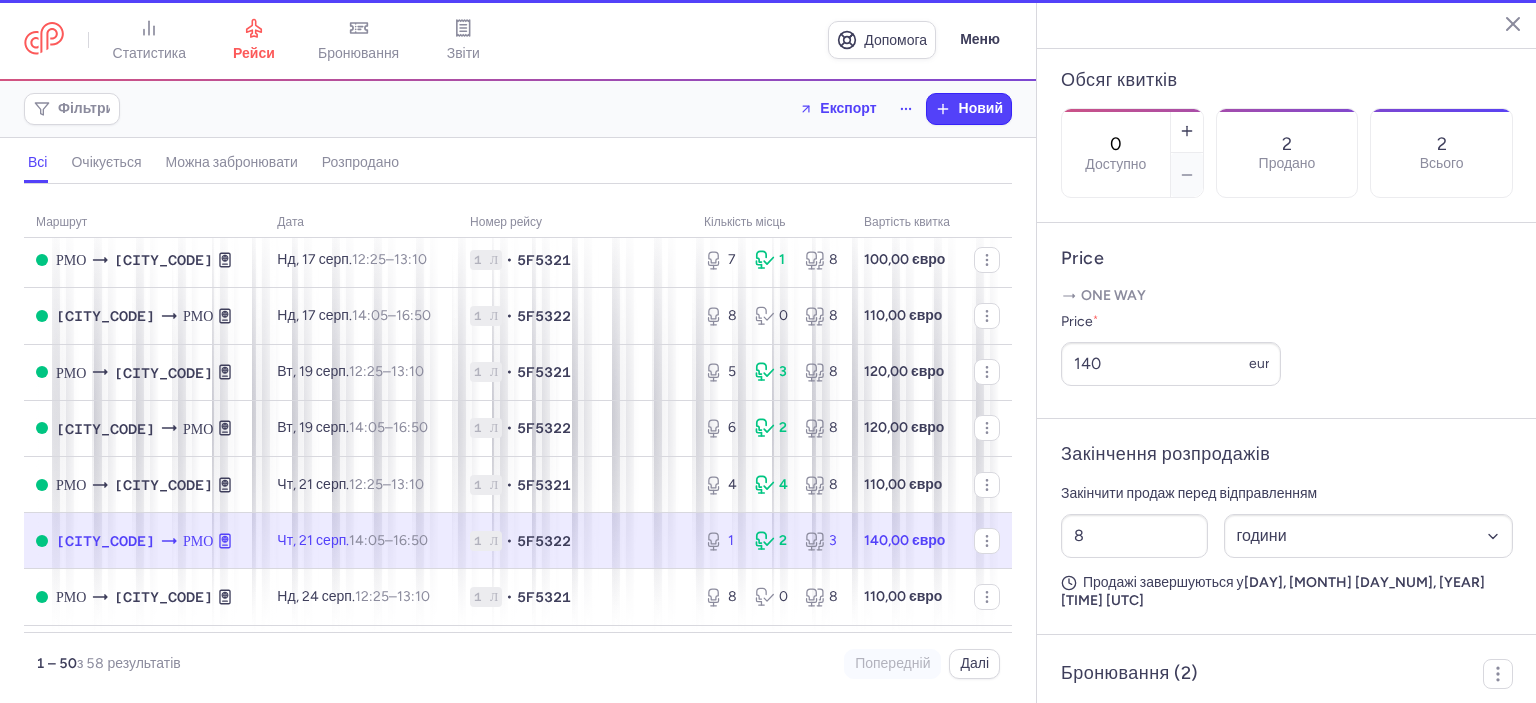 scroll, scrollTop: 627, scrollLeft: 0, axis: vertical 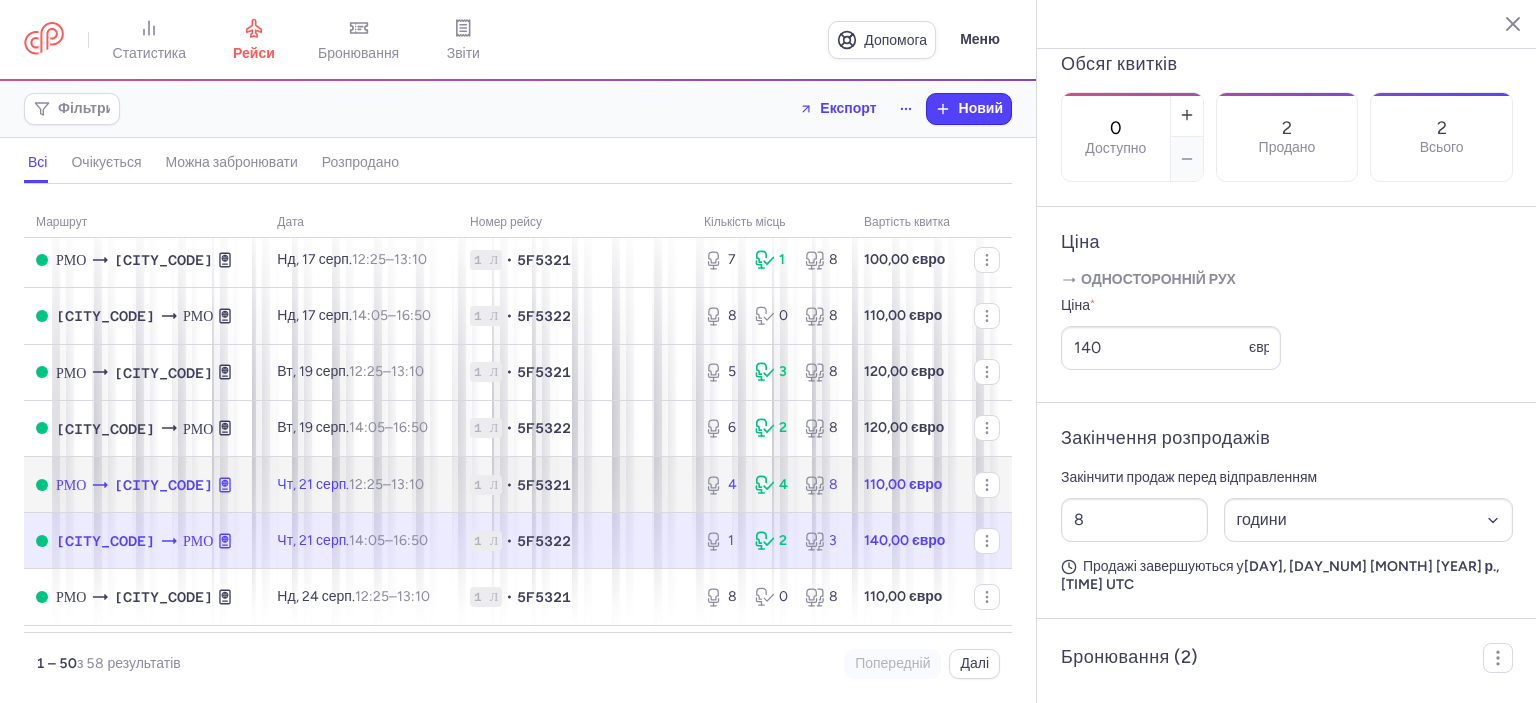 click on "4 4 8" at bounding box center (772, 485) 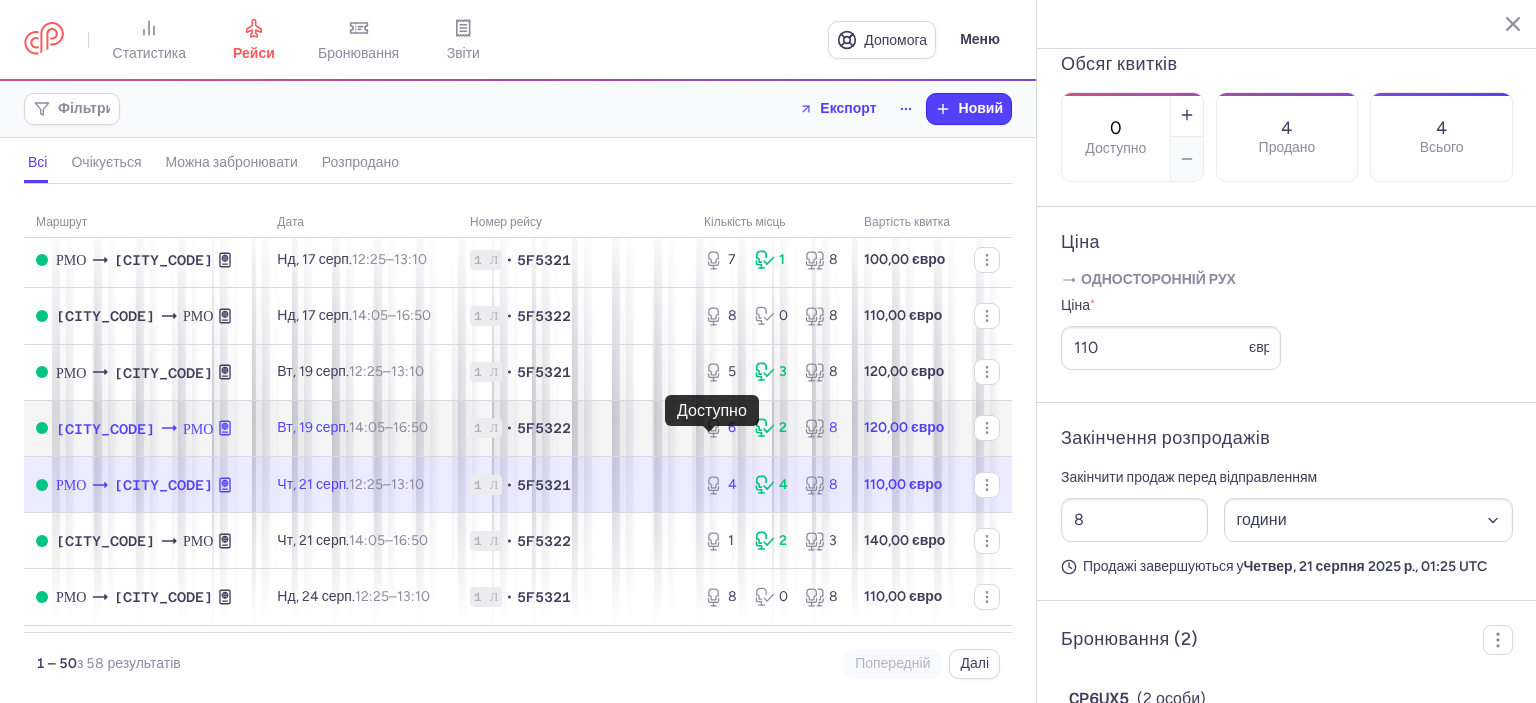 click on "6" at bounding box center (732, 427) 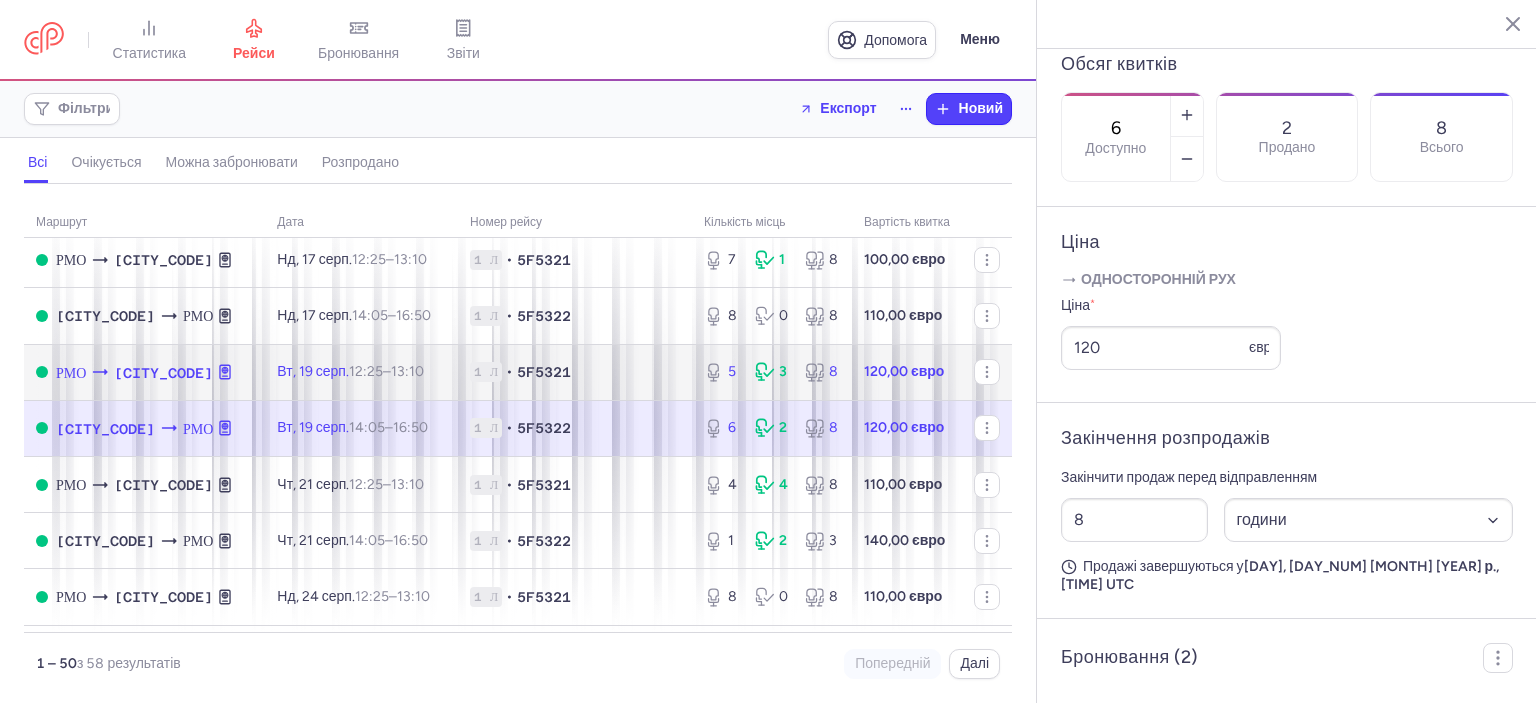 click on "5 3 8" at bounding box center (772, 372) 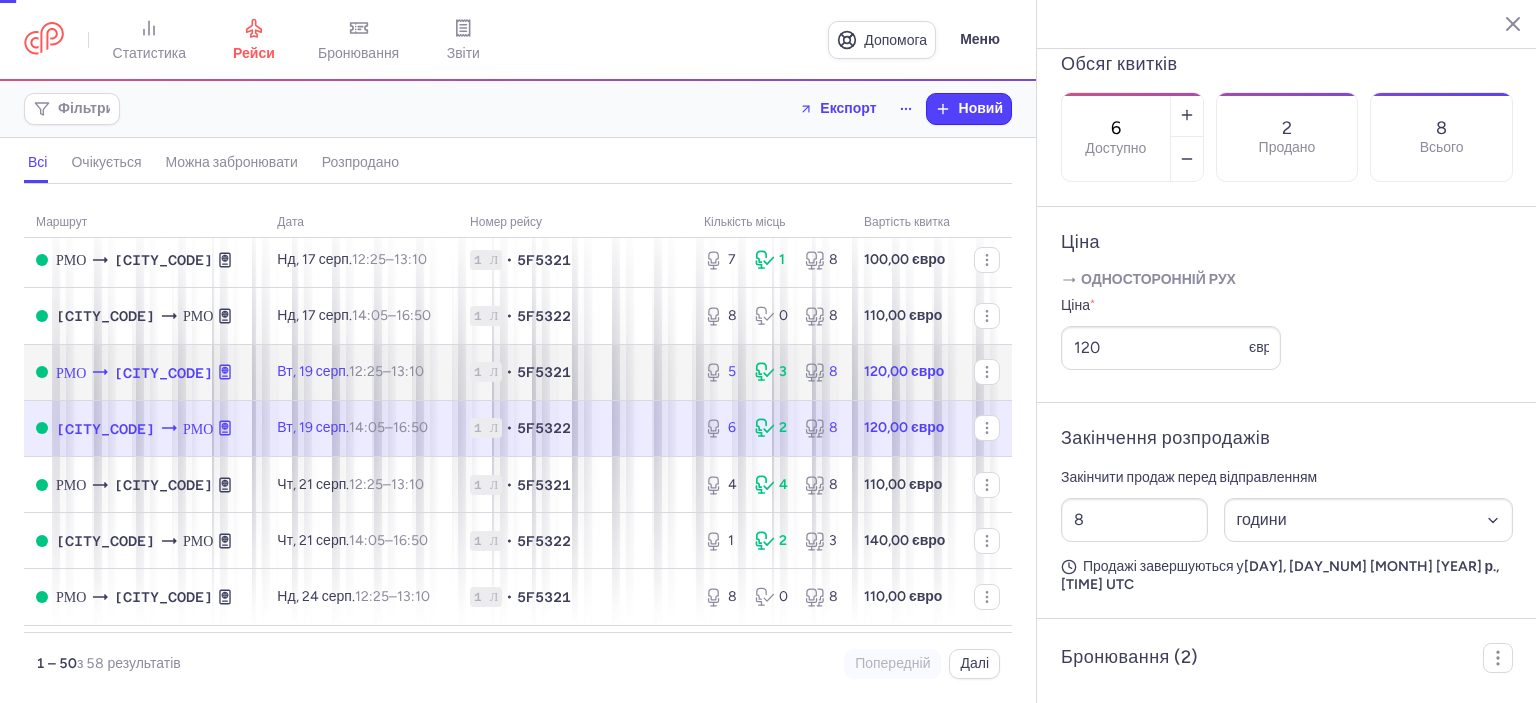 type on "5" 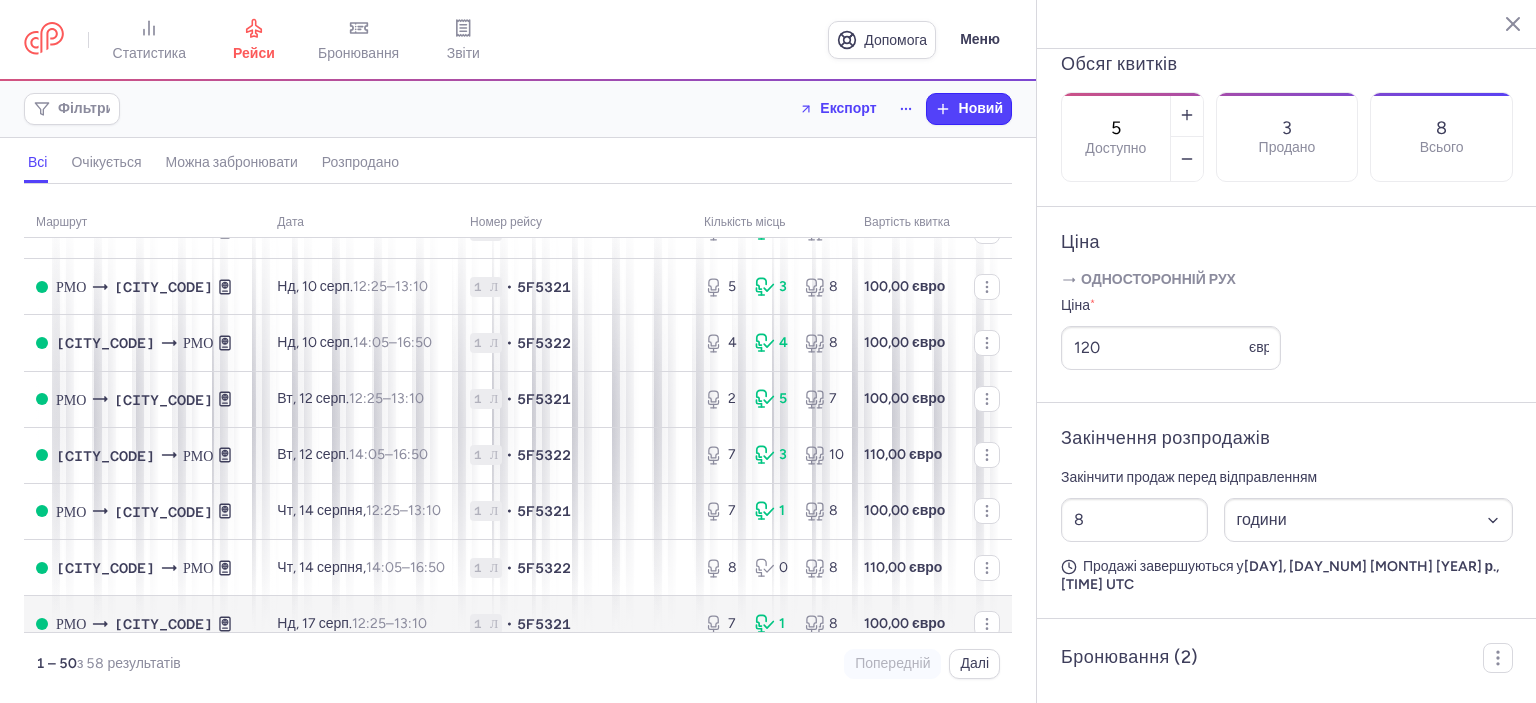 scroll, scrollTop: 201, scrollLeft: 0, axis: vertical 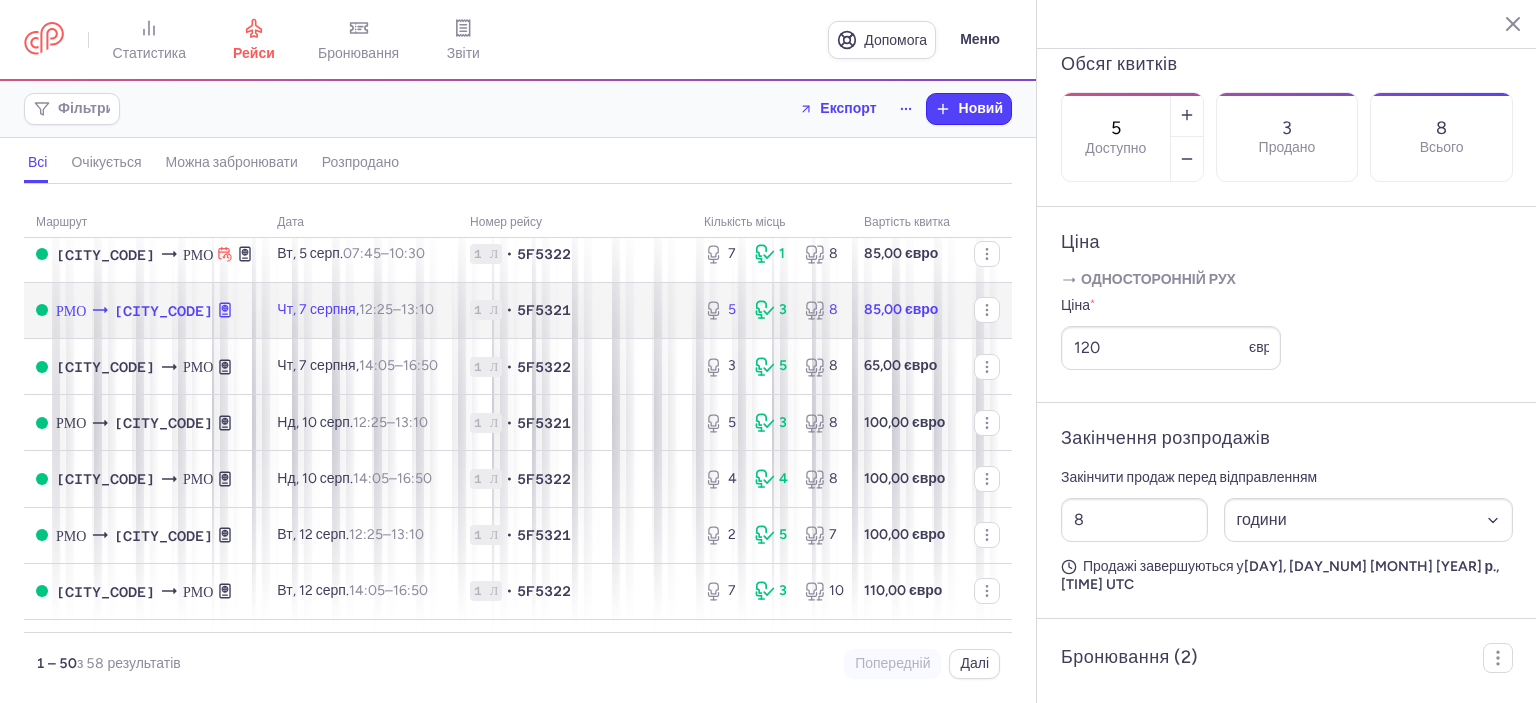 click on "85,00 євро" at bounding box center (907, 310) 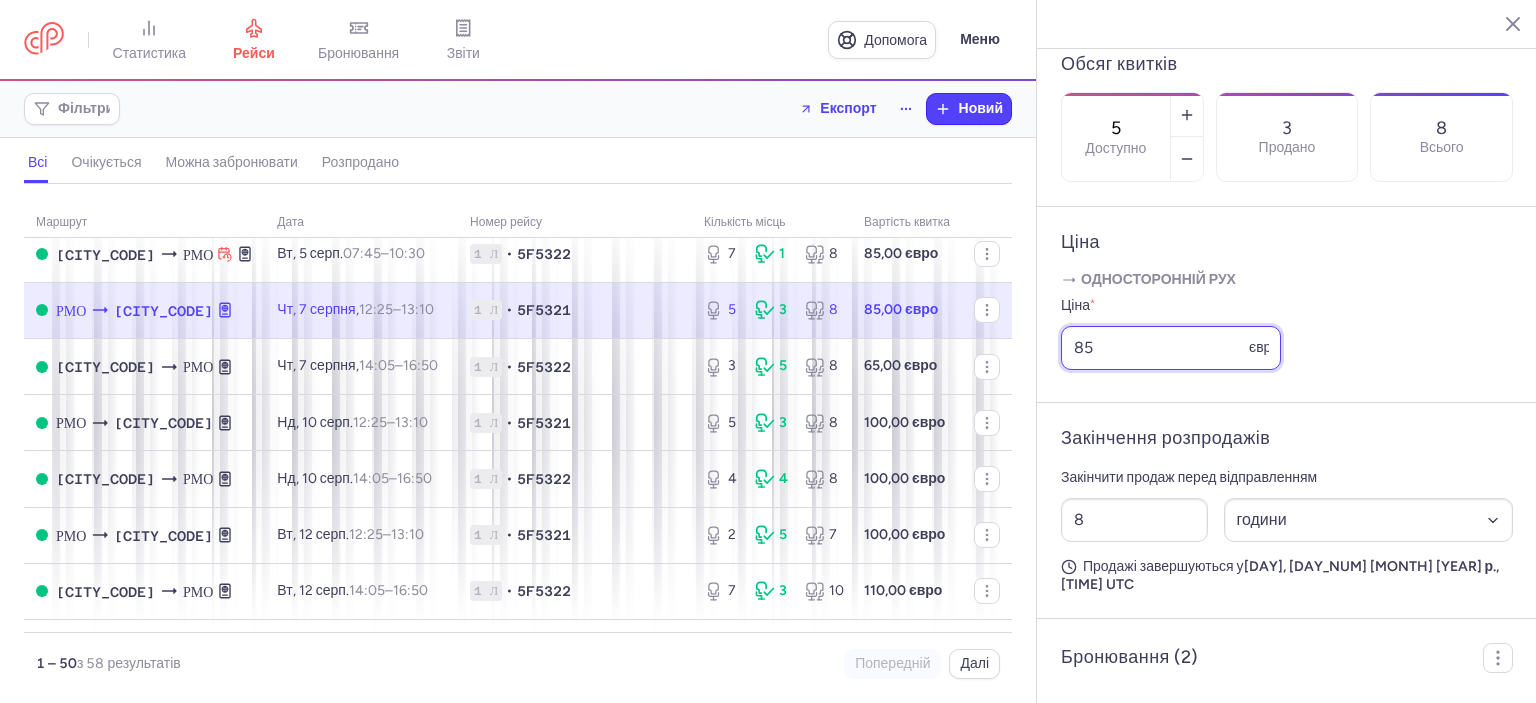 click on "85" at bounding box center (1171, 348) 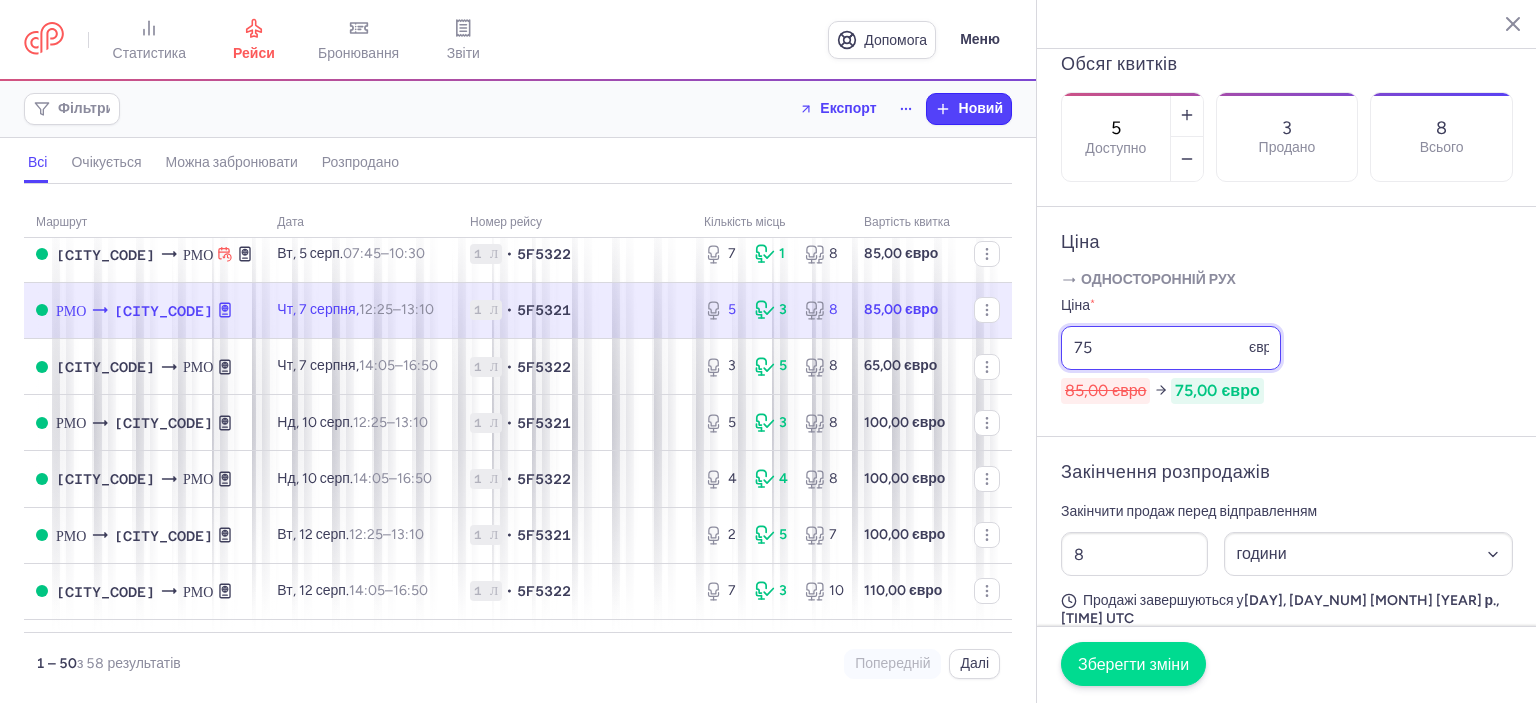 type on "75" 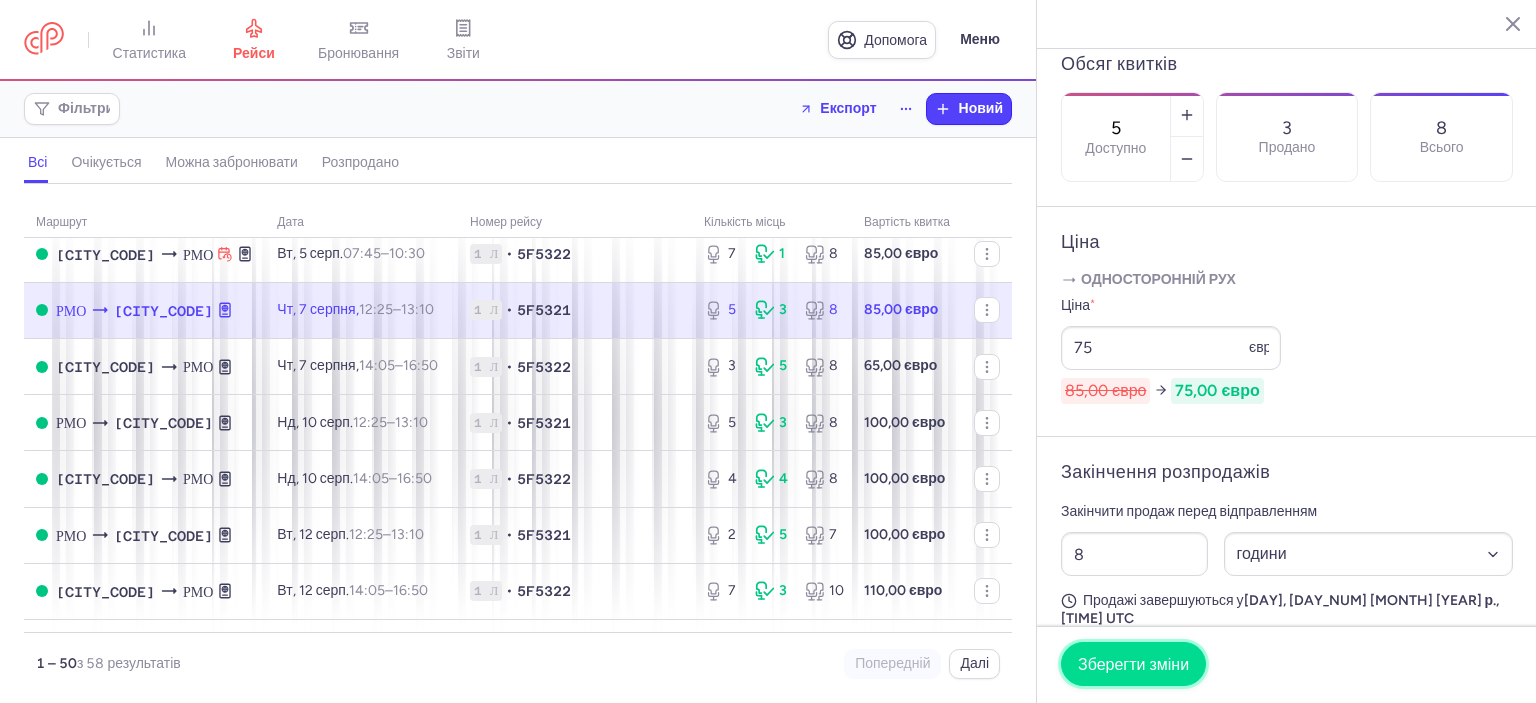 click on "Зберегти зміни" at bounding box center [1133, 663] 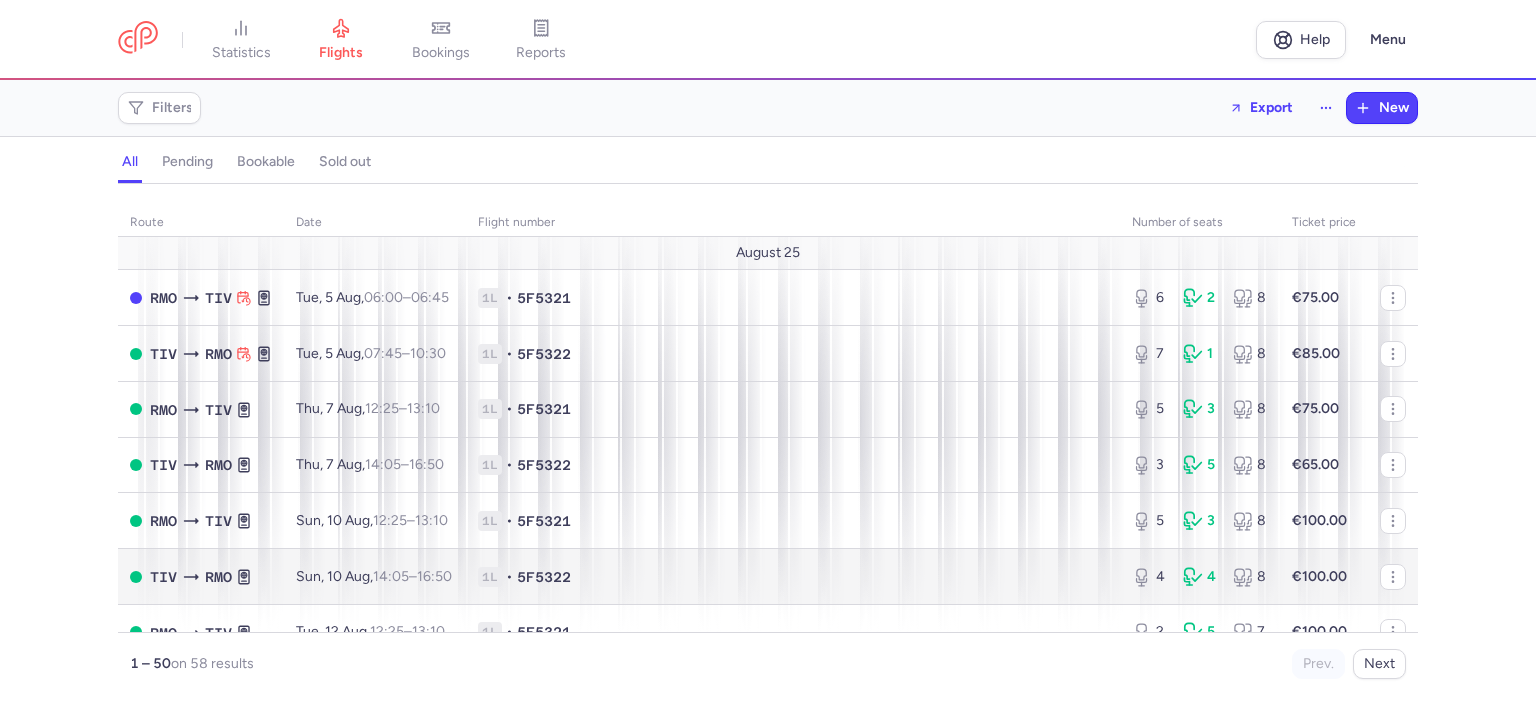 scroll, scrollTop: 0, scrollLeft: 0, axis: both 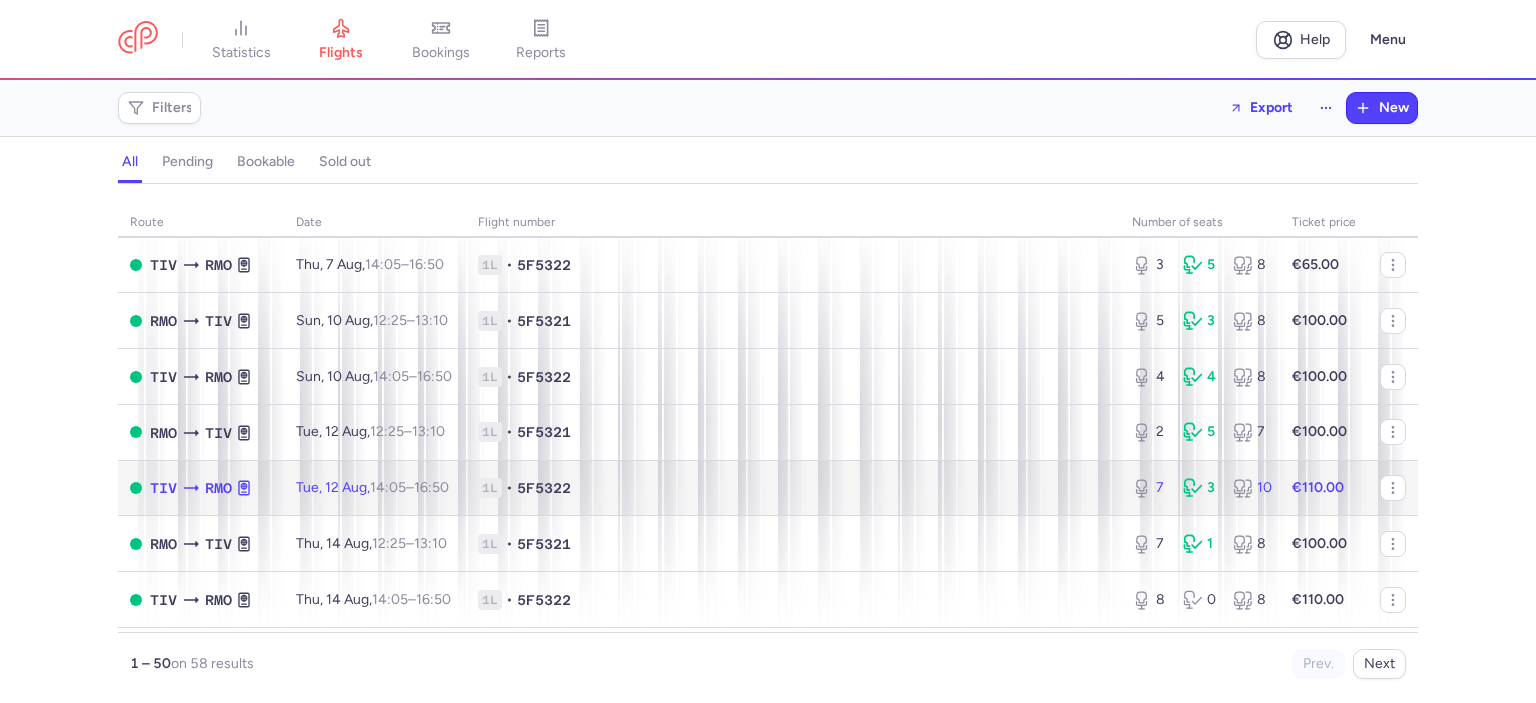 click on "€110.00" at bounding box center (1324, 488) 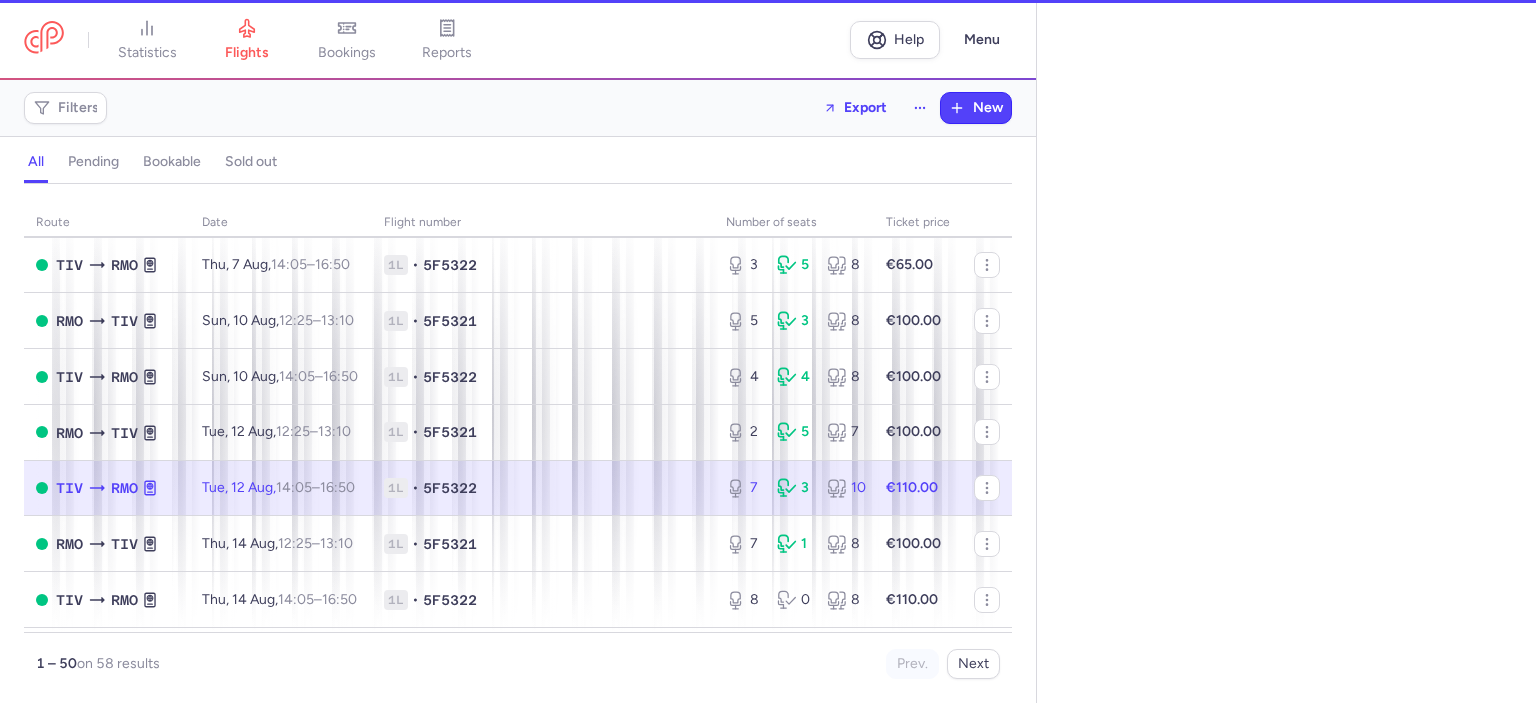 select on "hours" 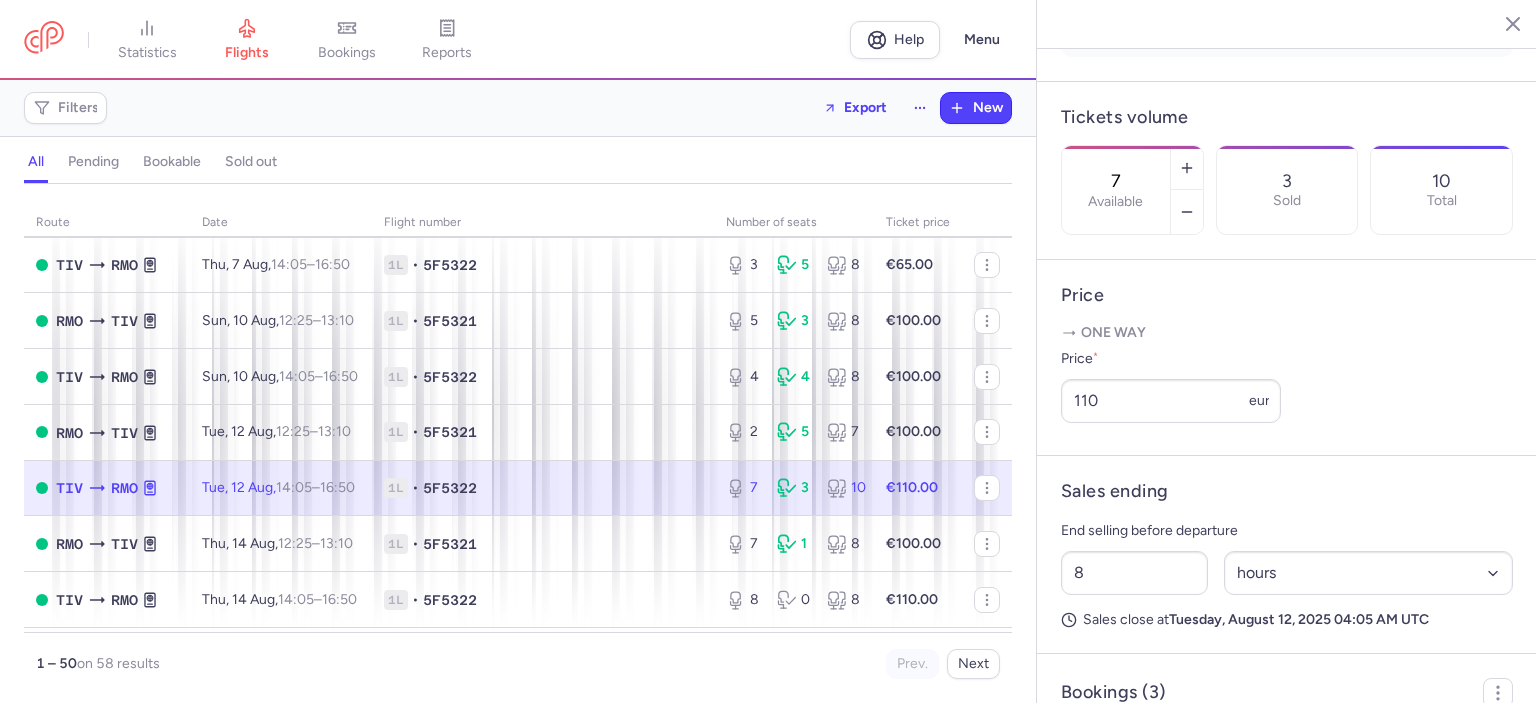 scroll, scrollTop: 600, scrollLeft: 0, axis: vertical 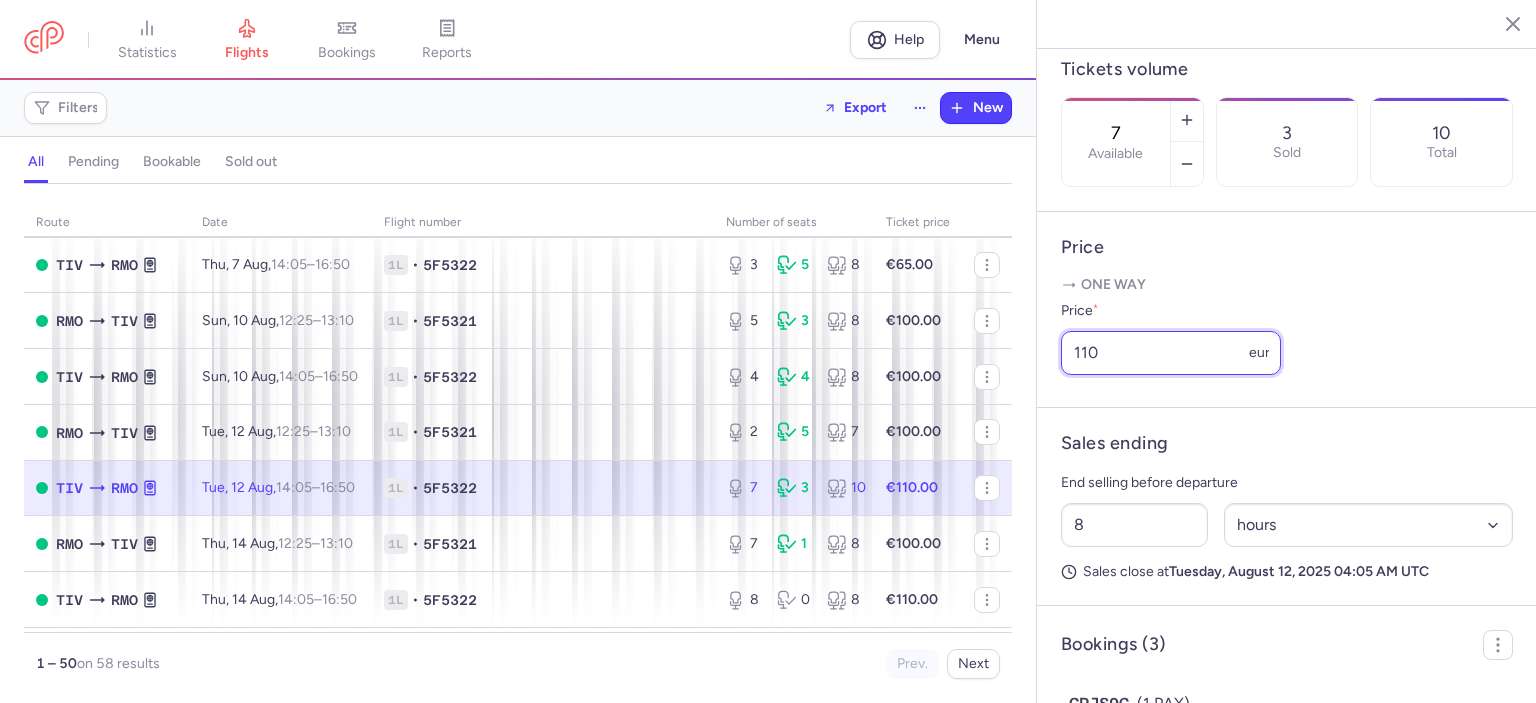 click on "110" at bounding box center (1171, 353) 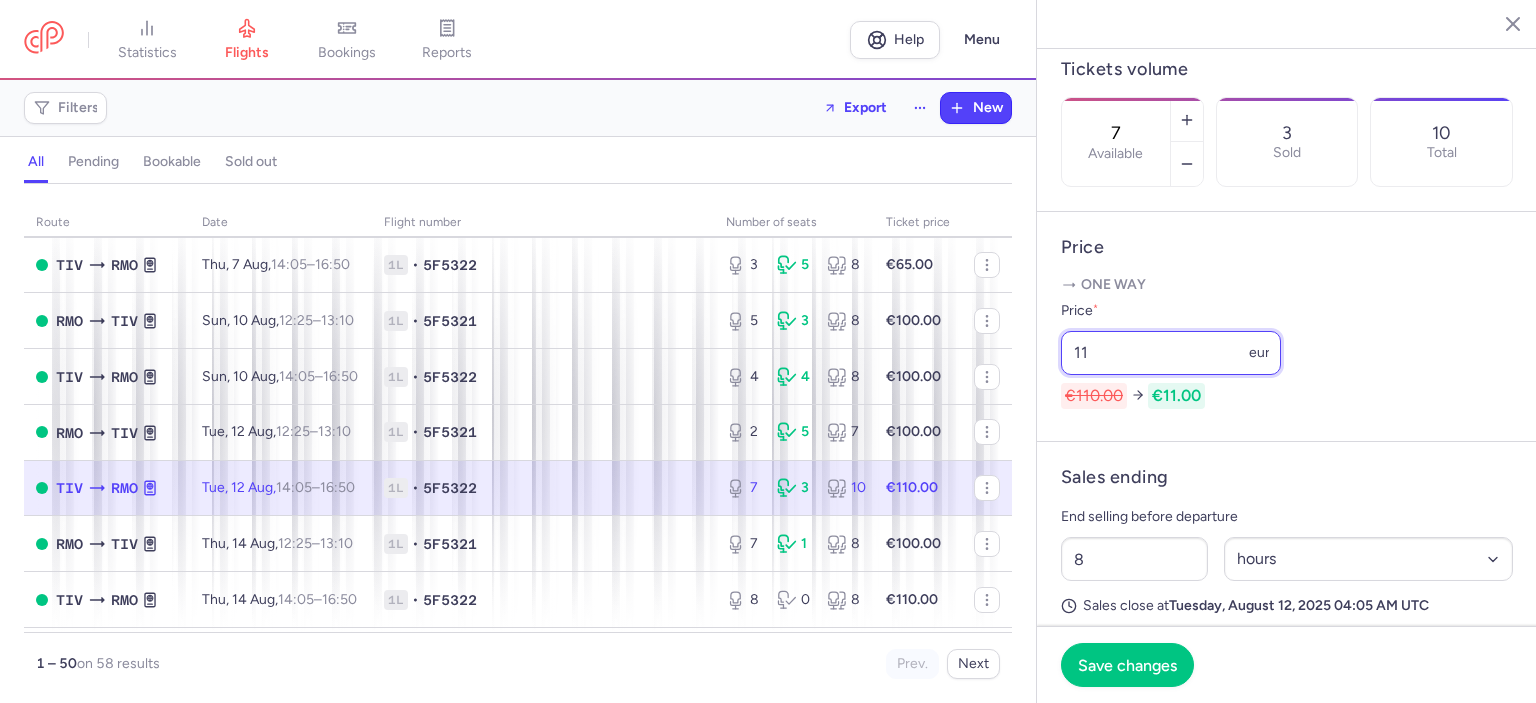 type on "1" 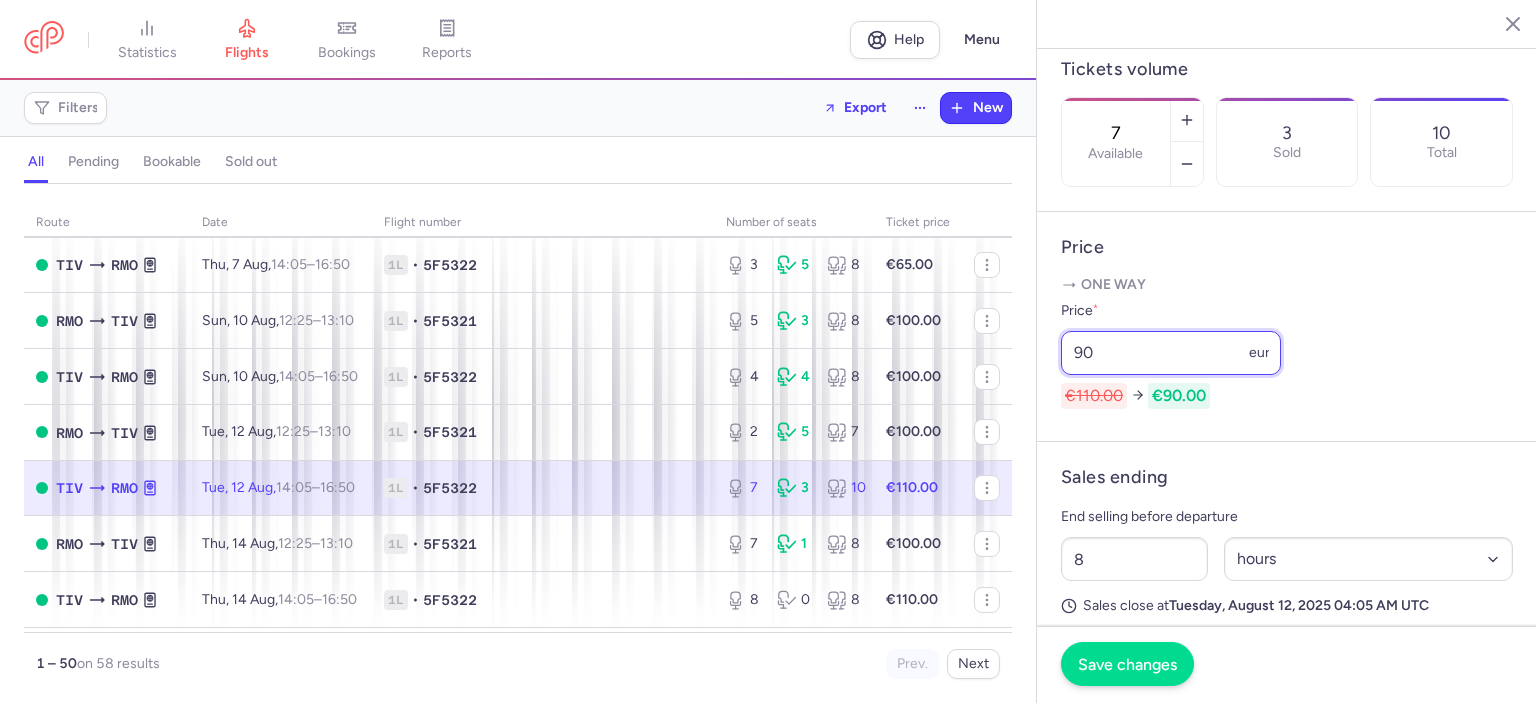 type on "90" 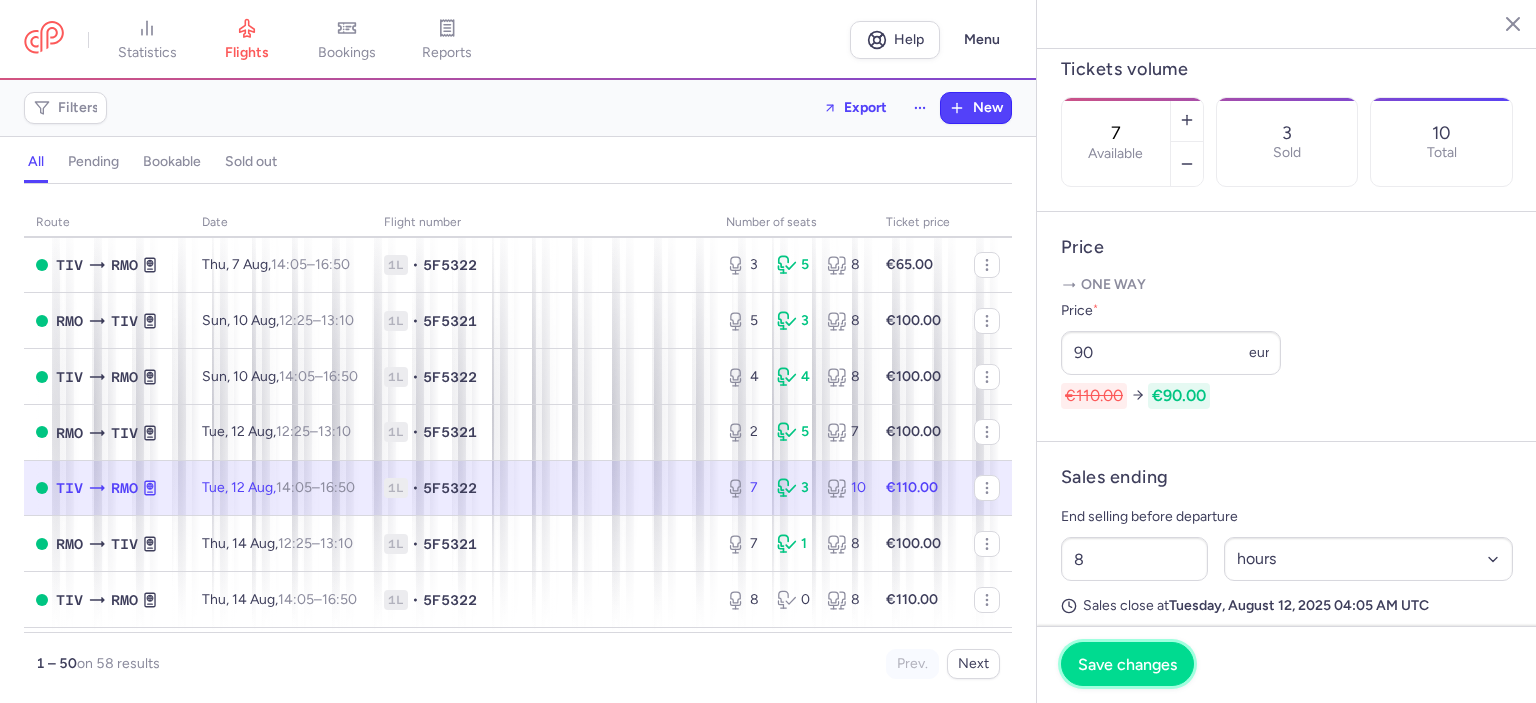click on "Save changes" at bounding box center (1127, 664) 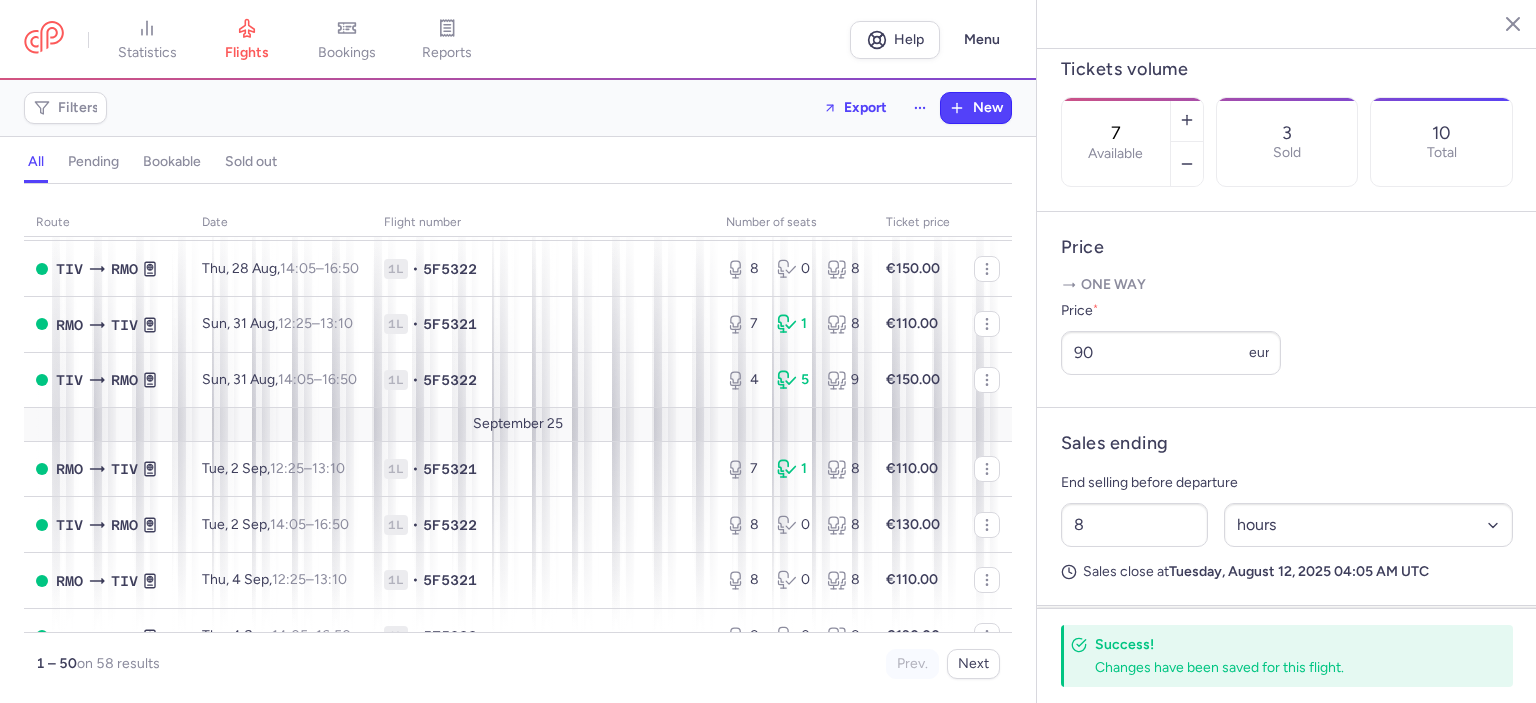 scroll, scrollTop: 1300, scrollLeft: 0, axis: vertical 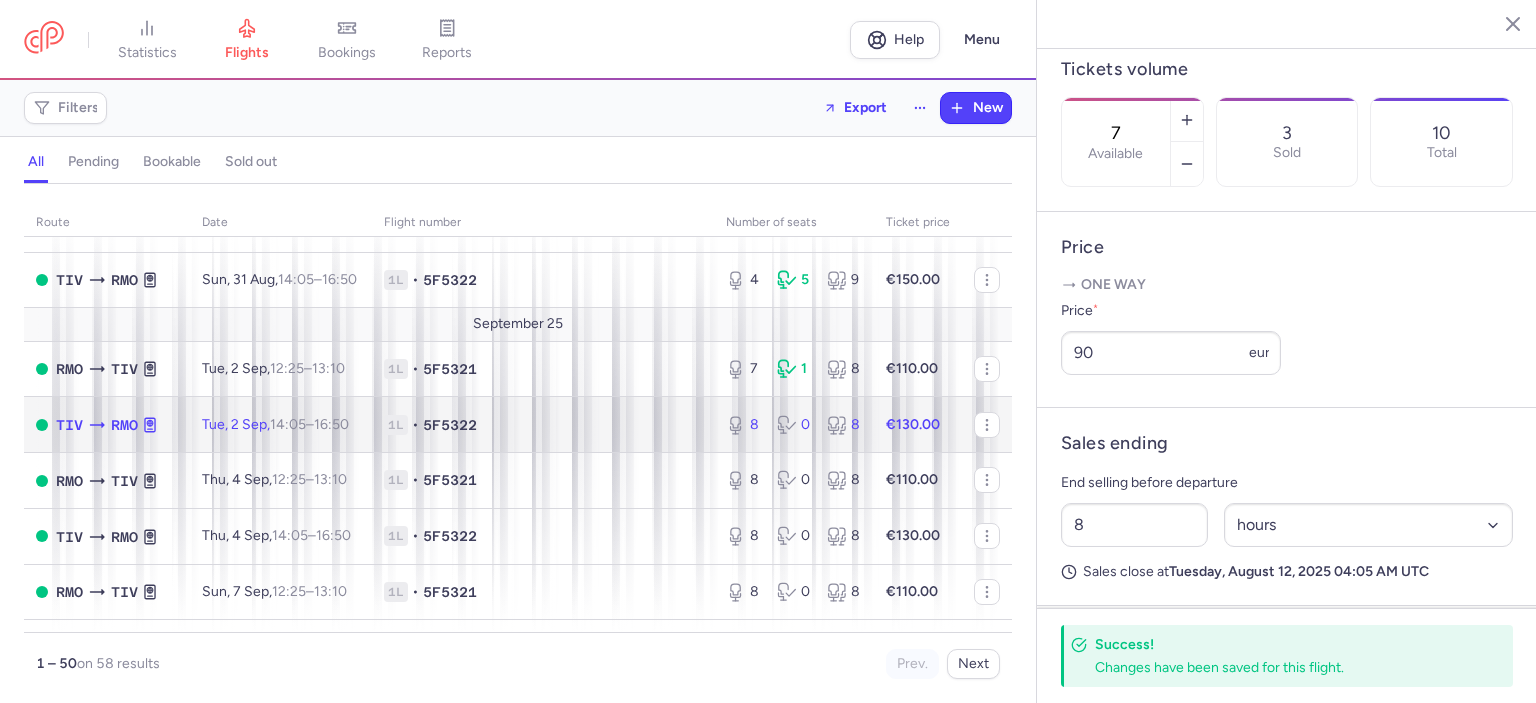 click on "€130.00" at bounding box center (918, 425) 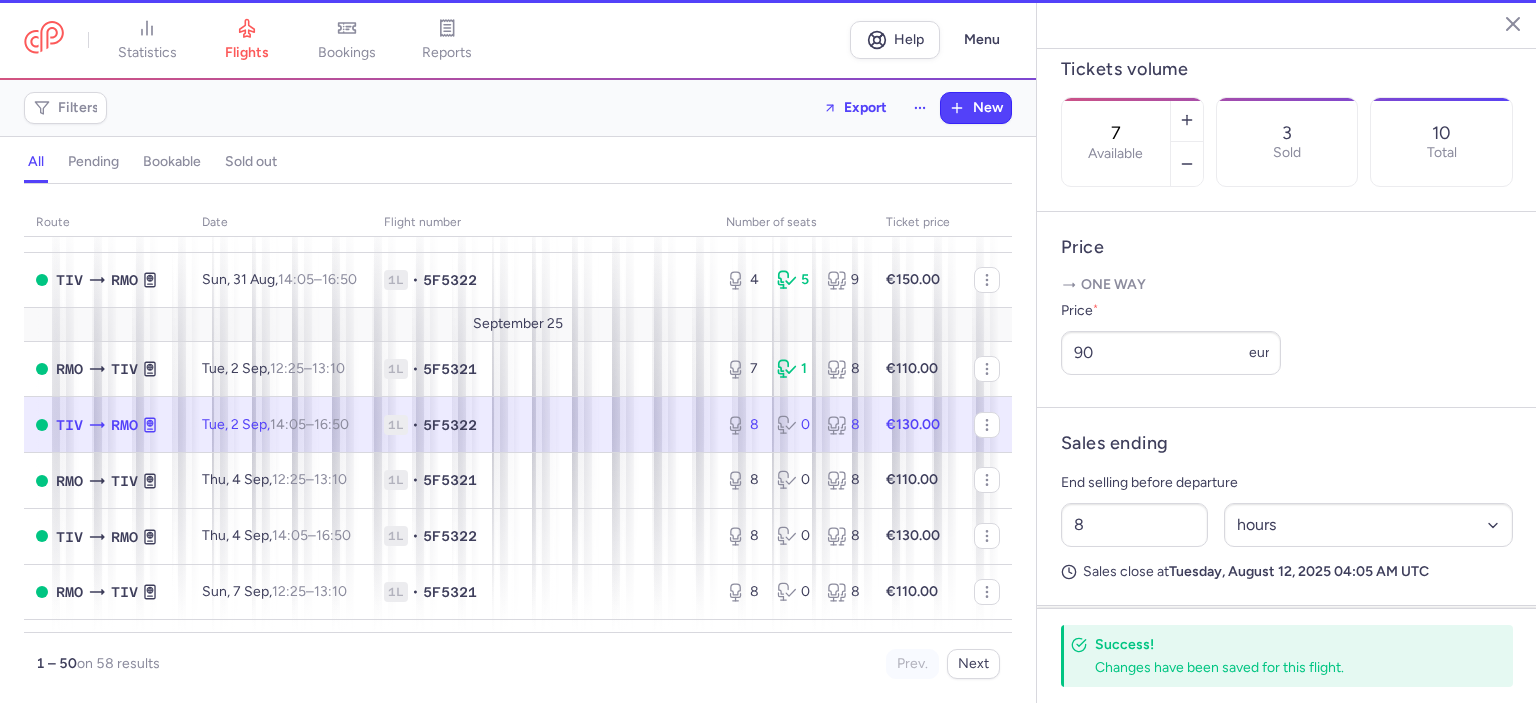 type on "8" 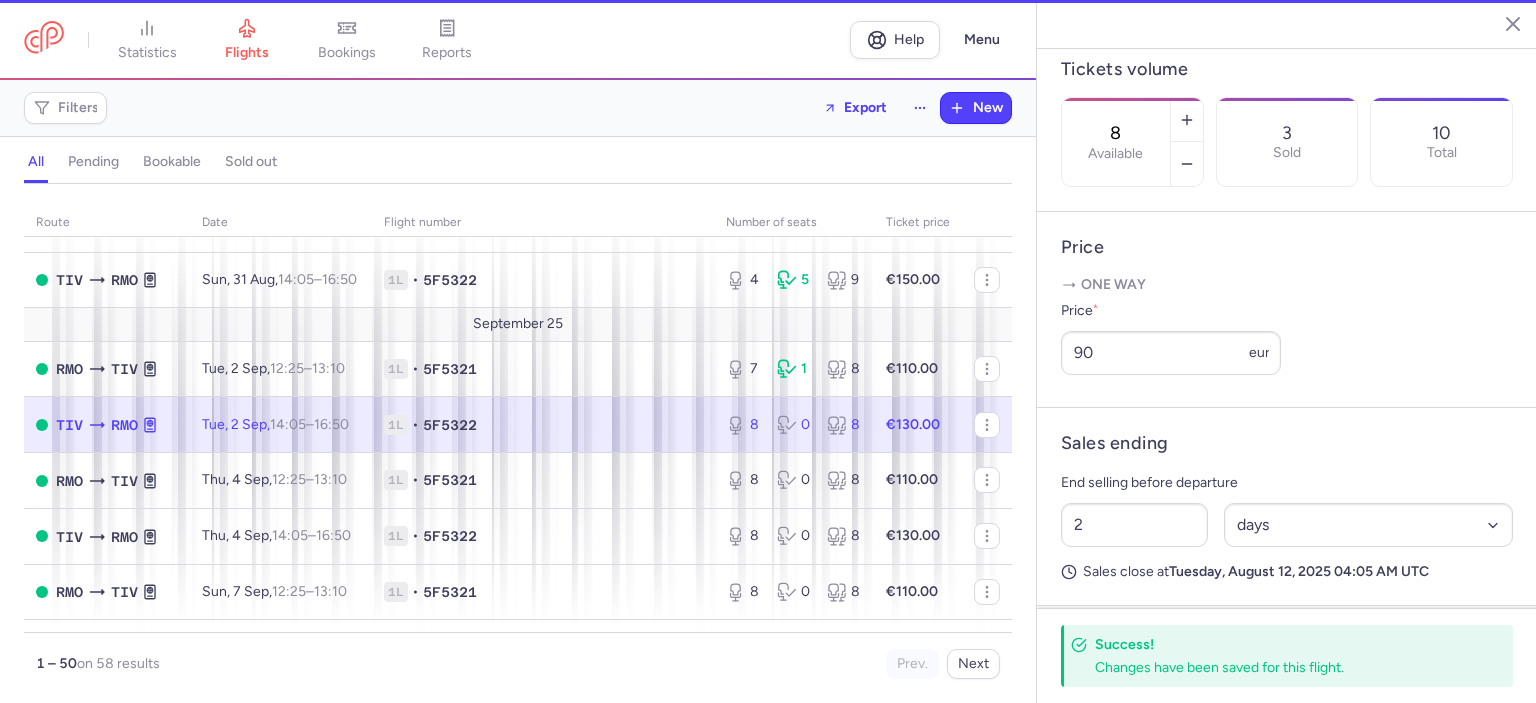 scroll, scrollTop: 584, scrollLeft: 0, axis: vertical 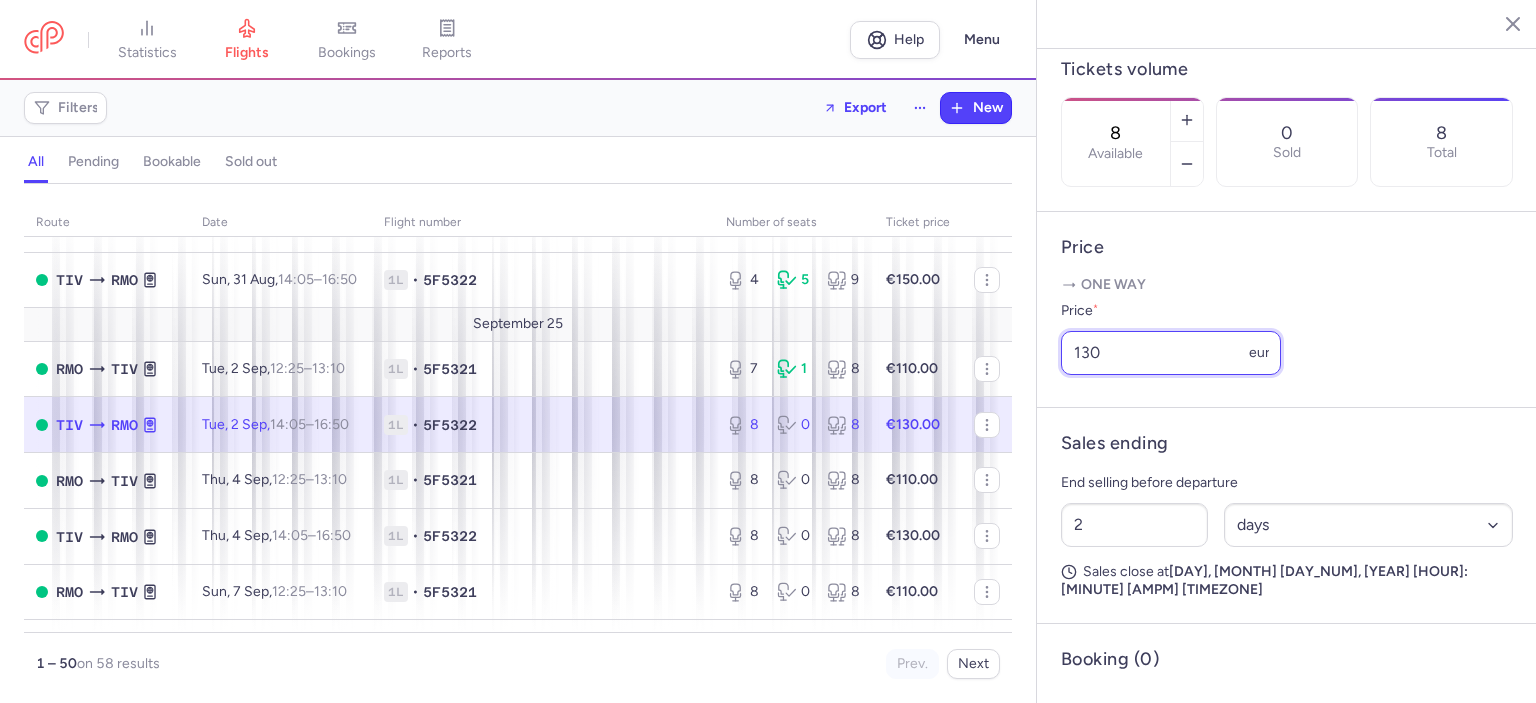 click on "130" at bounding box center [1171, 353] 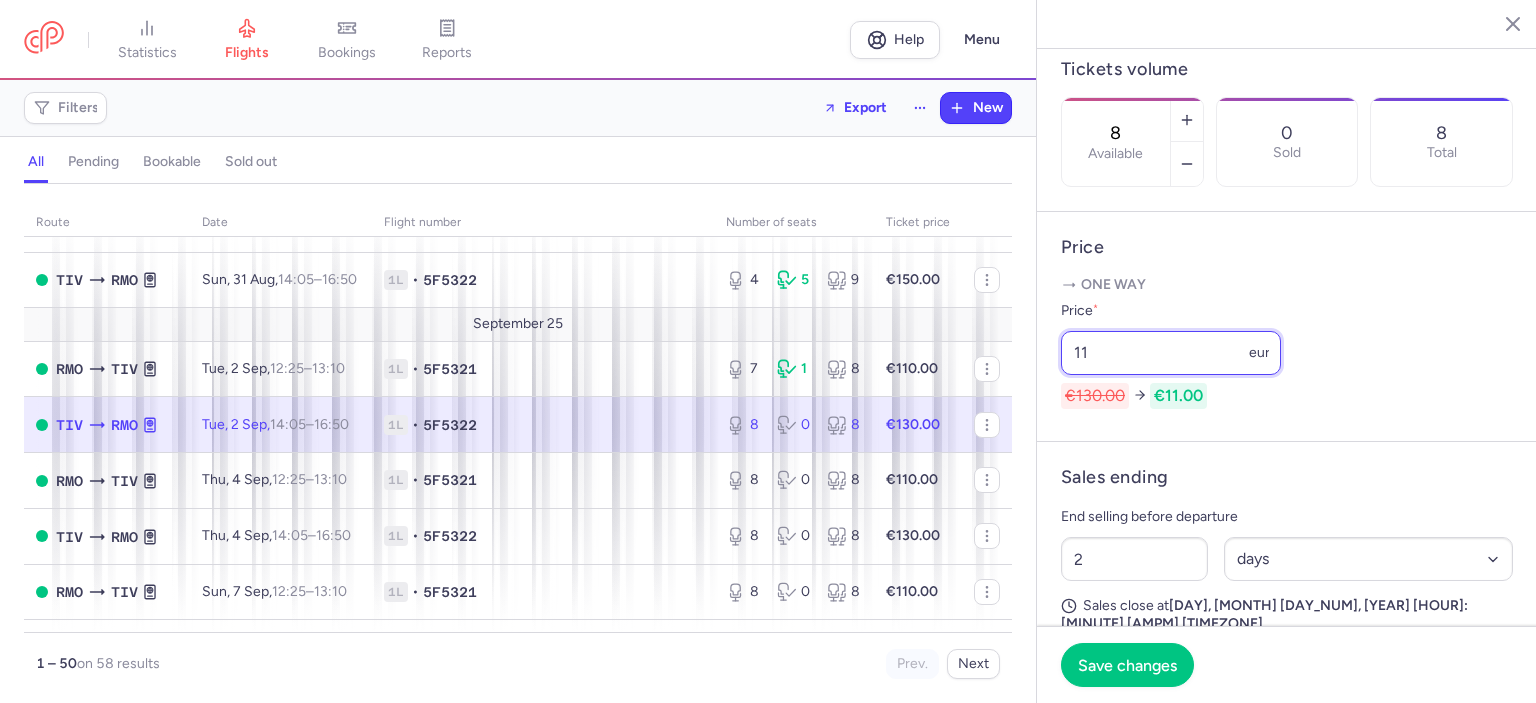 type on "1" 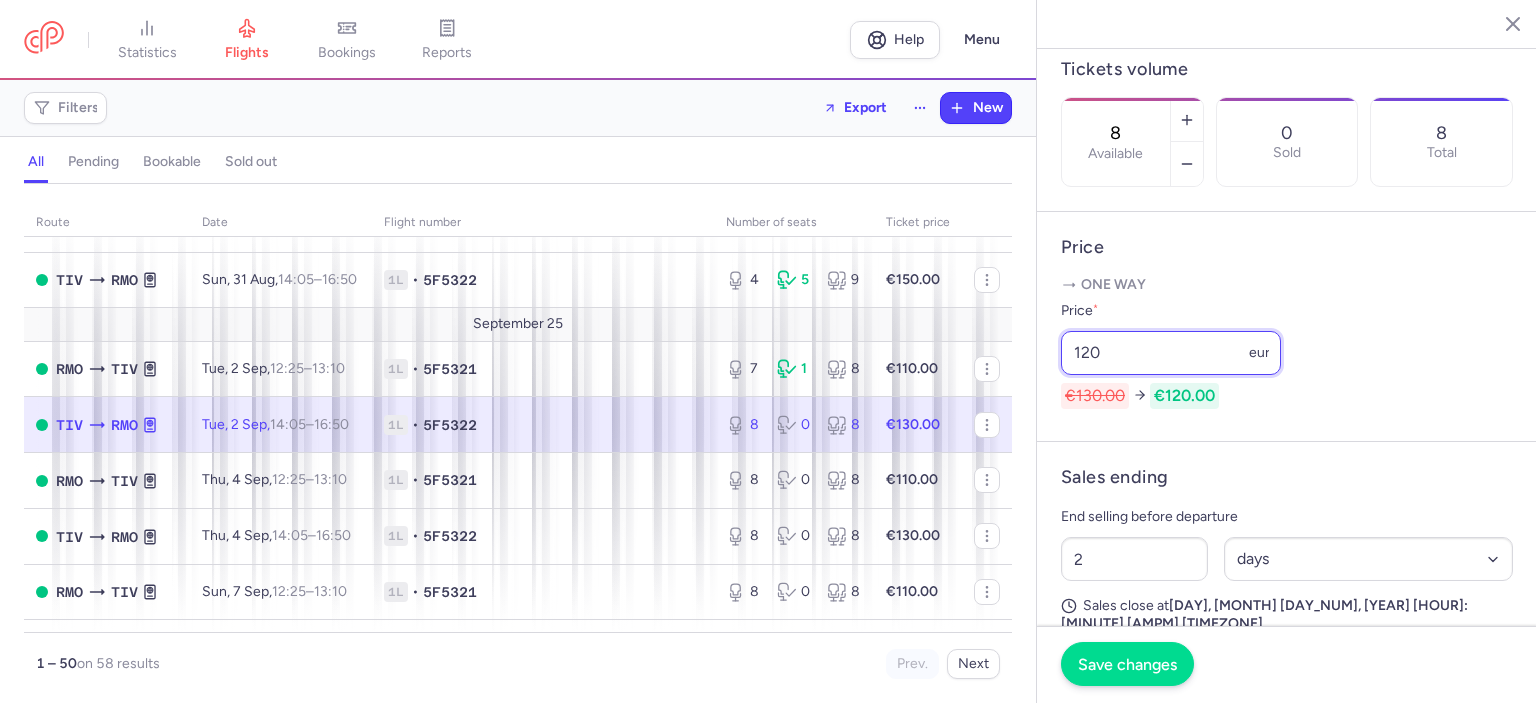type on "120" 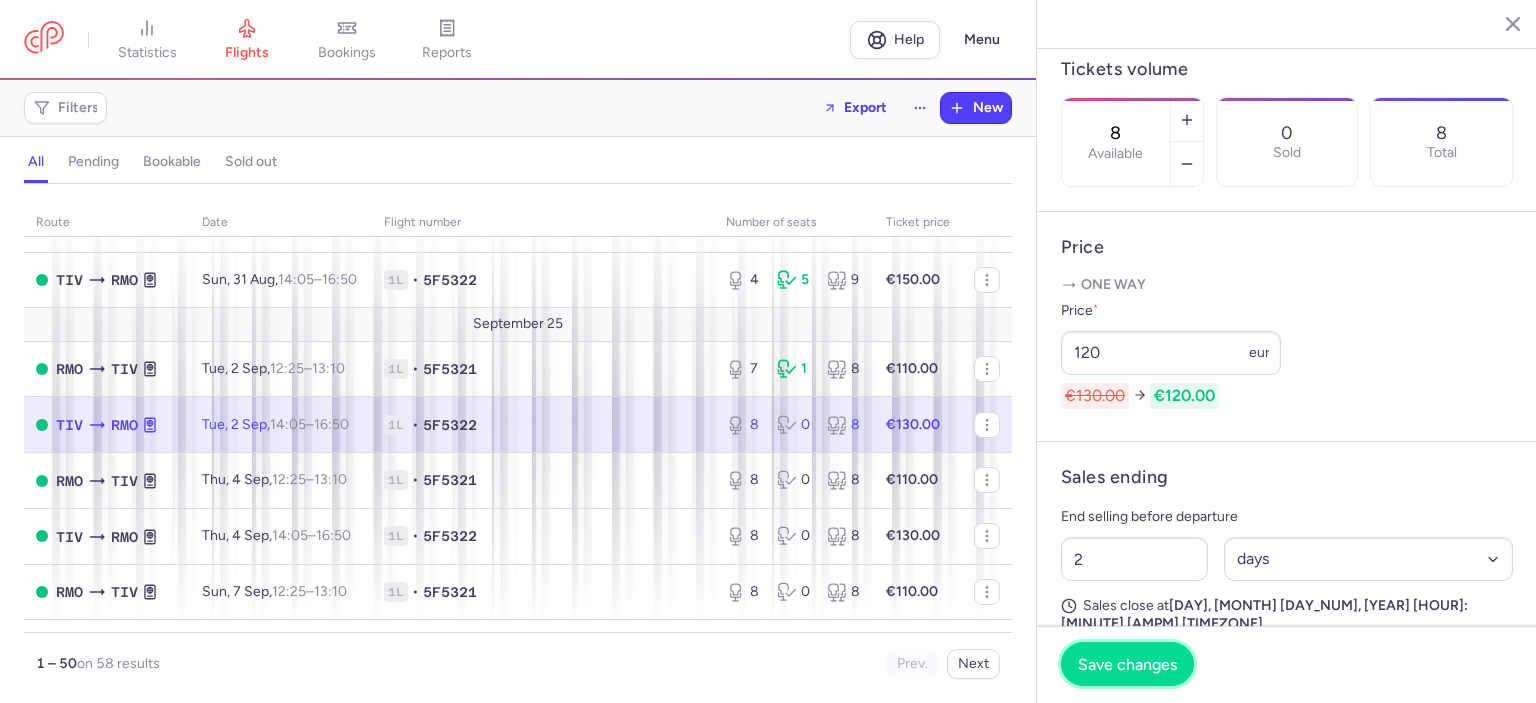 click on "Save changes" at bounding box center [1127, 664] 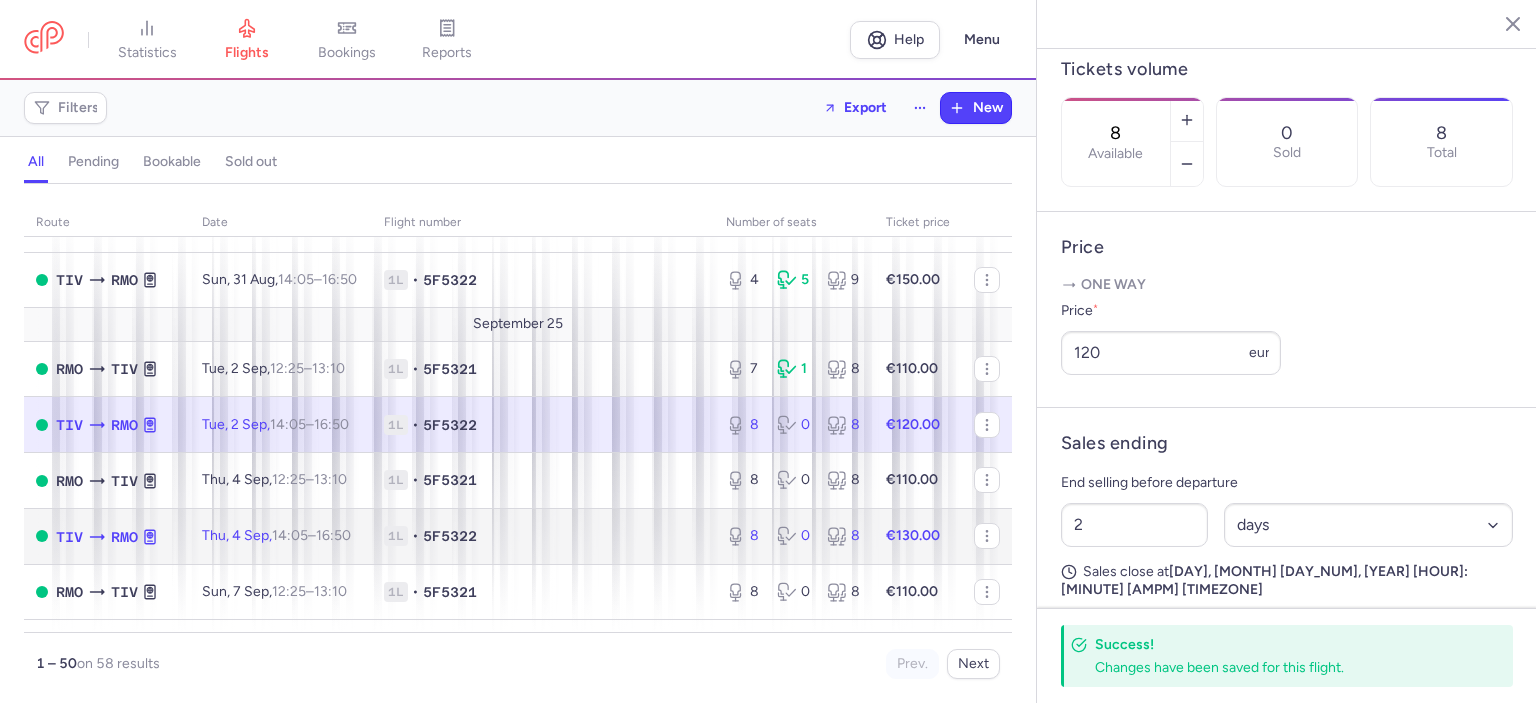 click on "€130.00" at bounding box center [918, 536] 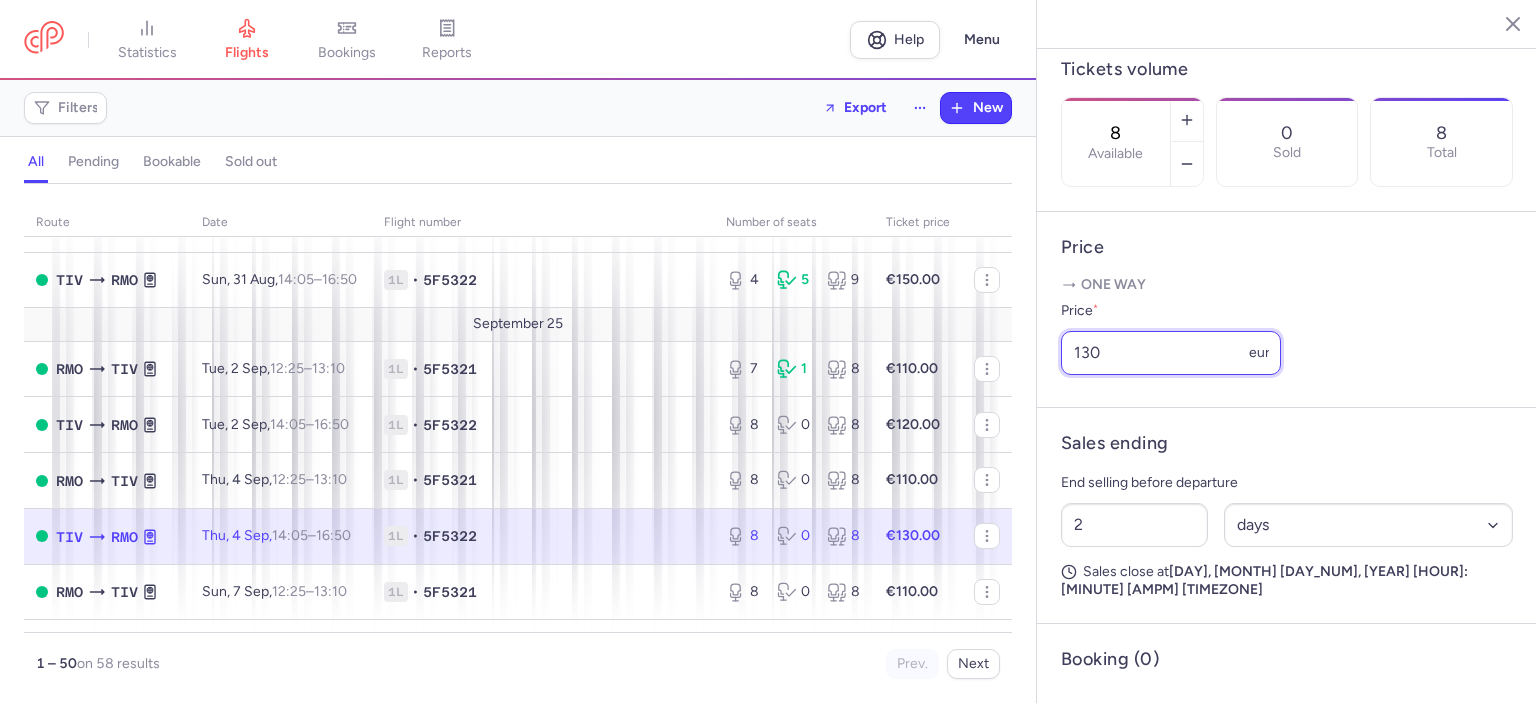 click on "130" at bounding box center [1171, 353] 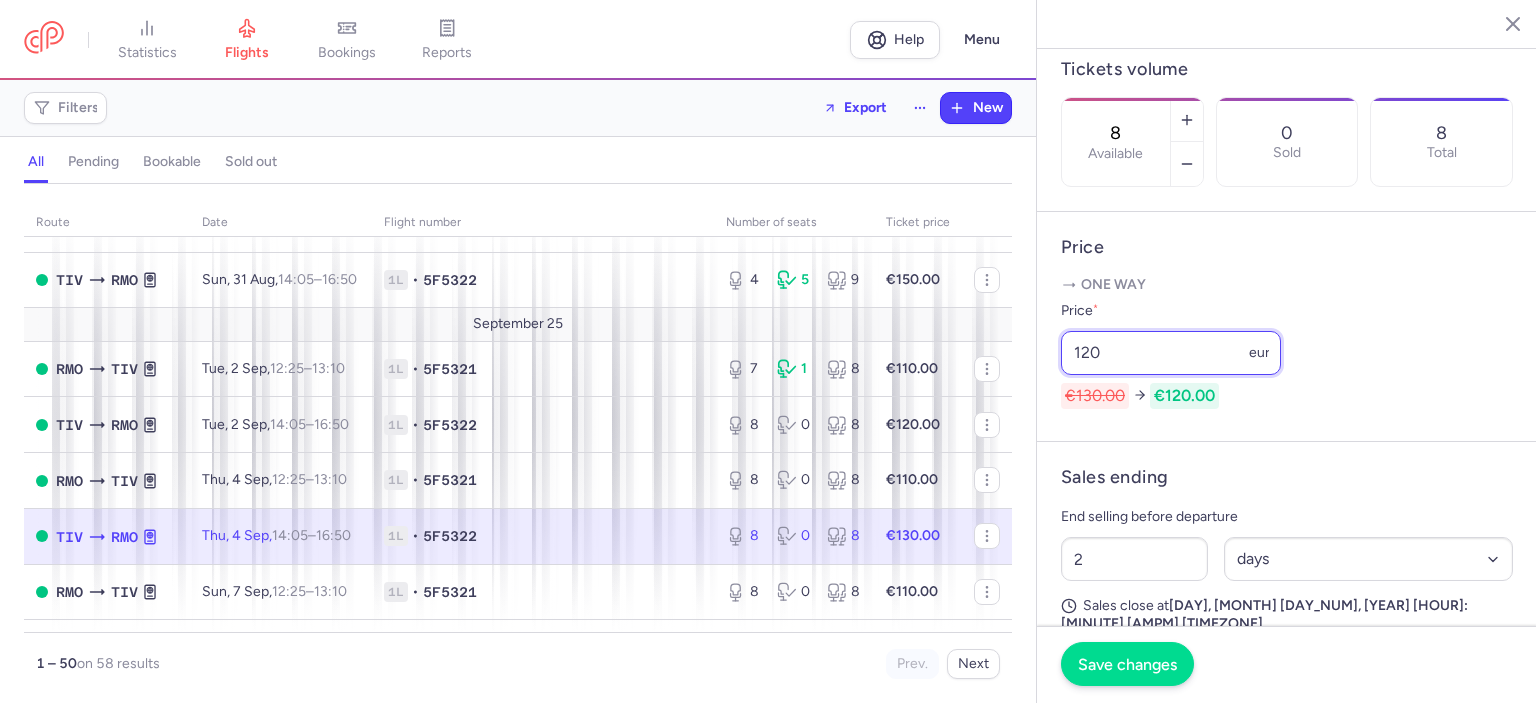 type on "120" 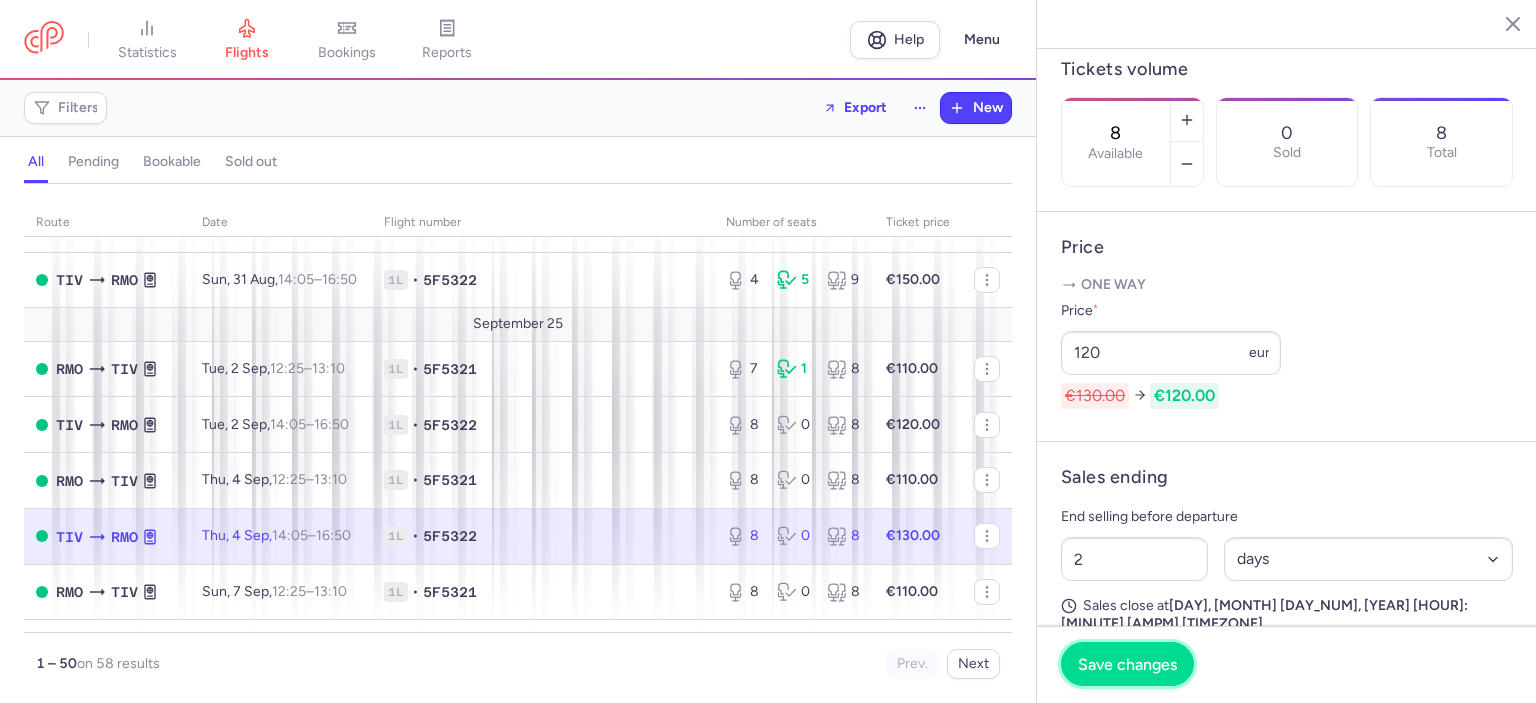 click on "Save changes" at bounding box center [1127, 664] 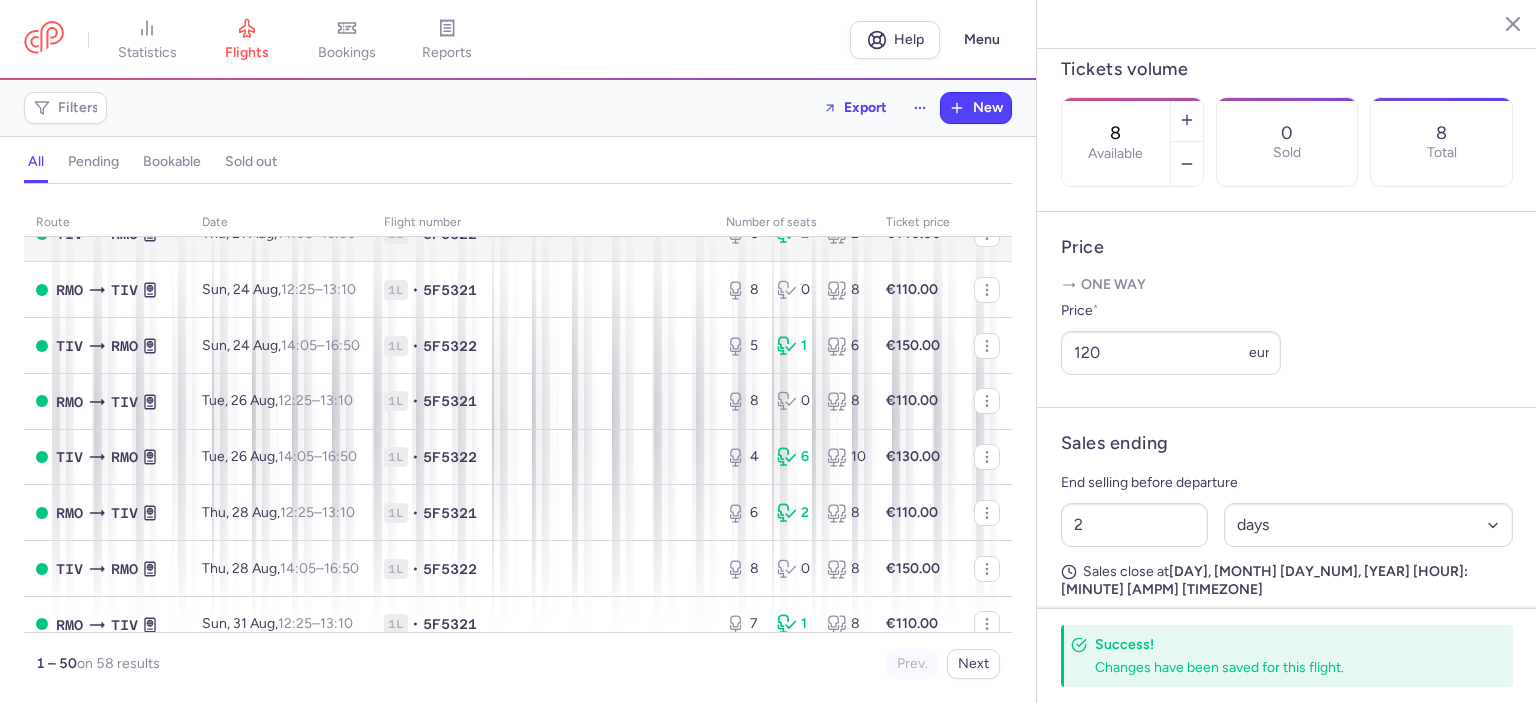 scroll, scrollTop: 800, scrollLeft: 0, axis: vertical 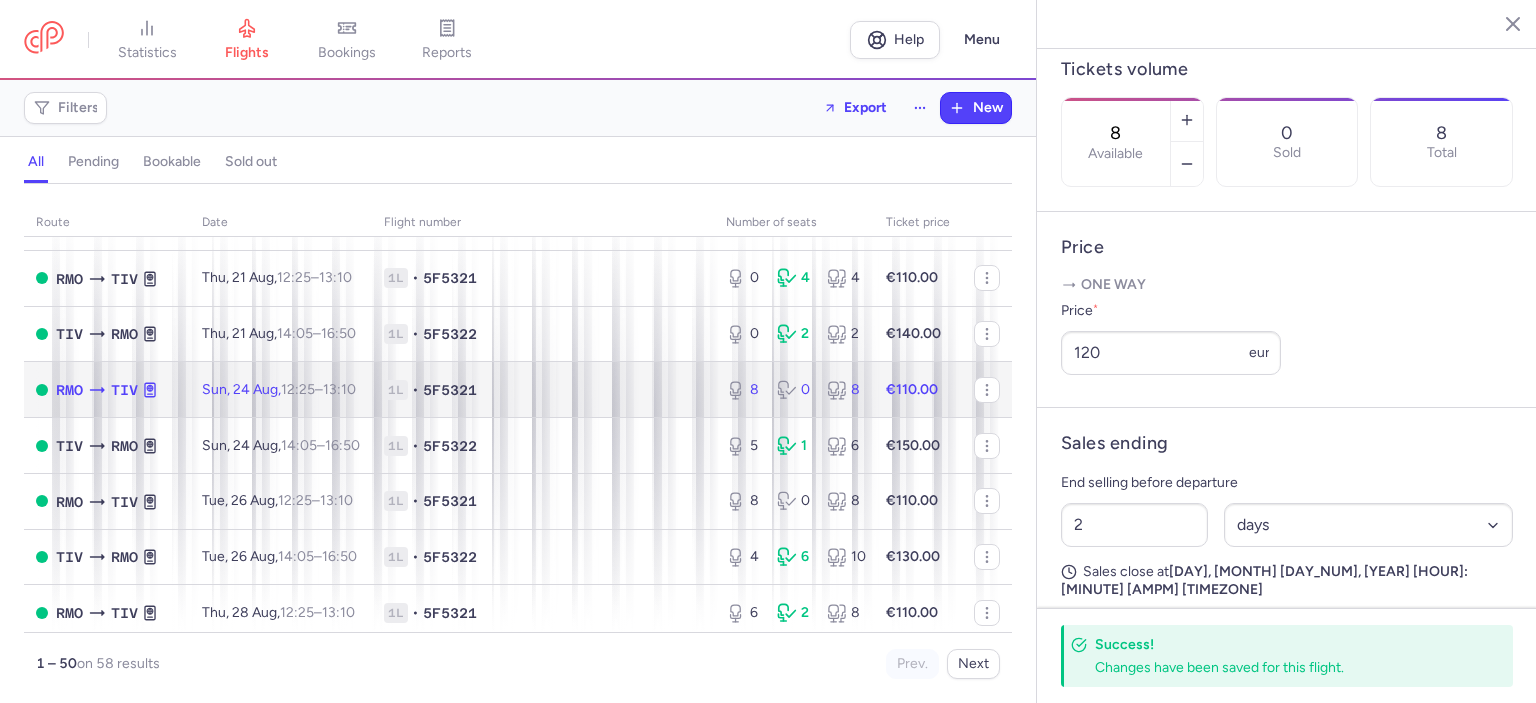 click on "€110.00" at bounding box center [912, 389] 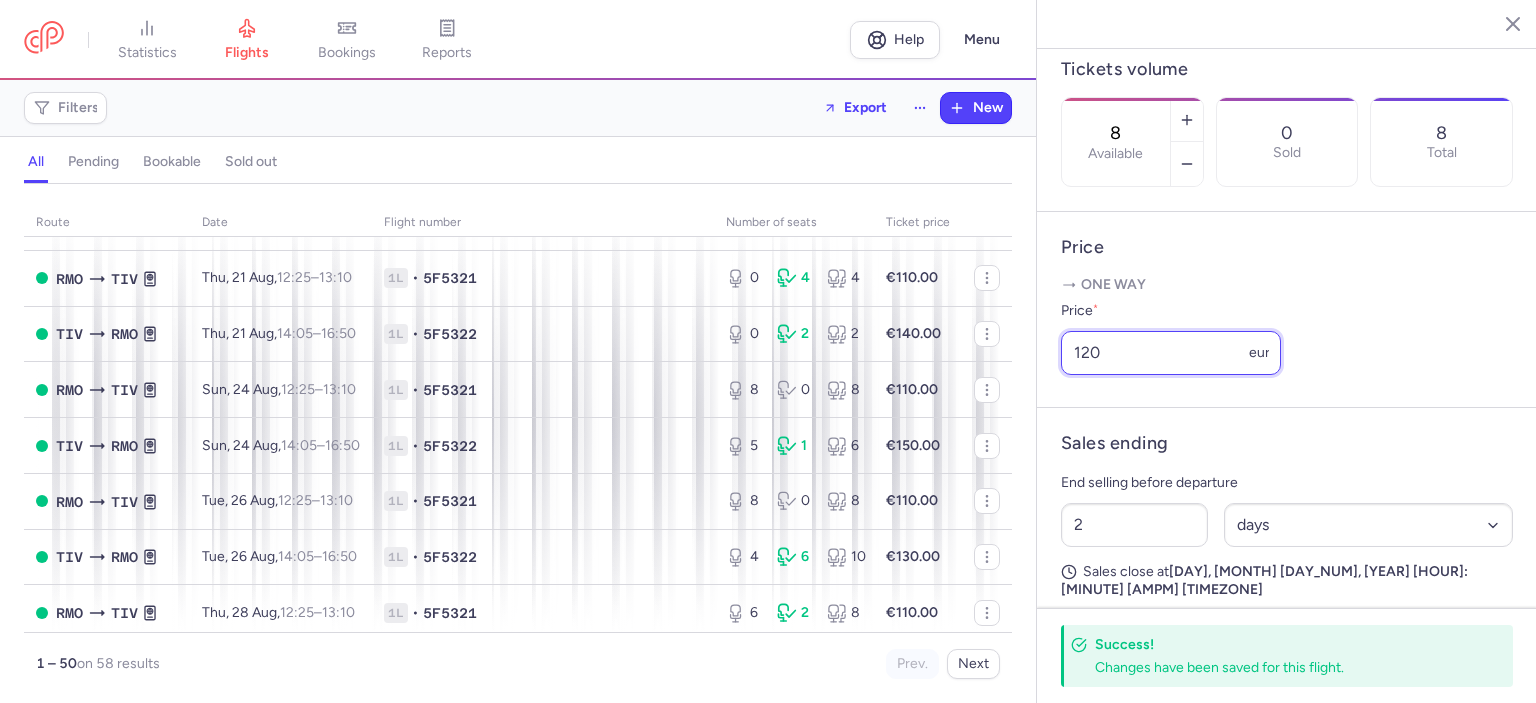 click on "120" at bounding box center [1171, 353] 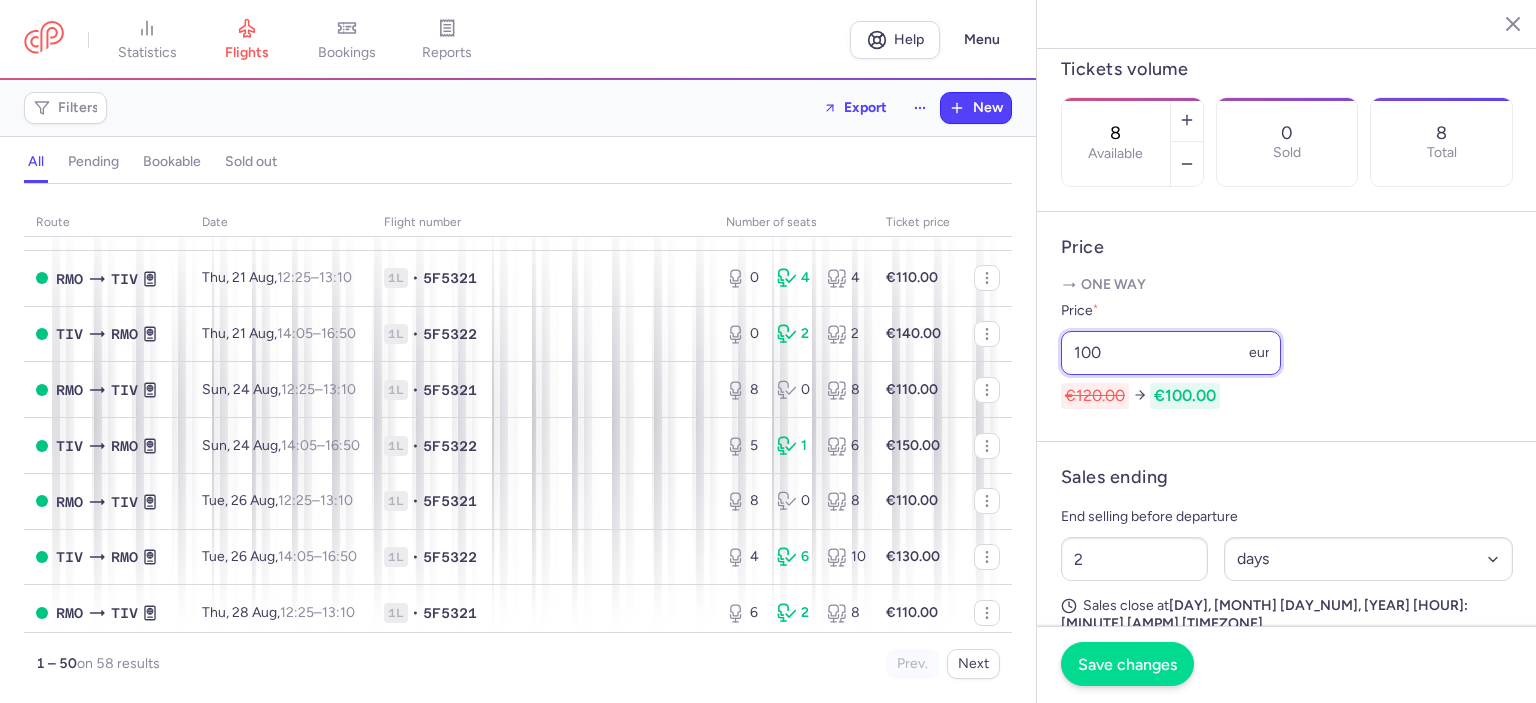 type on "100" 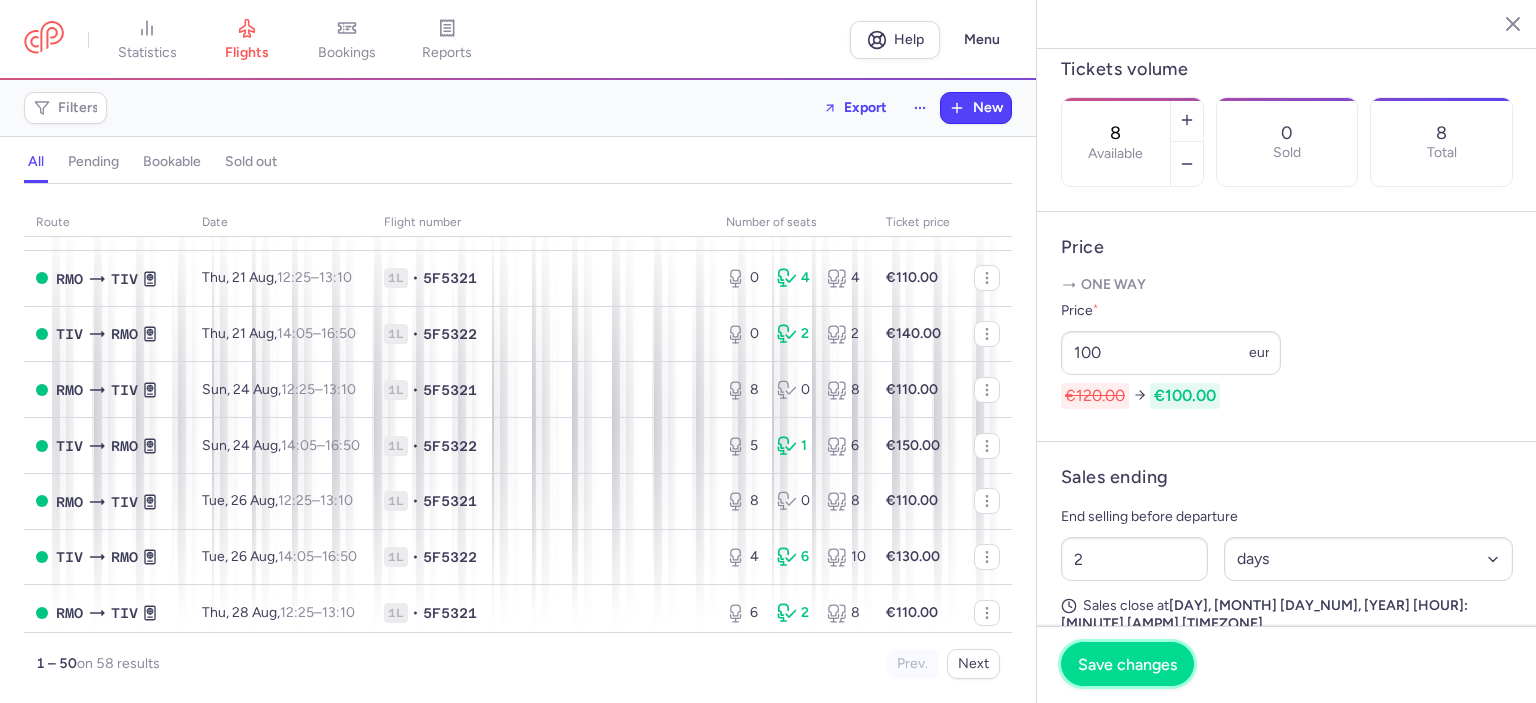 click on "Save changes" at bounding box center [1127, 664] 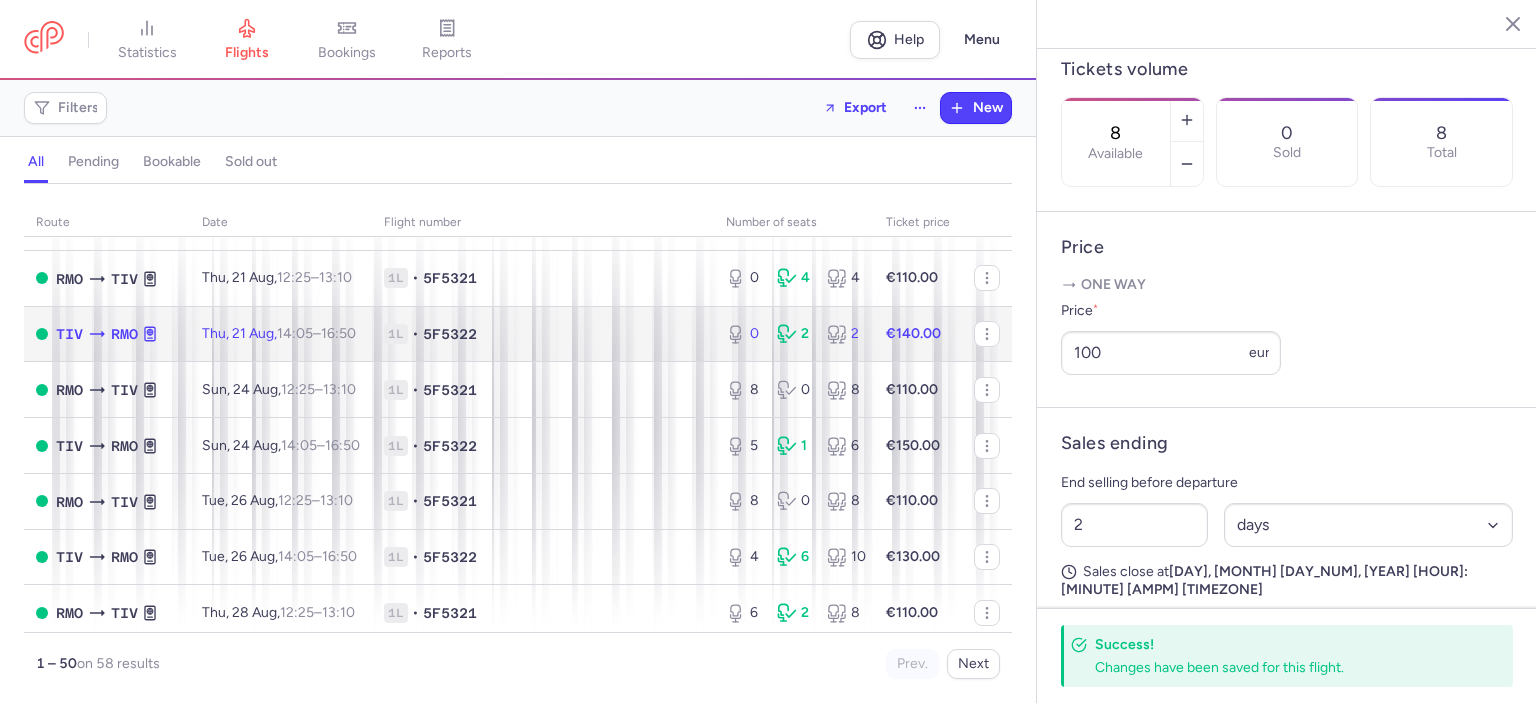click on "€140.00" at bounding box center [918, 334] 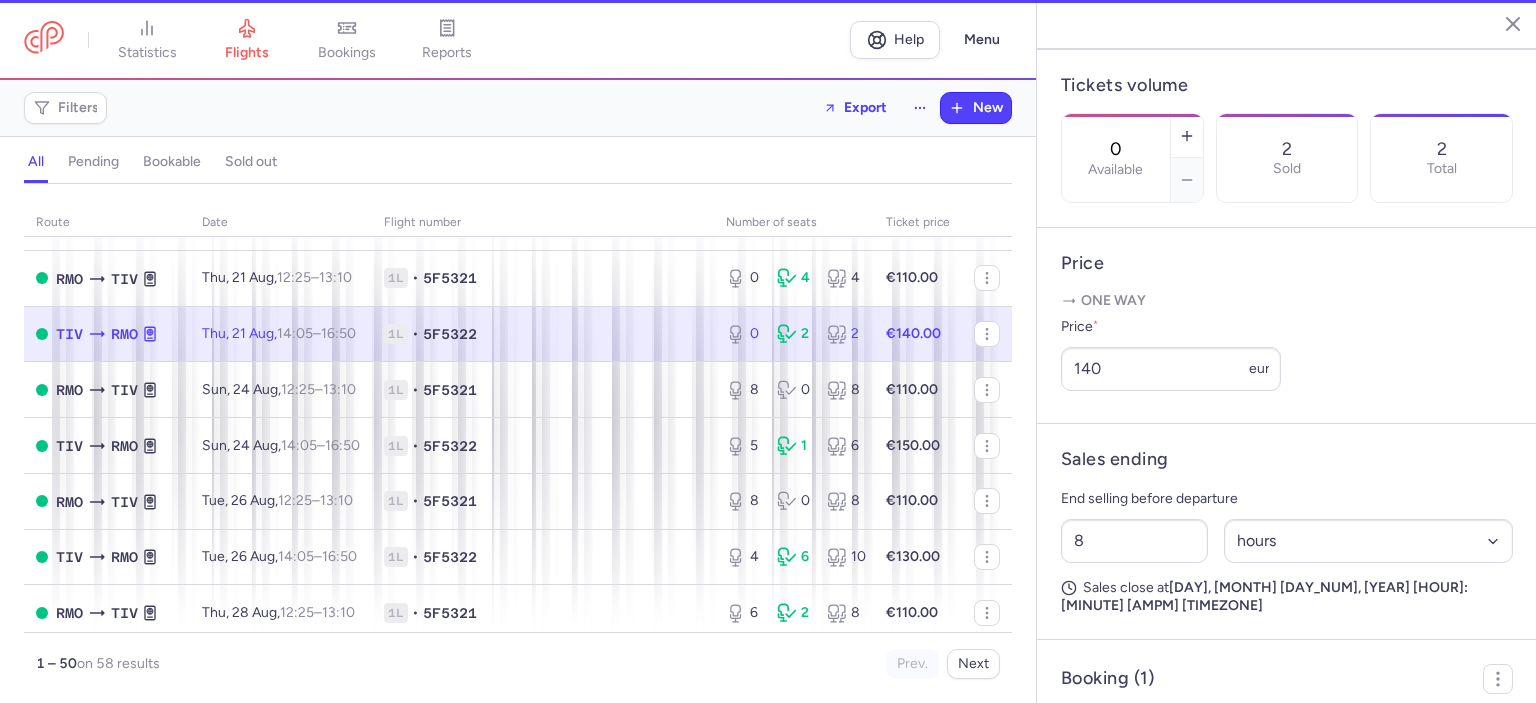scroll, scrollTop: 600, scrollLeft: 0, axis: vertical 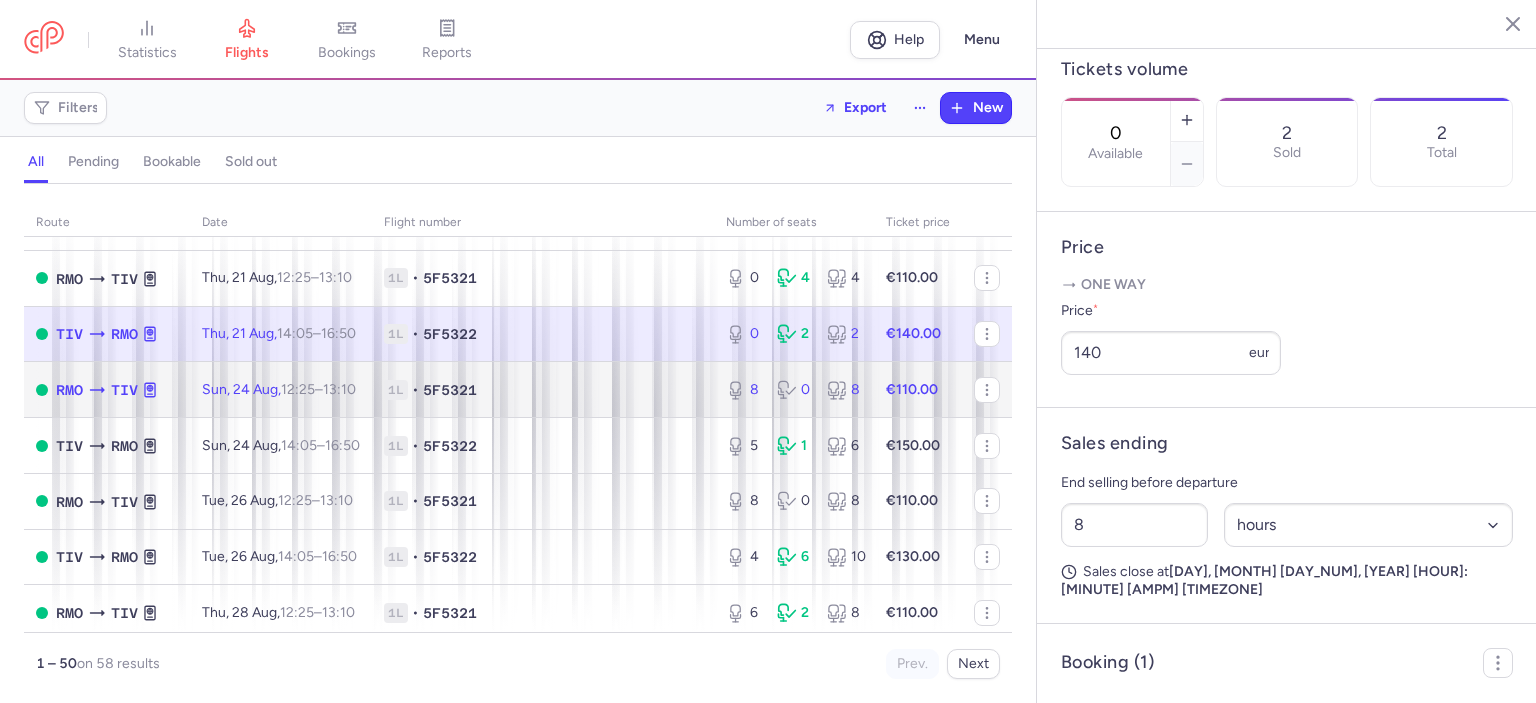 click on "€110.00" at bounding box center [912, 389] 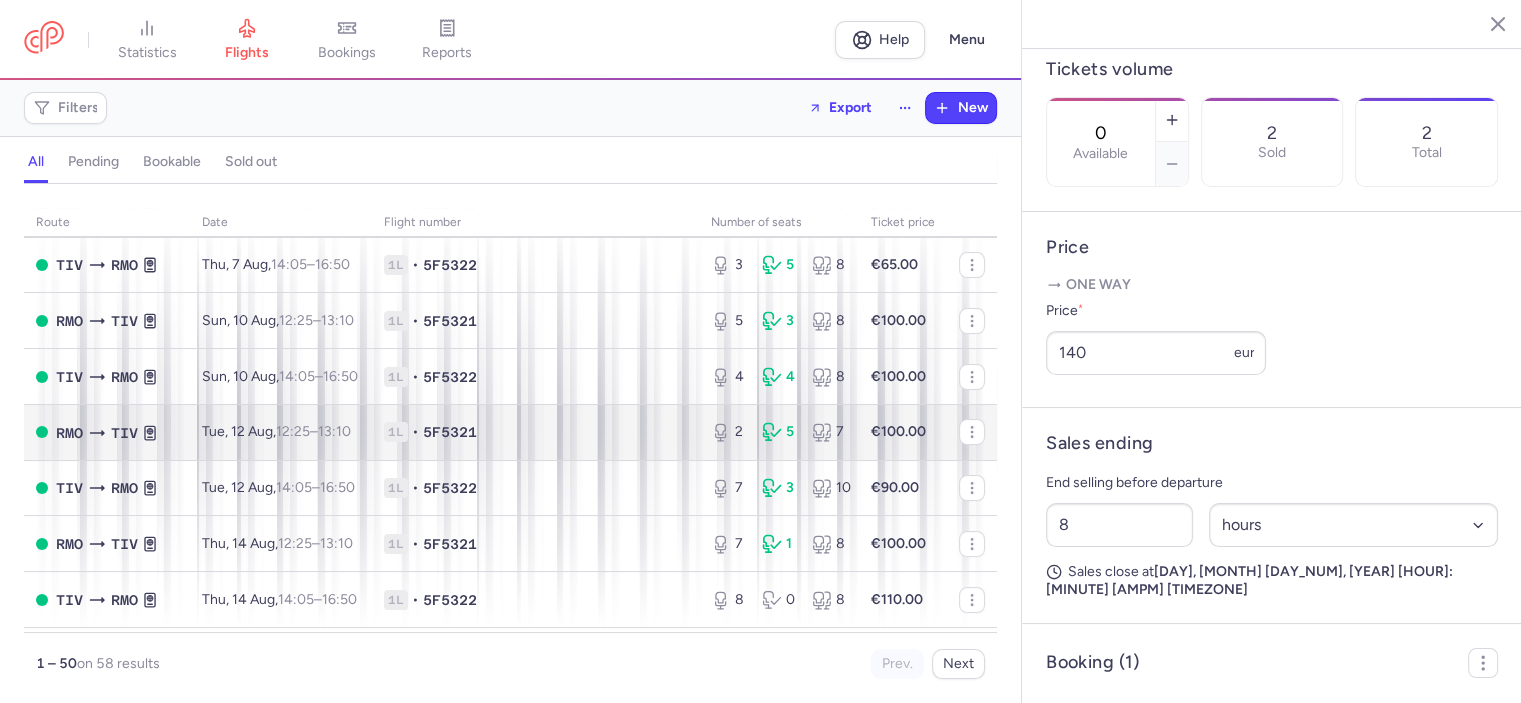 scroll, scrollTop: 300, scrollLeft: 0, axis: vertical 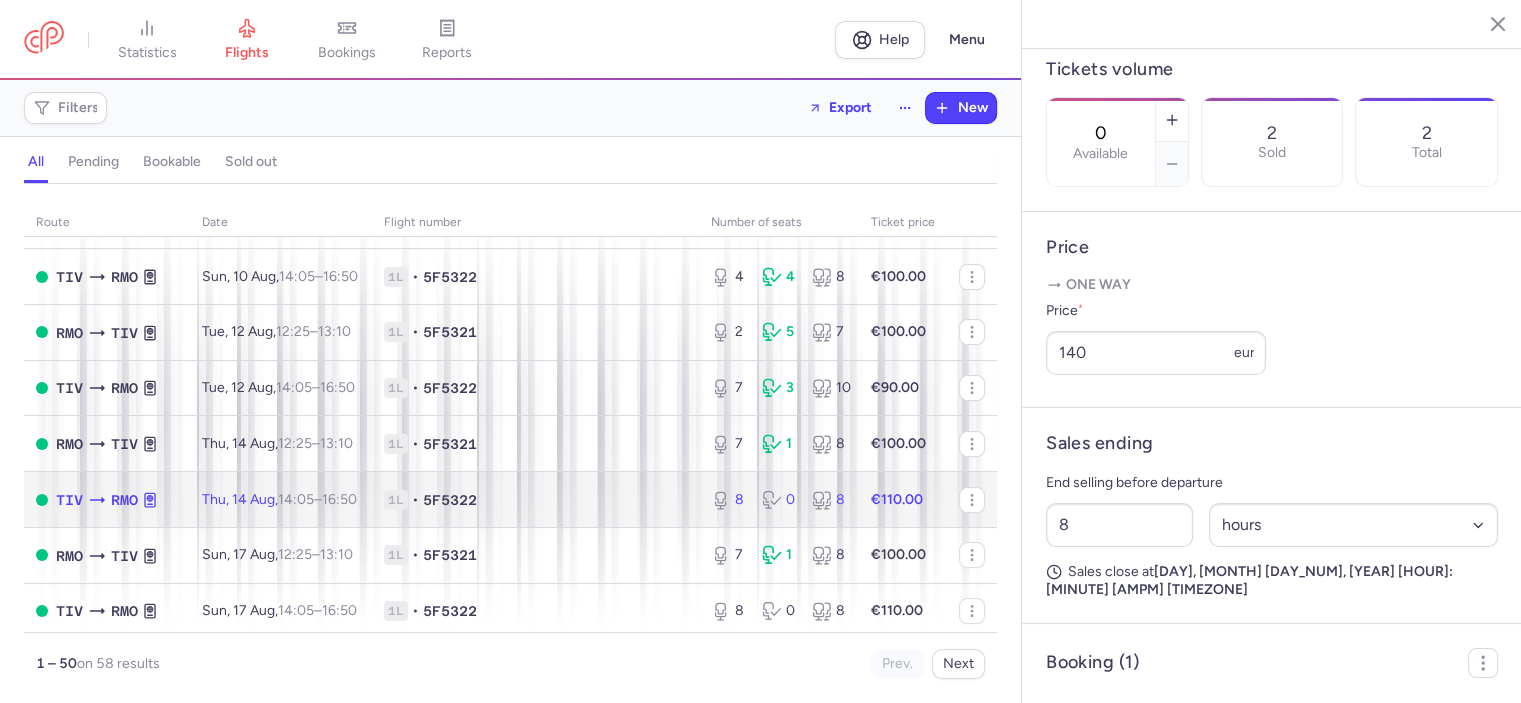 click on "€110.00" at bounding box center [897, 499] 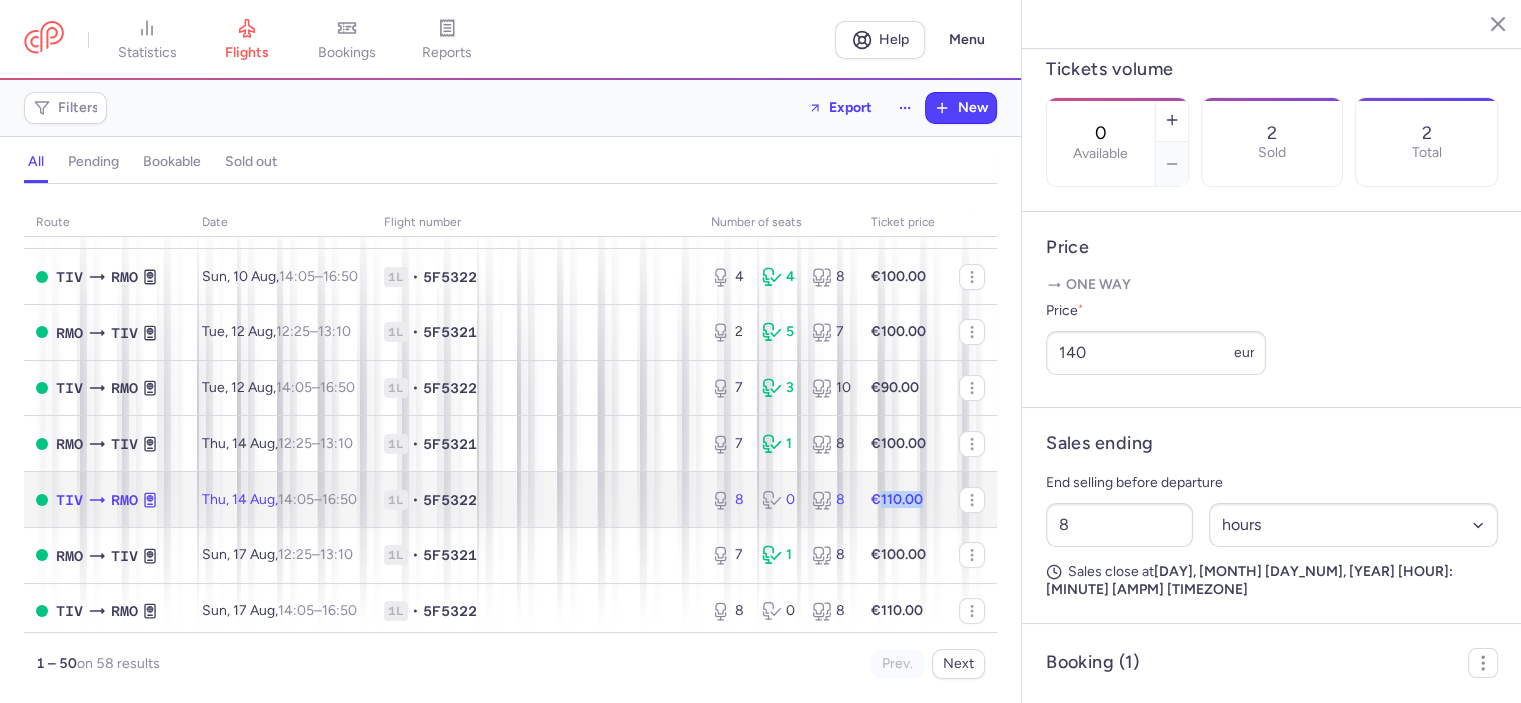 click on "€110.00" at bounding box center [897, 499] 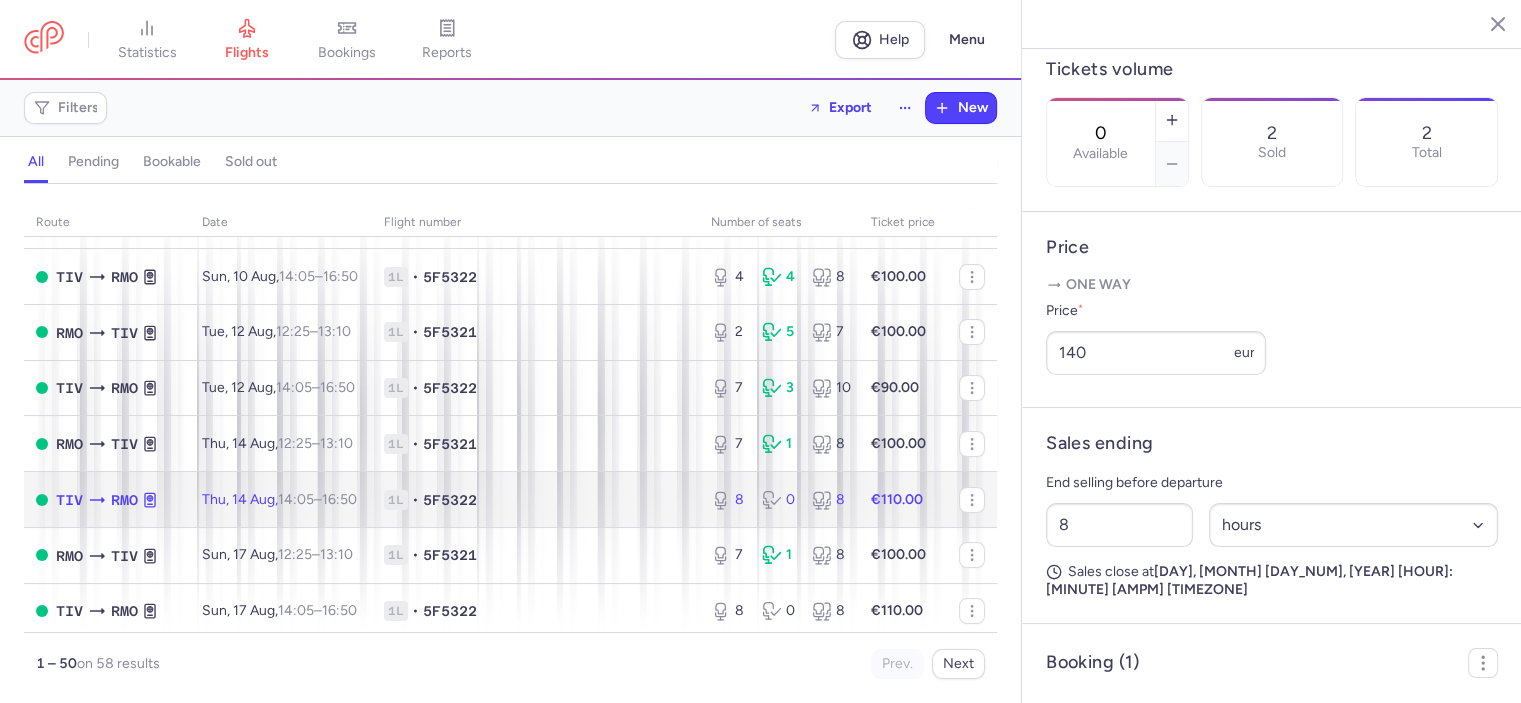 click on "0" at bounding box center [779, 500] 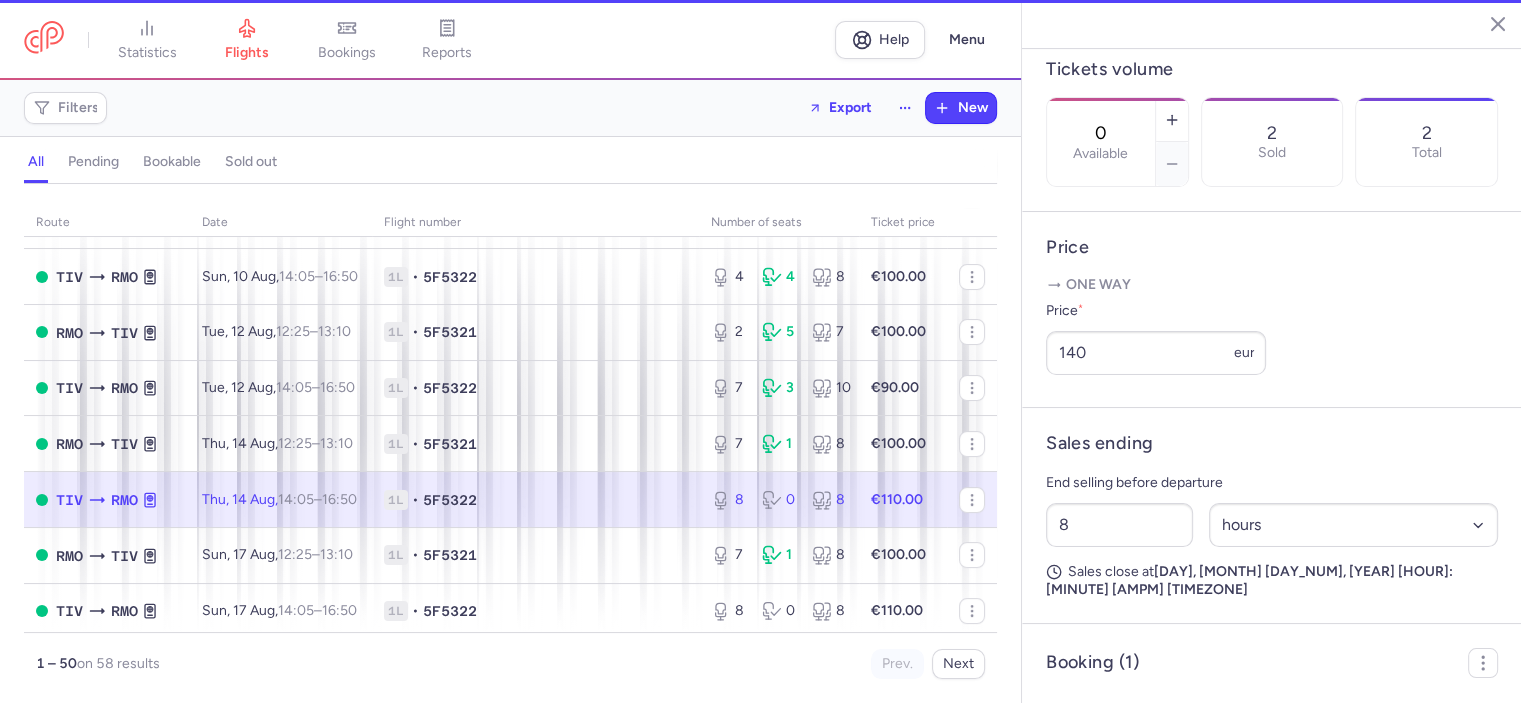 type on "8" 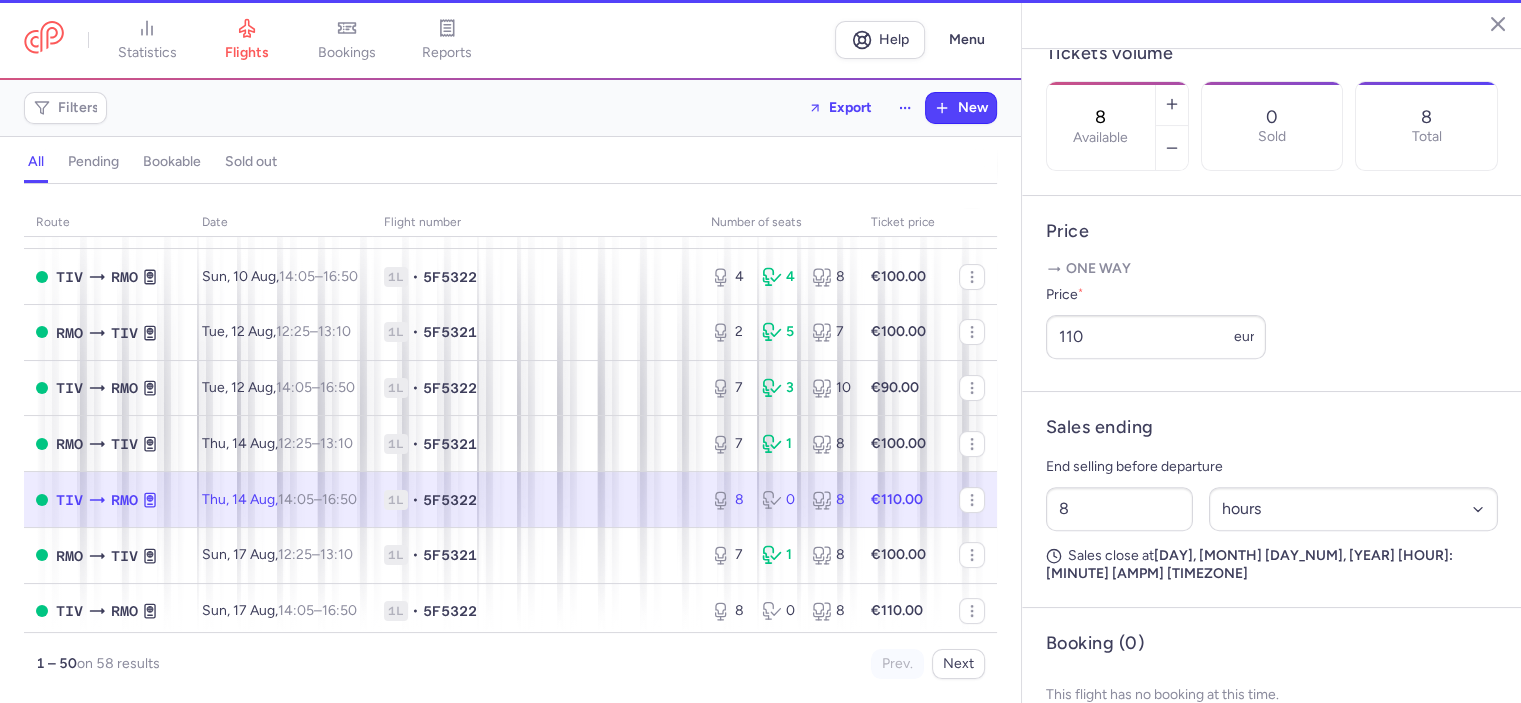 scroll, scrollTop: 584, scrollLeft: 0, axis: vertical 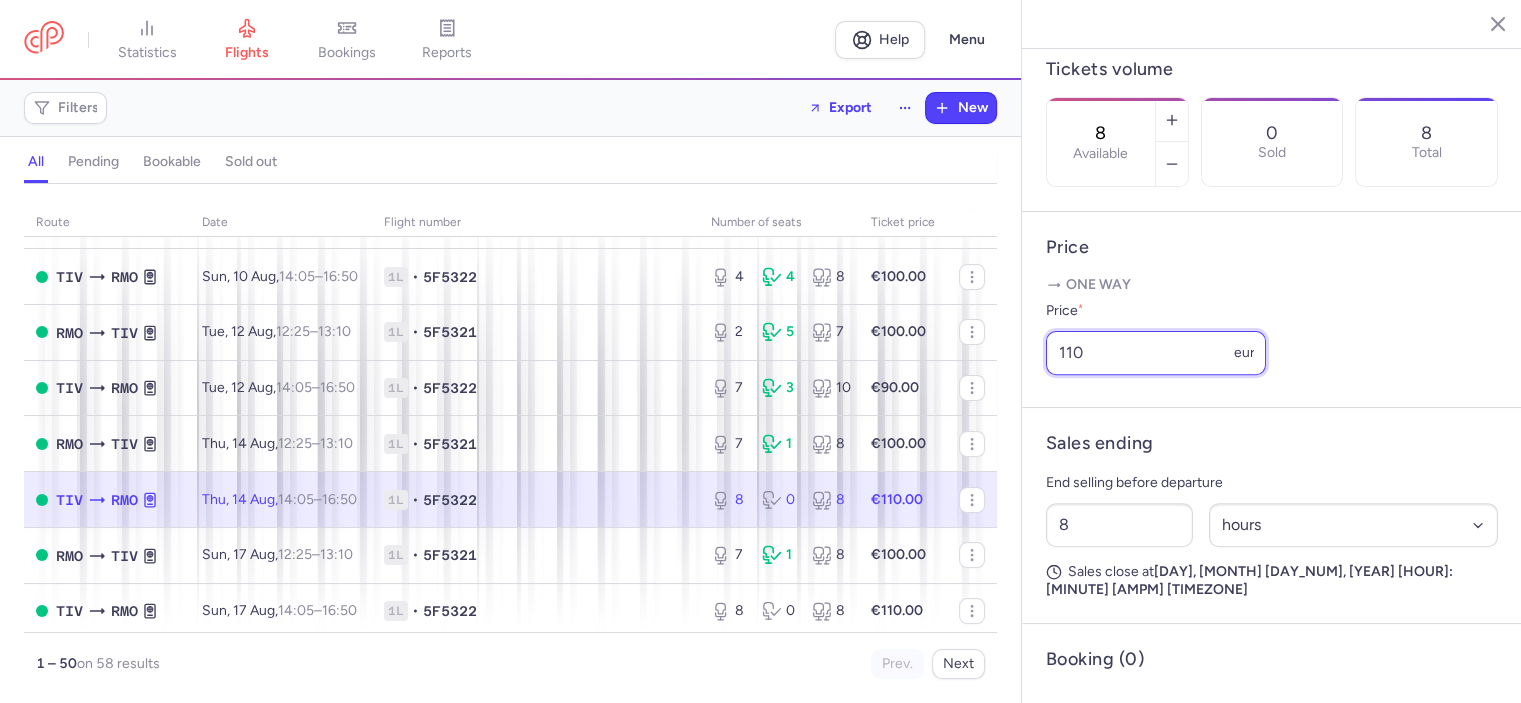 click on "110" at bounding box center (1156, 353) 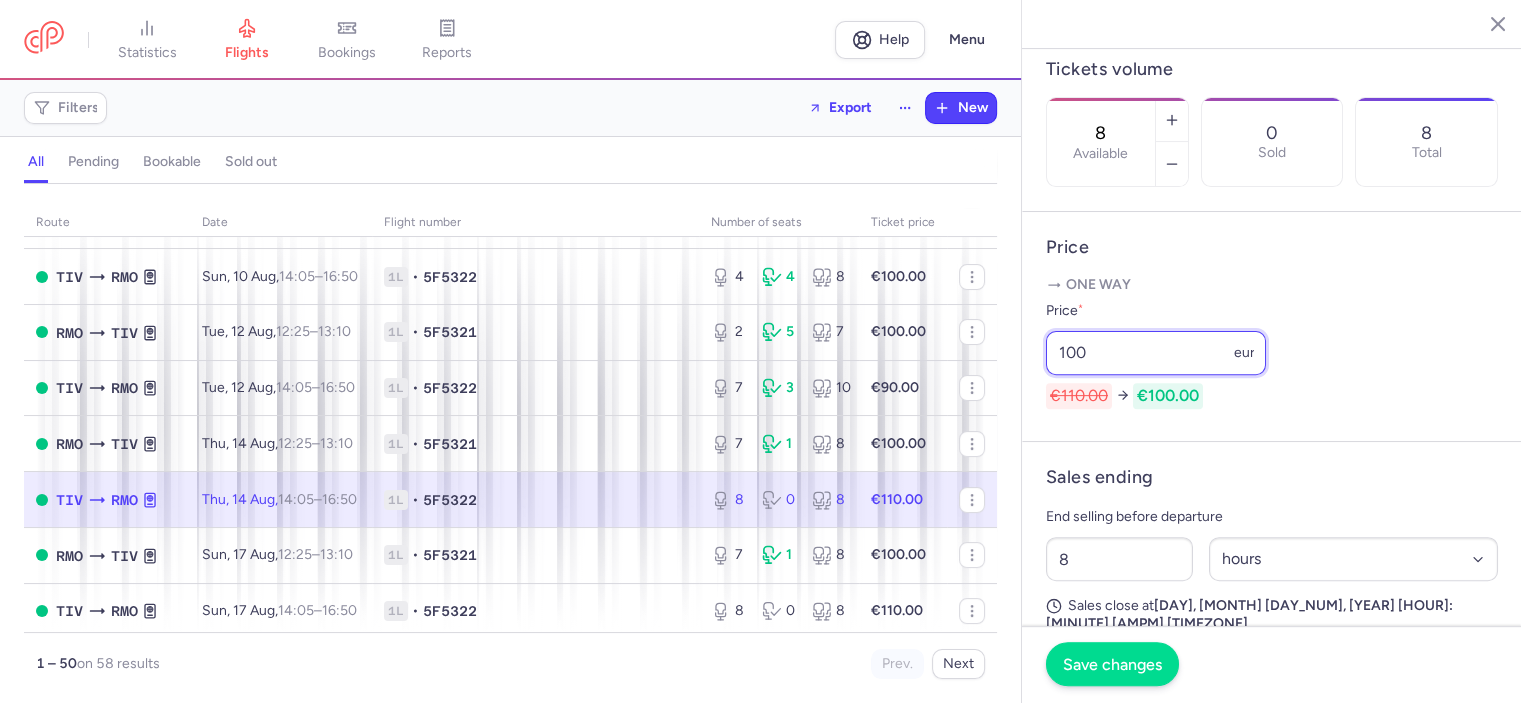 type on "100" 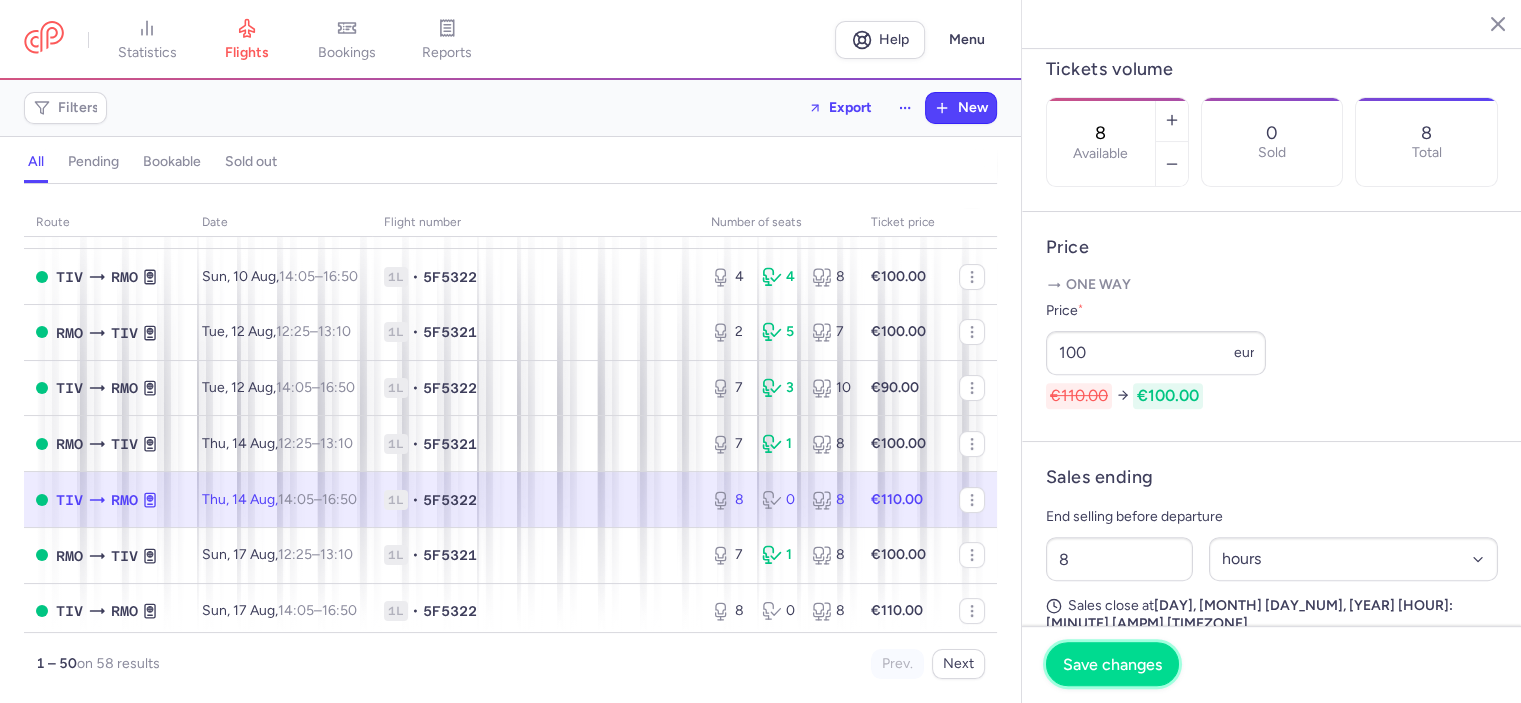 click on "Save changes" at bounding box center (1112, 664) 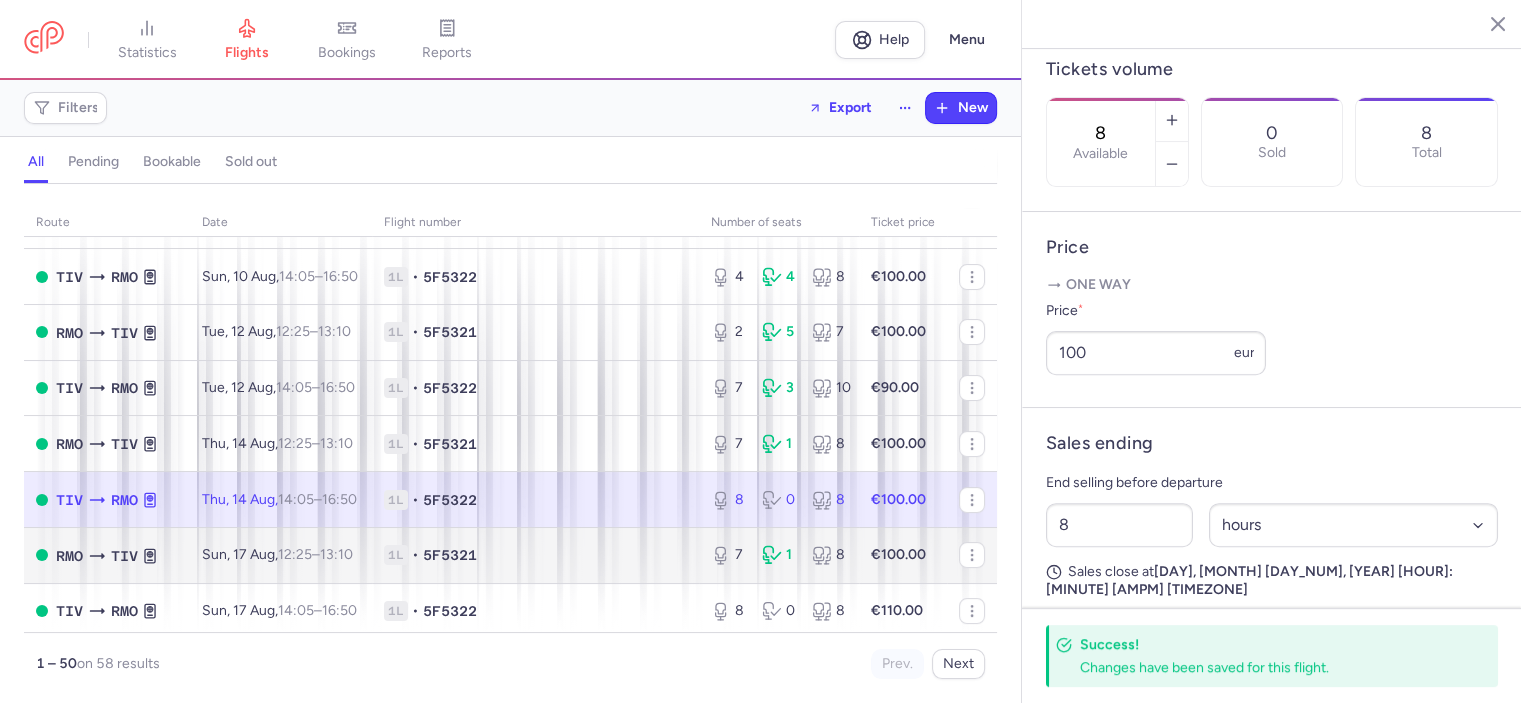 scroll, scrollTop: 400, scrollLeft: 0, axis: vertical 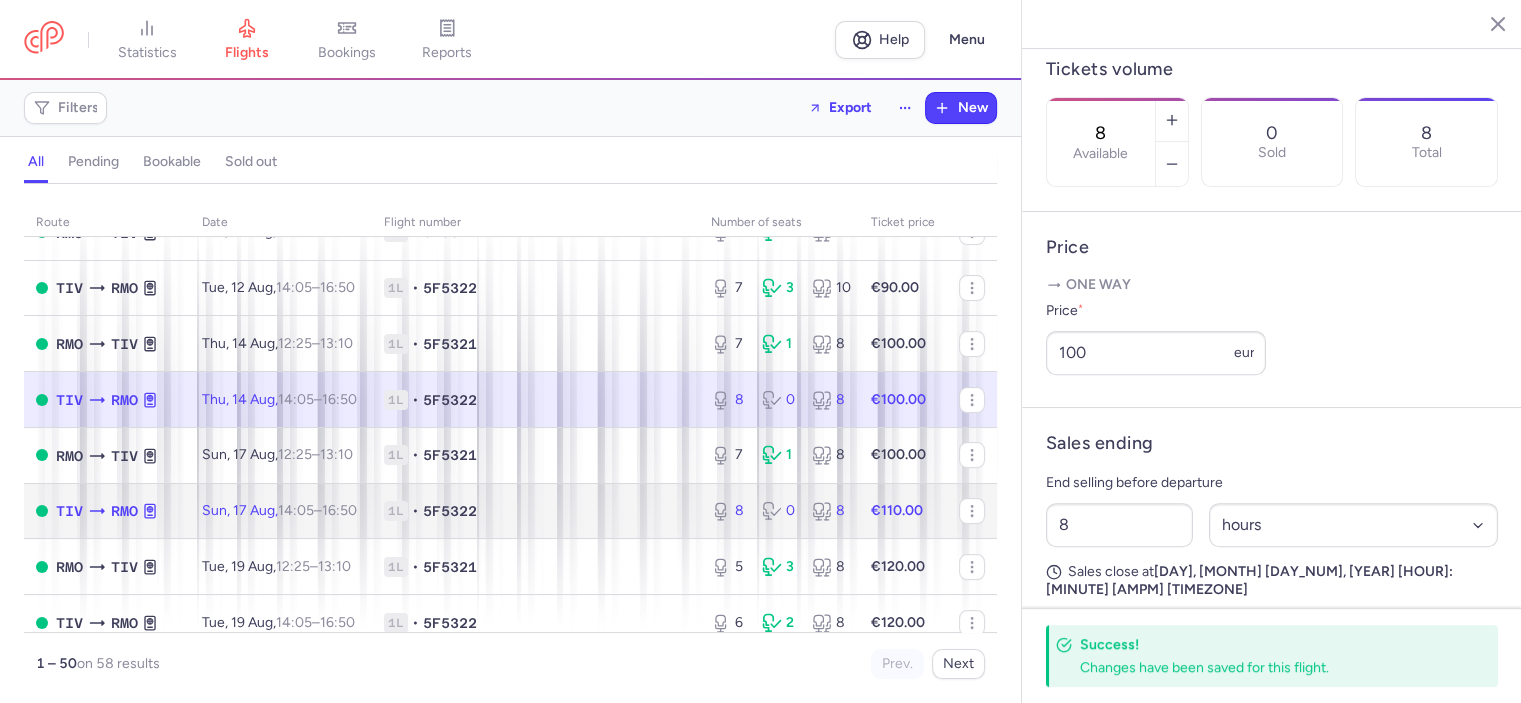 click on "€110.00" at bounding box center (897, 510) 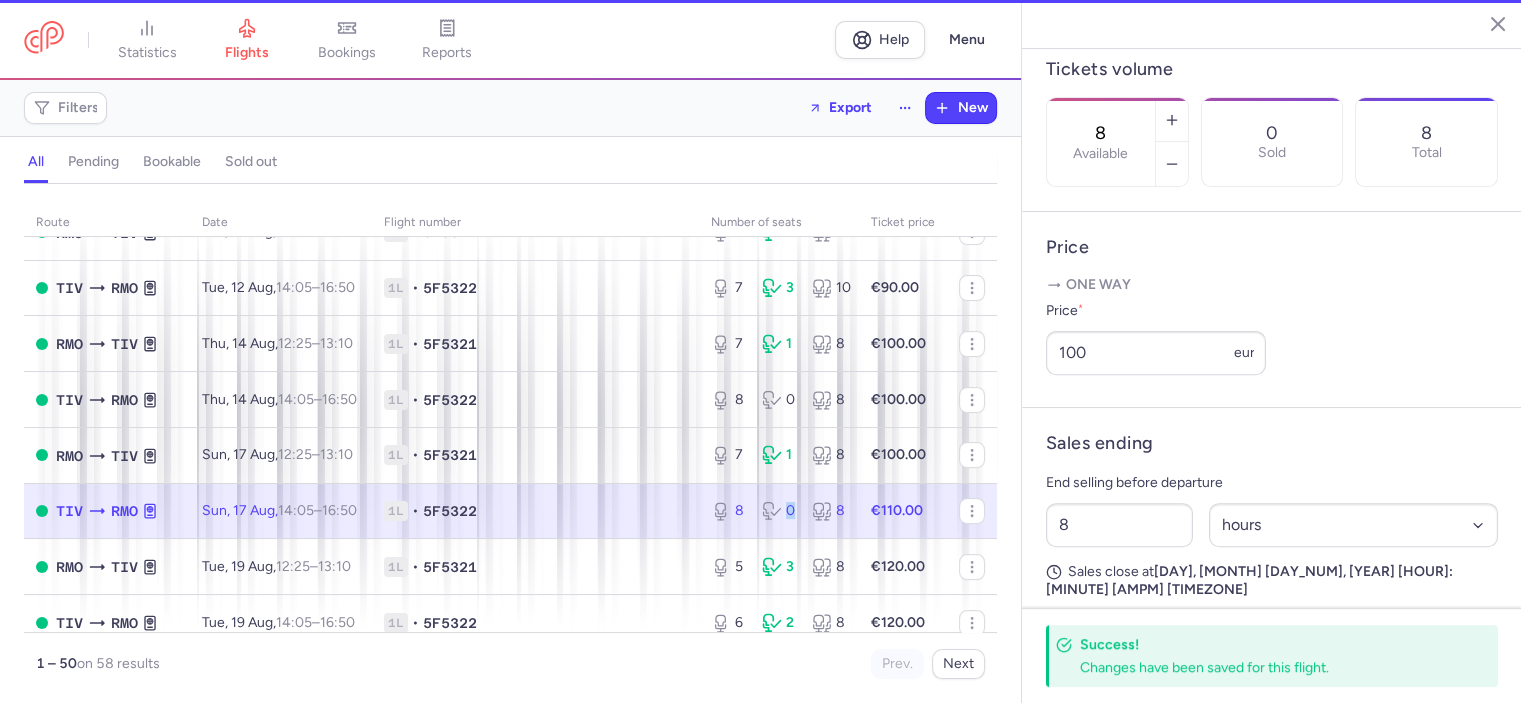 click on "8 0 8" at bounding box center (779, 511) 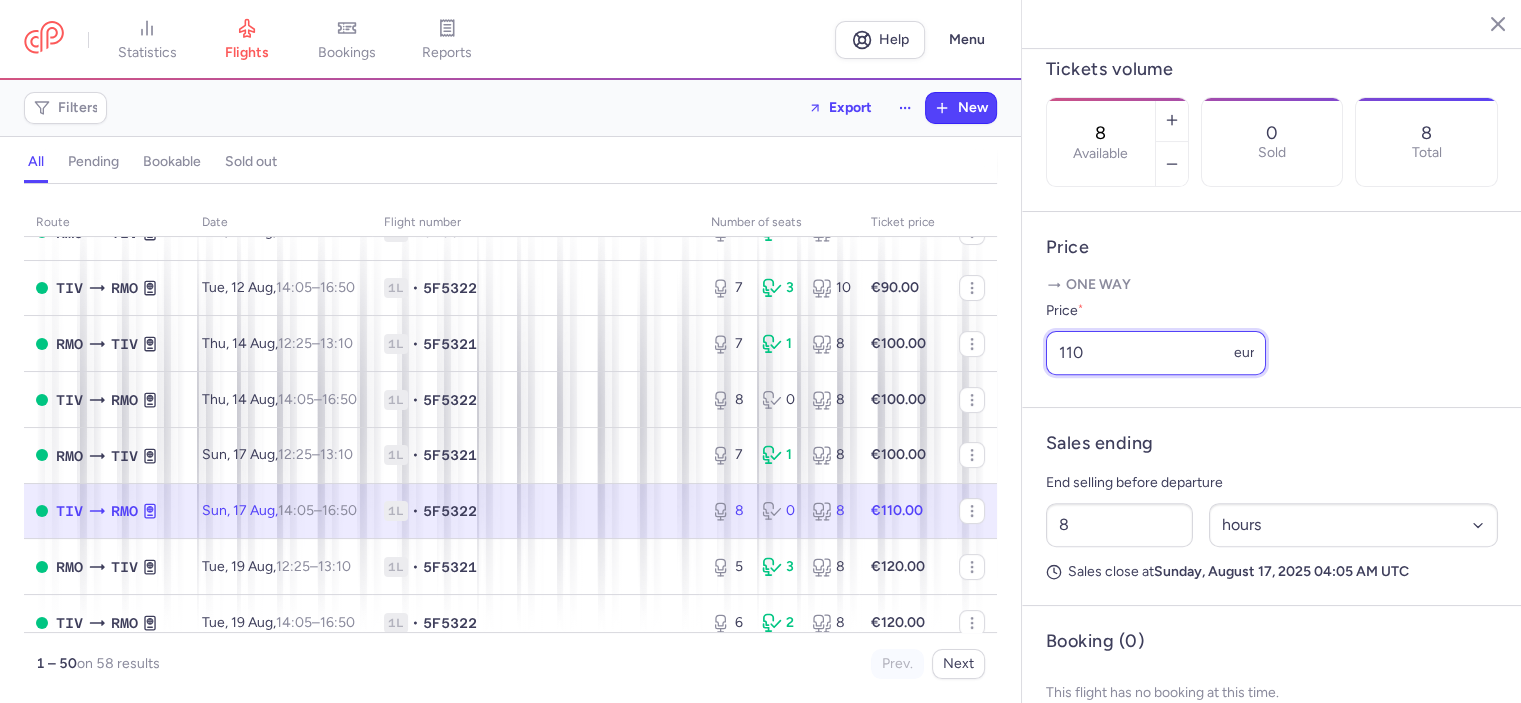 click on "110" at bounding box center (1156, 353) 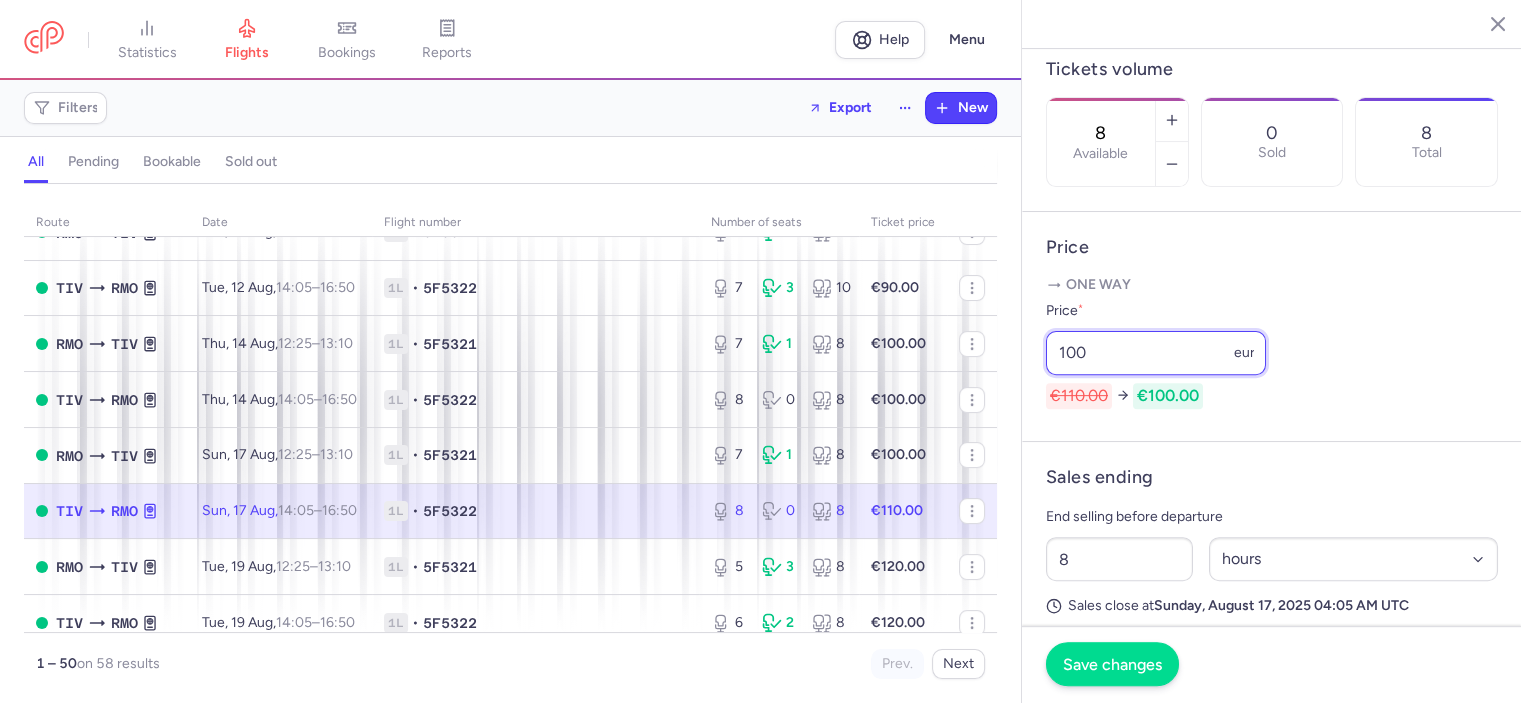 type on "100" 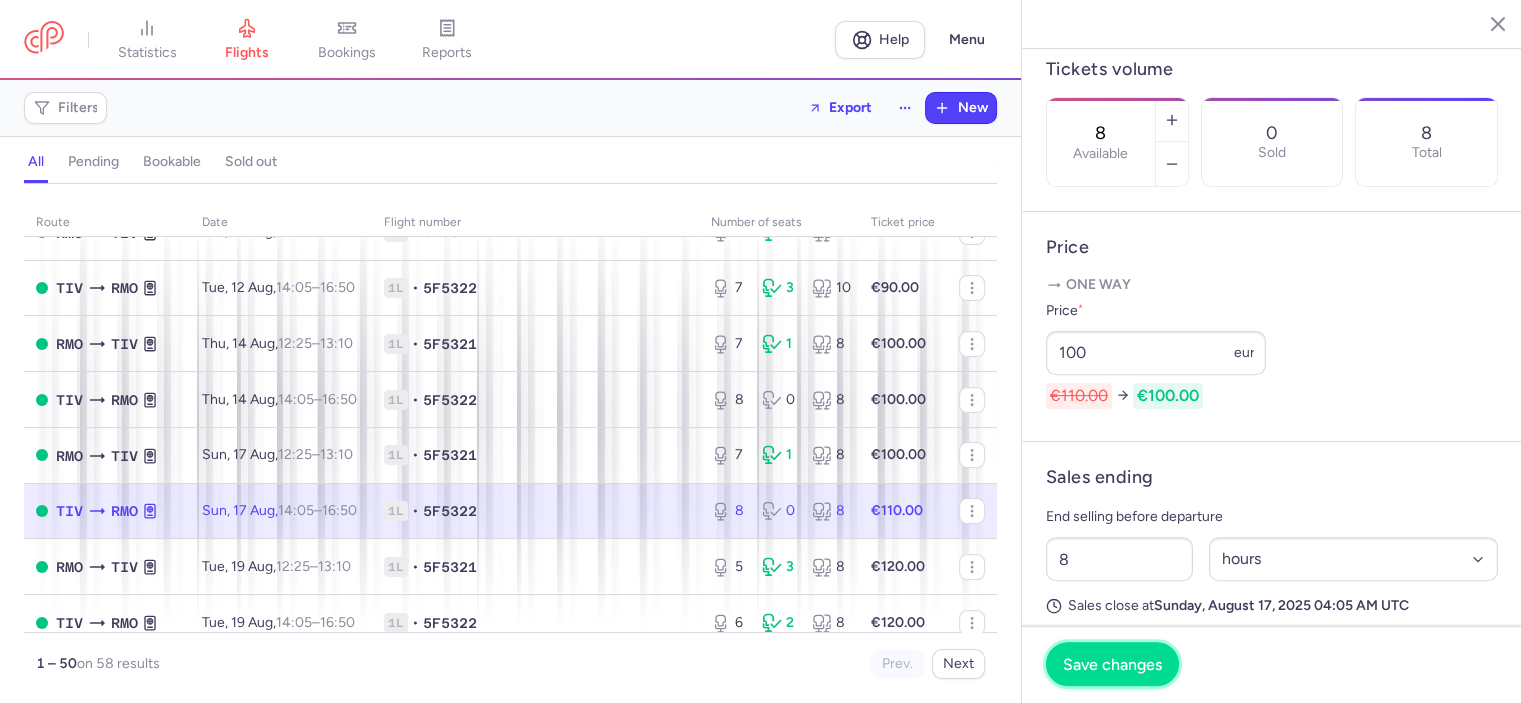 click on "Save changes" at bounding box center [1112, 664] 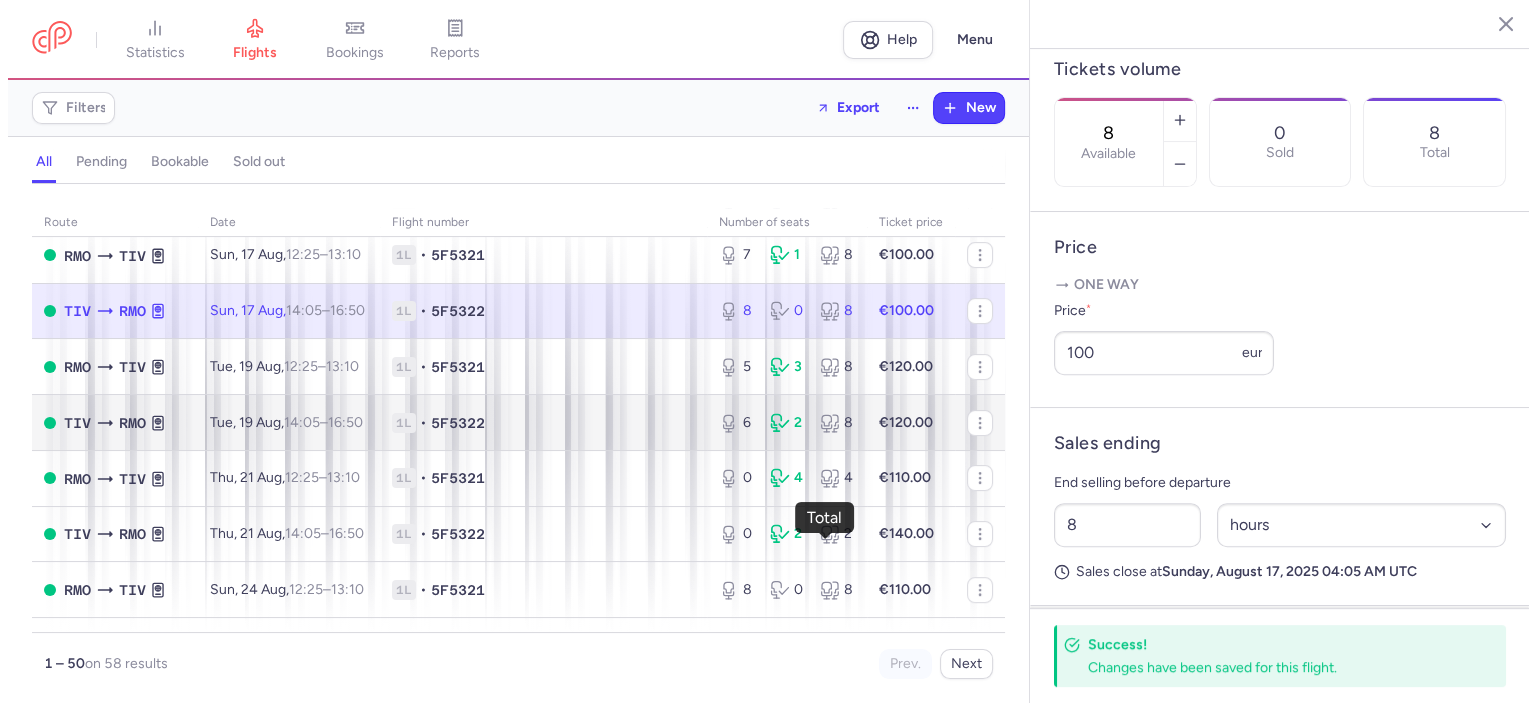 scroll, scrollTop: 700, scrollLeft: 0, axis: vertical 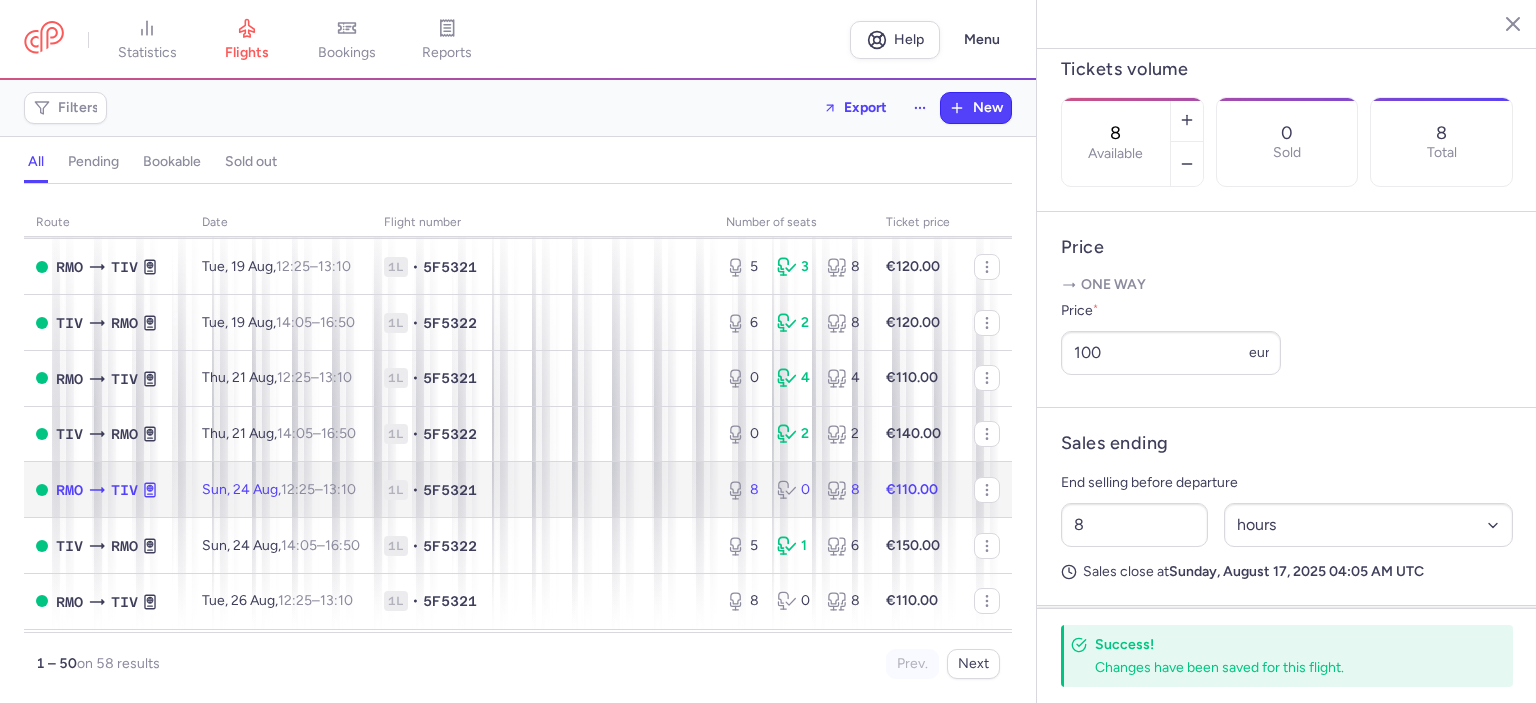 click on "€110.00" at bounding box center [912, 489] 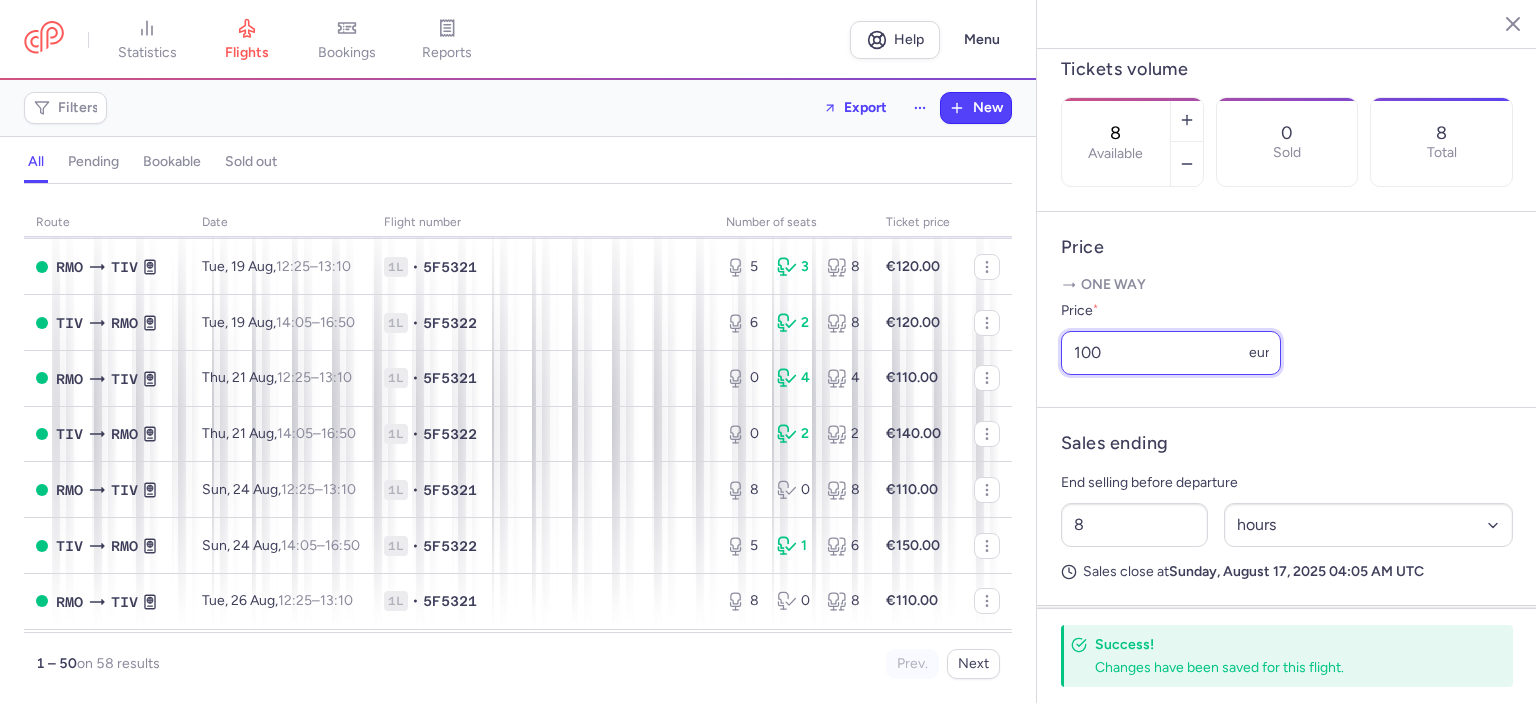 click on "100" at bounding box center (1171, 353) 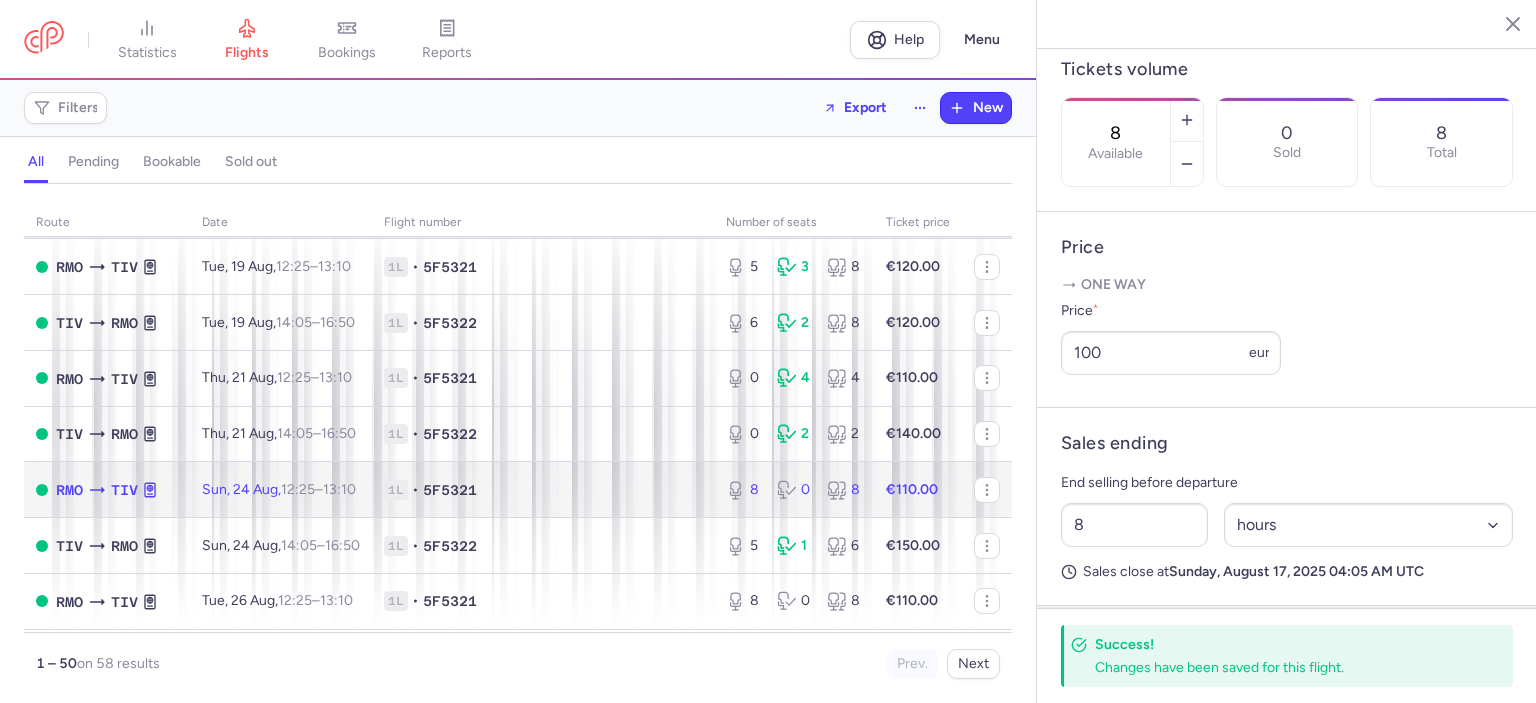 click on "€110.00" at bounding box center (912, 489) 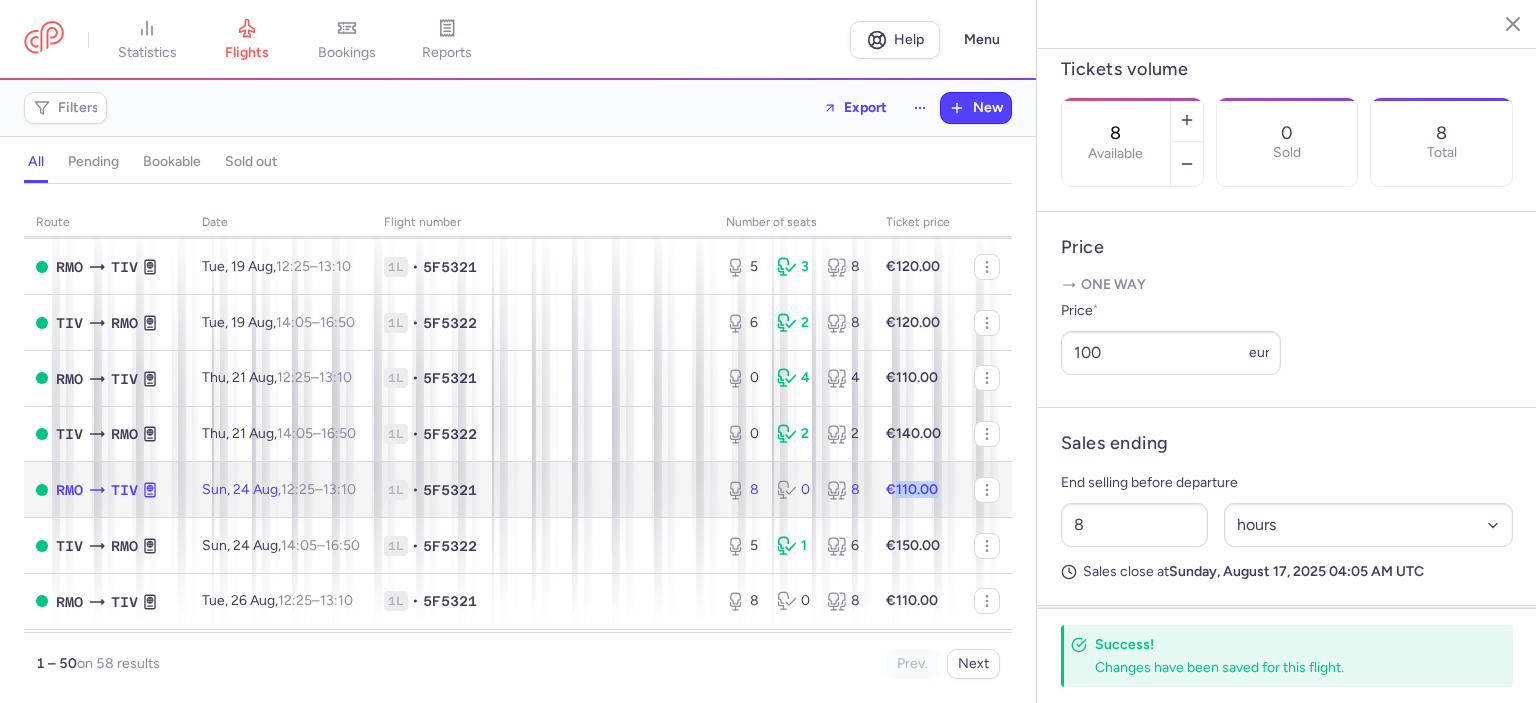 click on "€110.00" at bounding box center (912, 489) 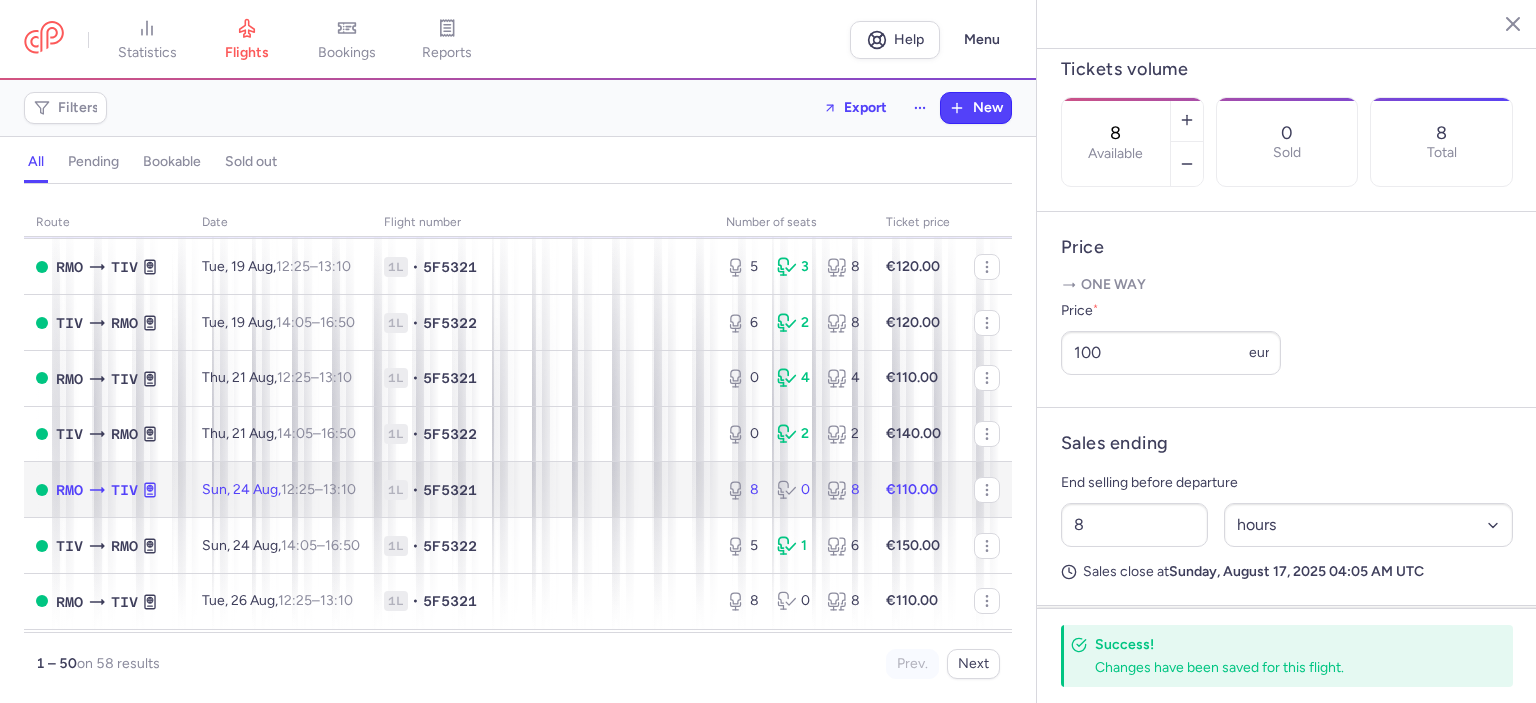 click on "8 0 8" at bounding box center (794, 490) 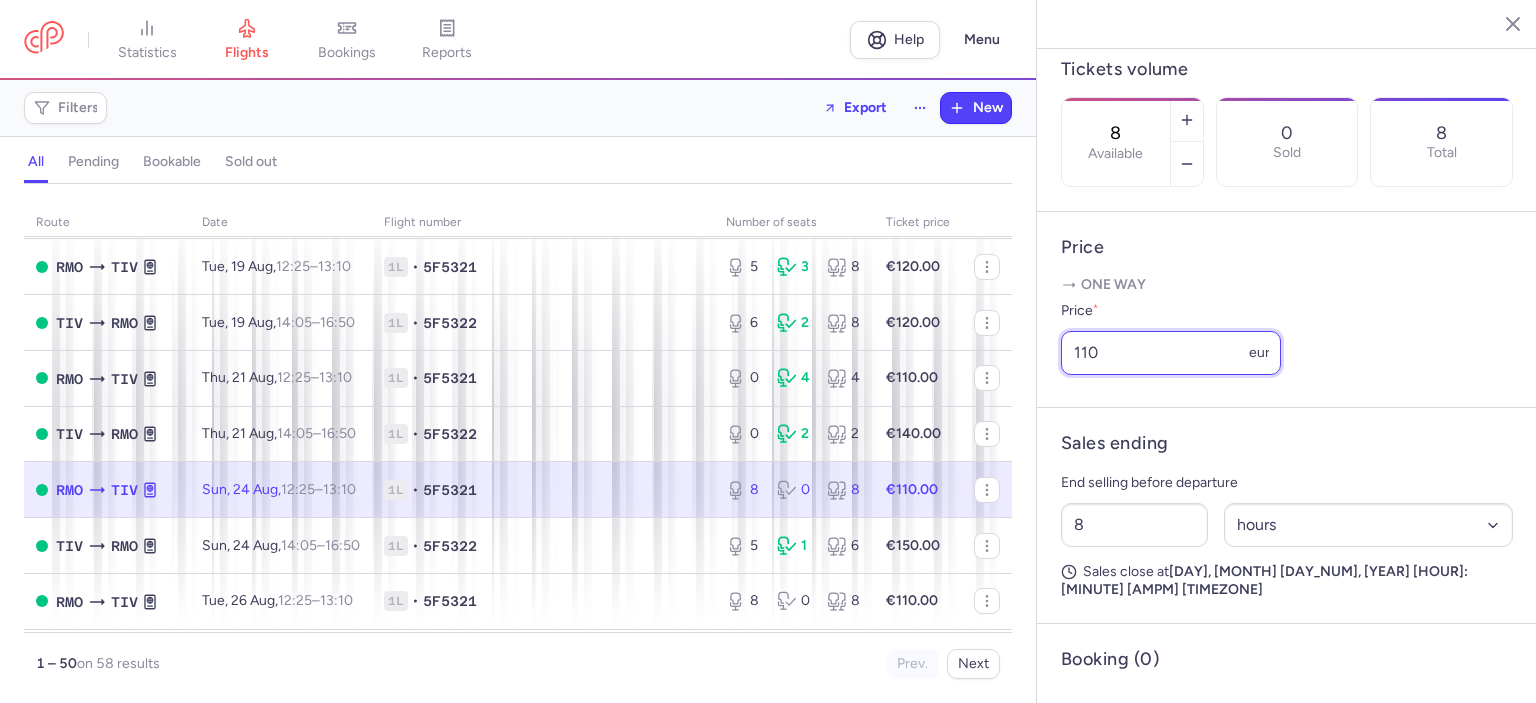 click on "110" at bounding box center [1171, 353] 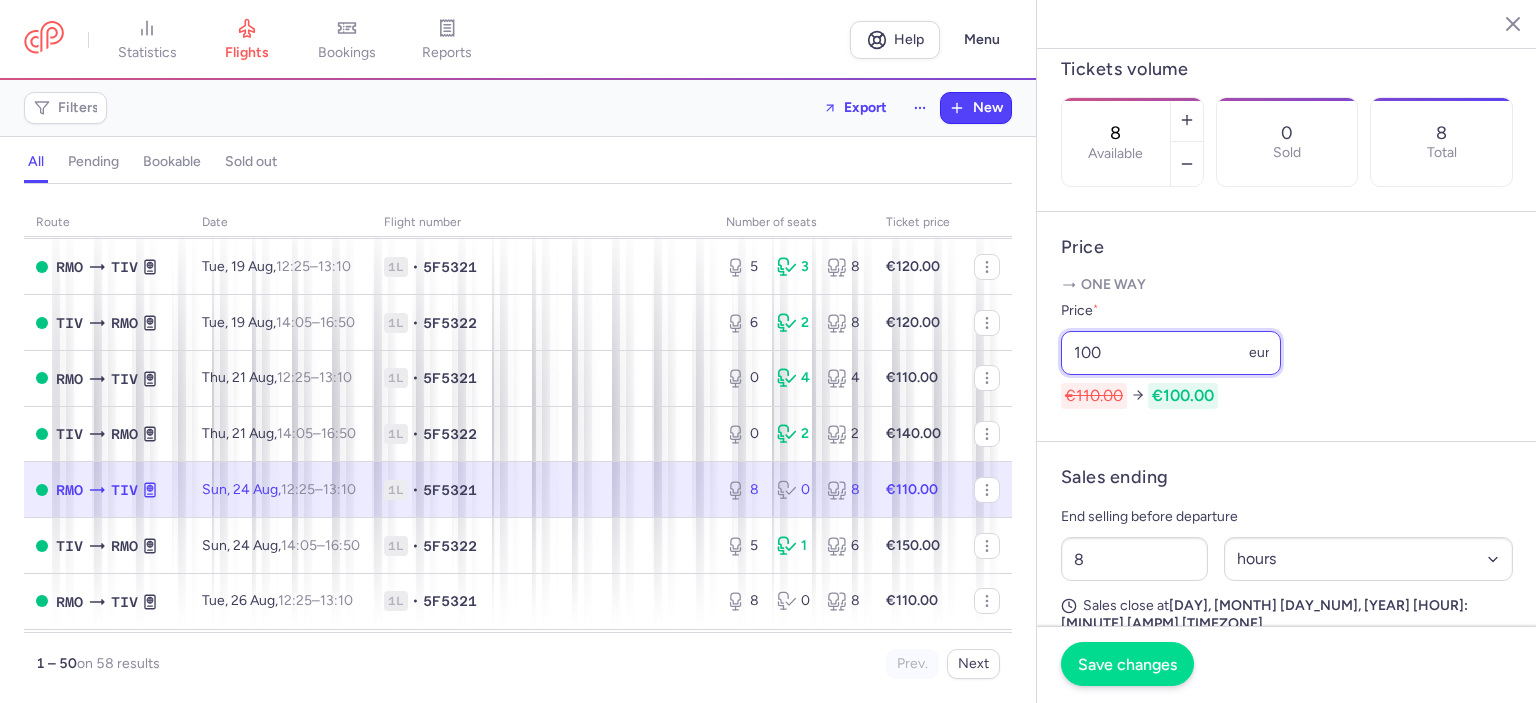 type on "100" 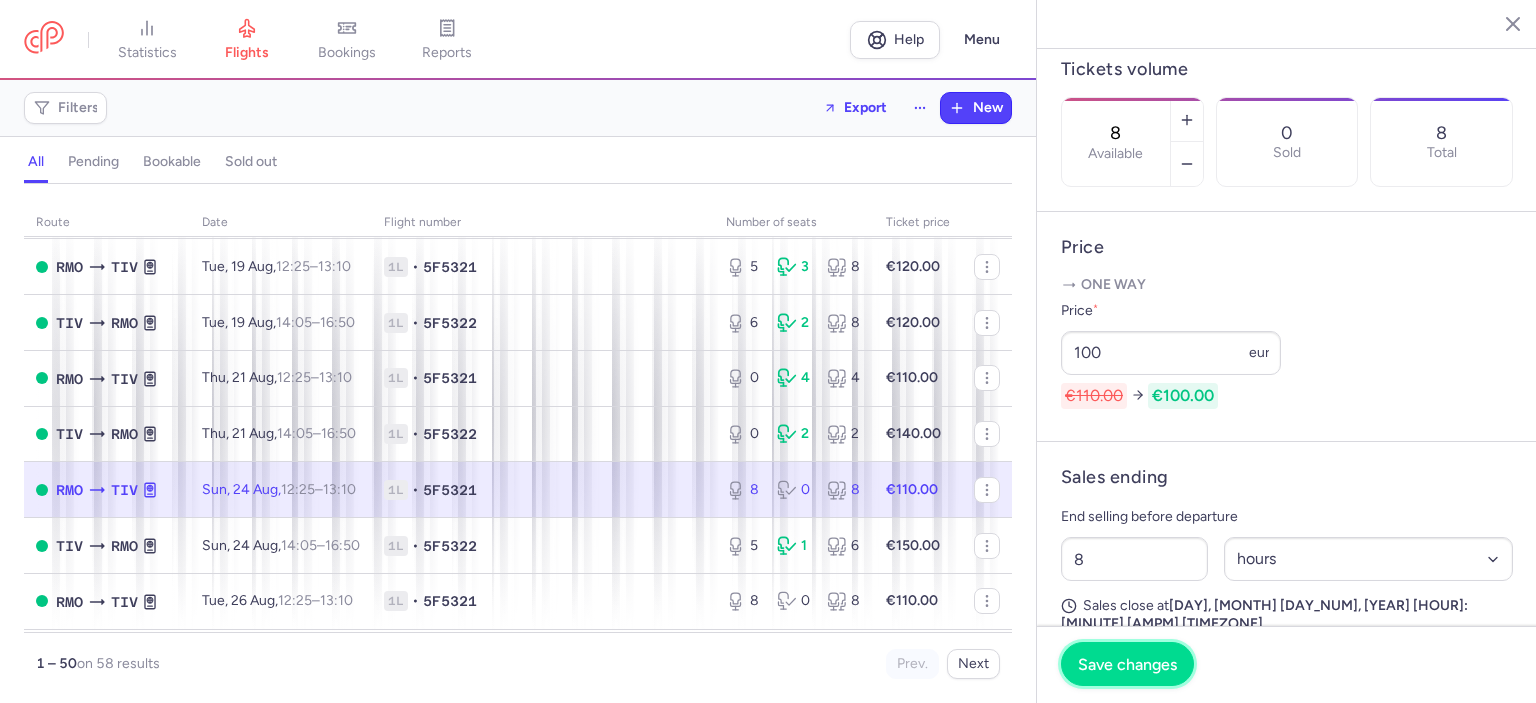 click on "Save changes" at bounding box center (1127, 664) 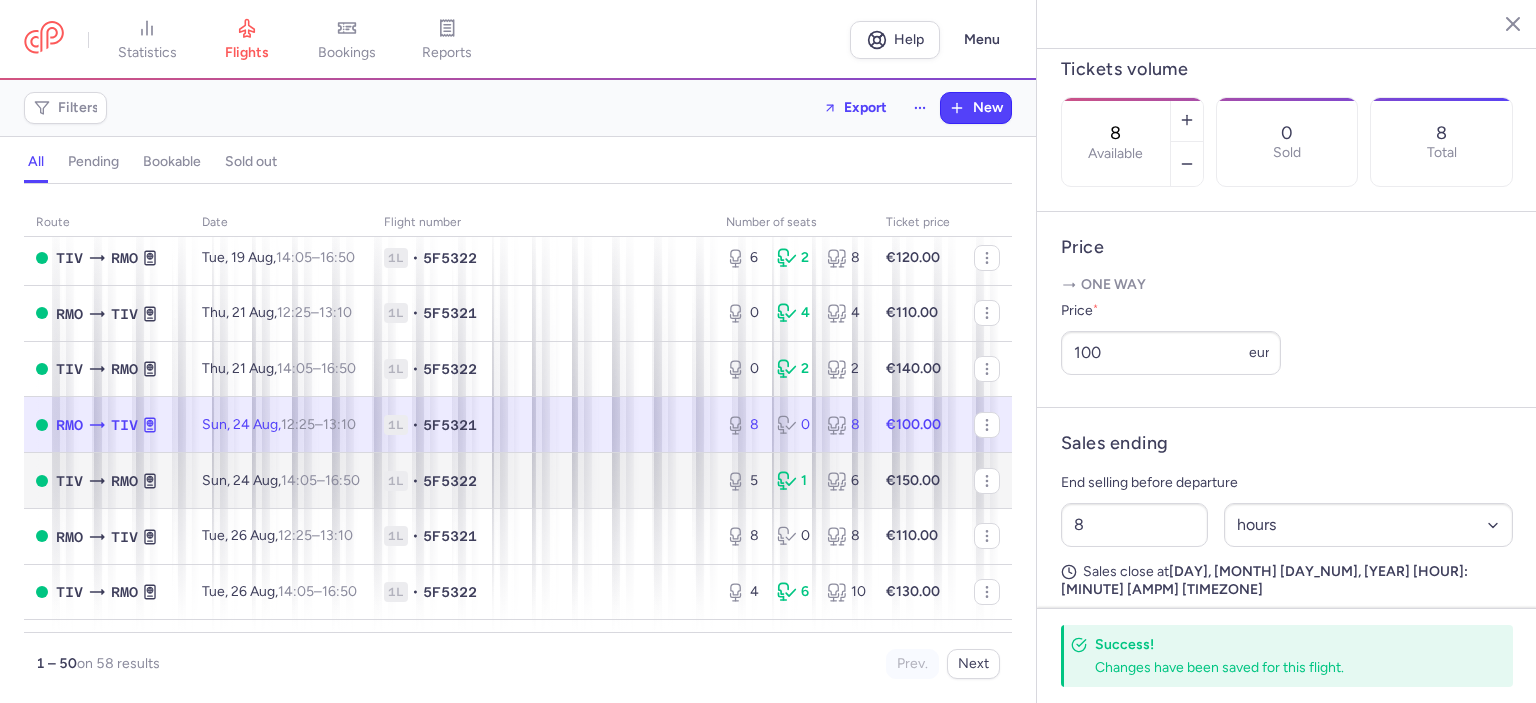scroll, scrollTop: 800, scrollLeft: 0, axis: vertical 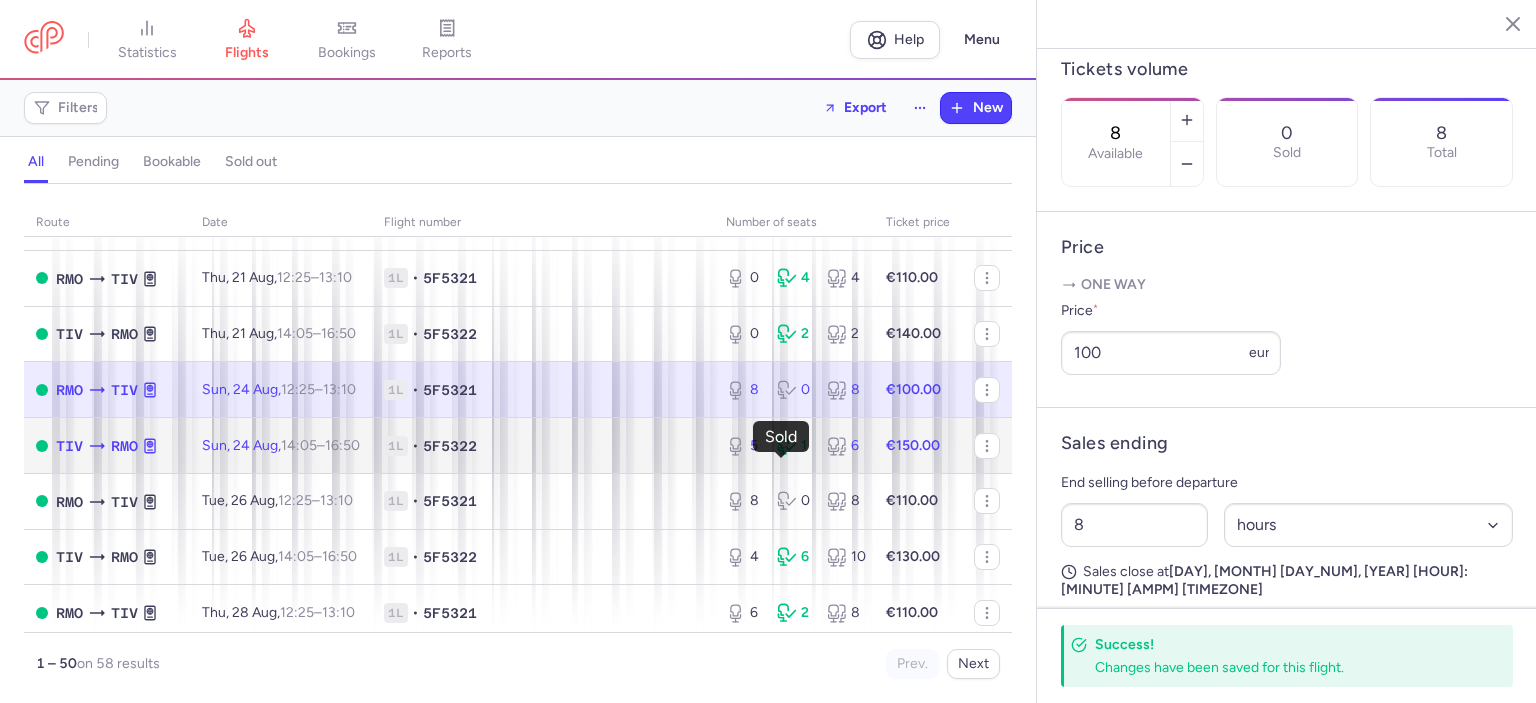 click 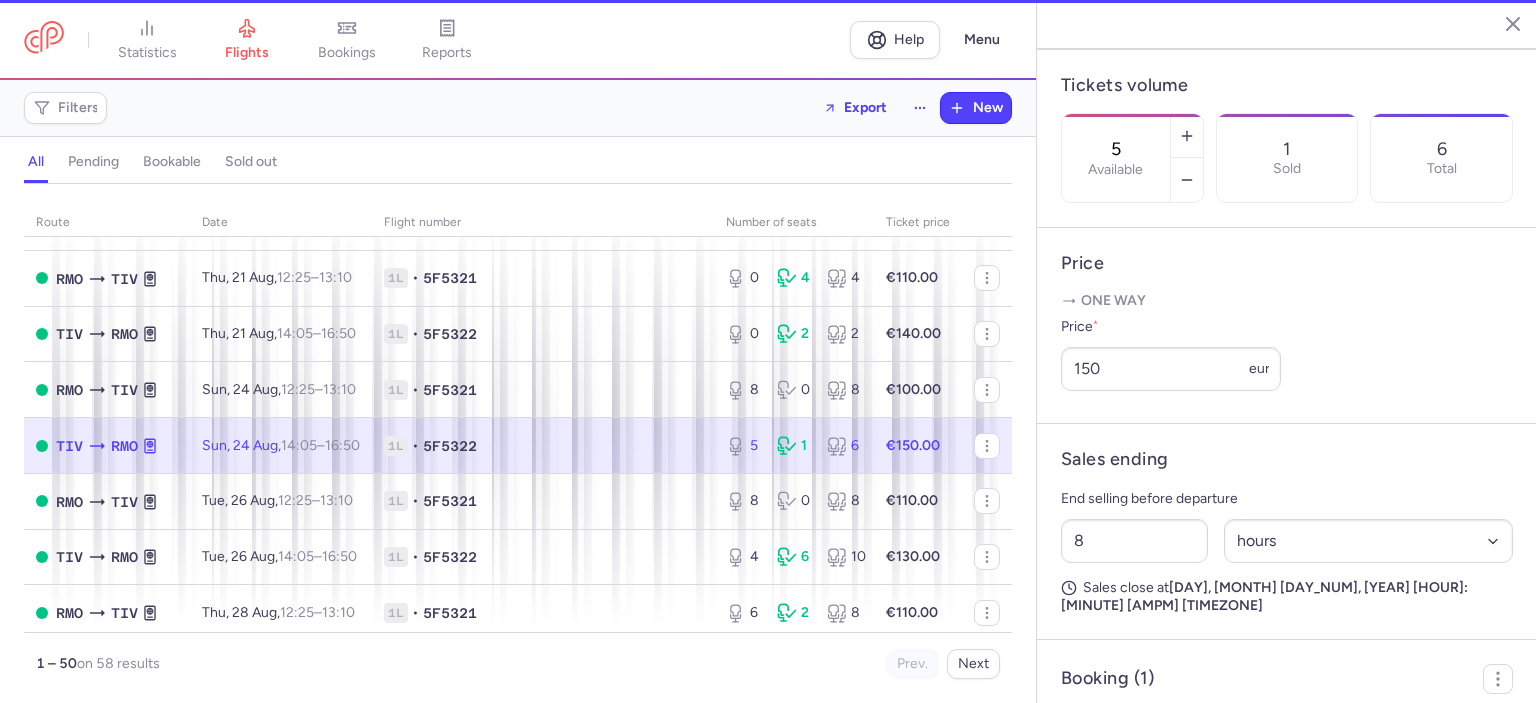 scroll, scrollTop: 600, scrollLeft: 0, axis: vertical 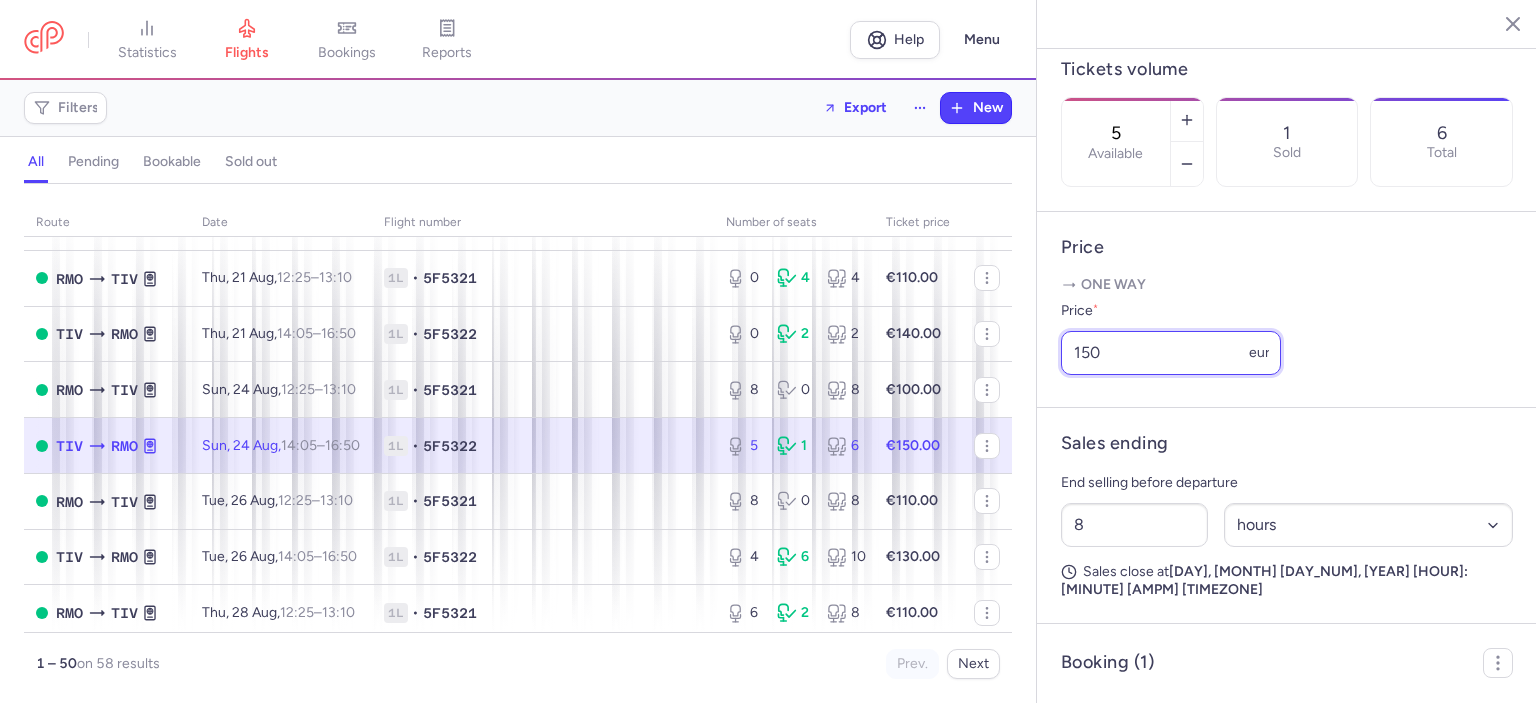 click on "150" at bounding box center (1171, 353) 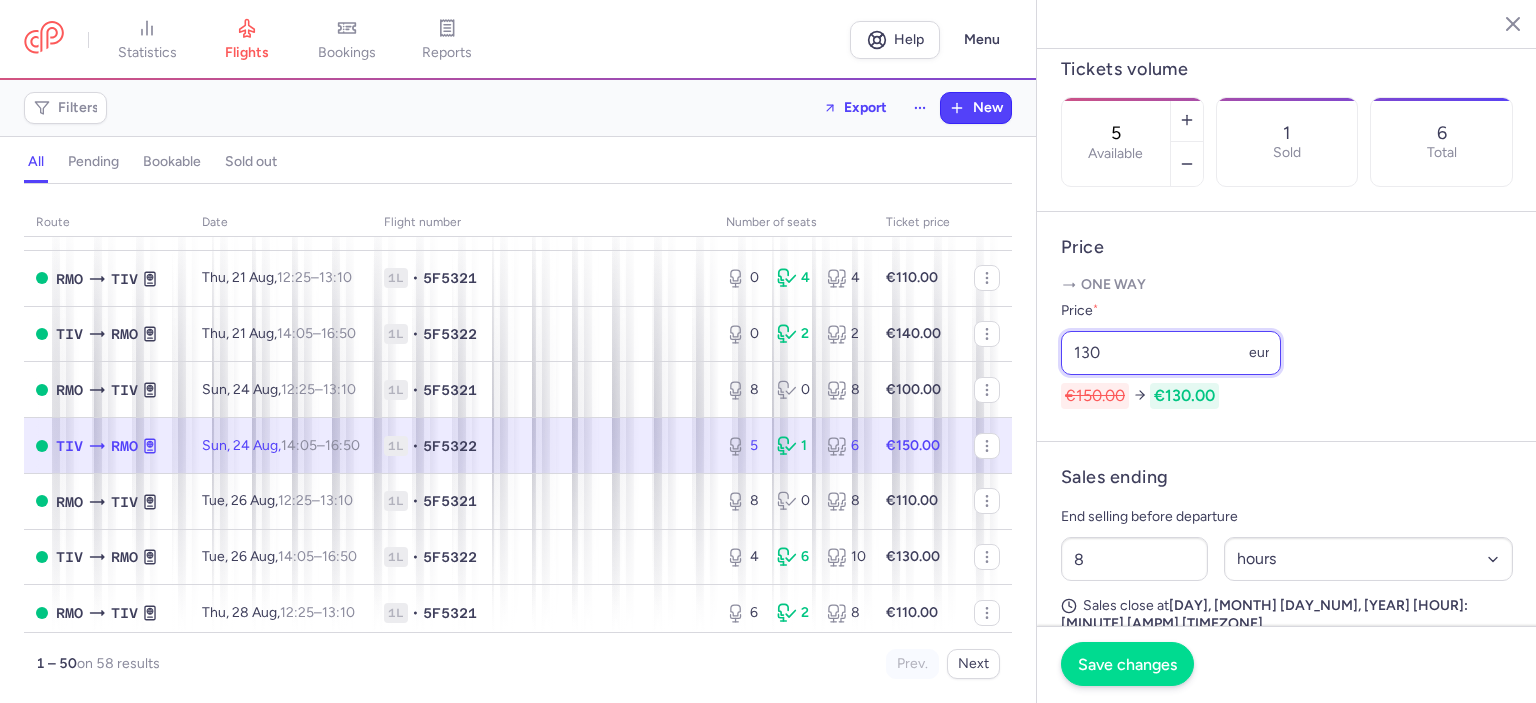 type on "130" 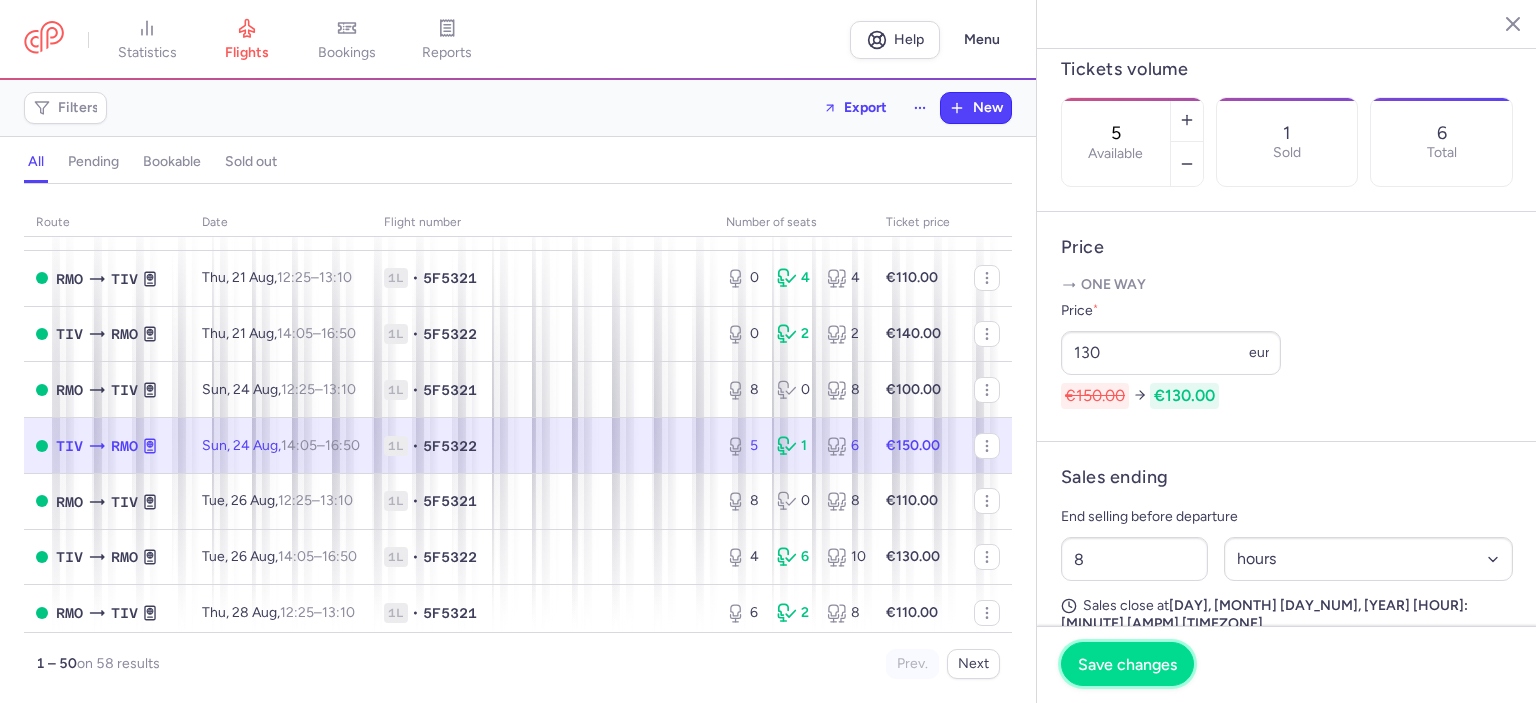 click on "Save changes" at bounding box center (1127, 664) 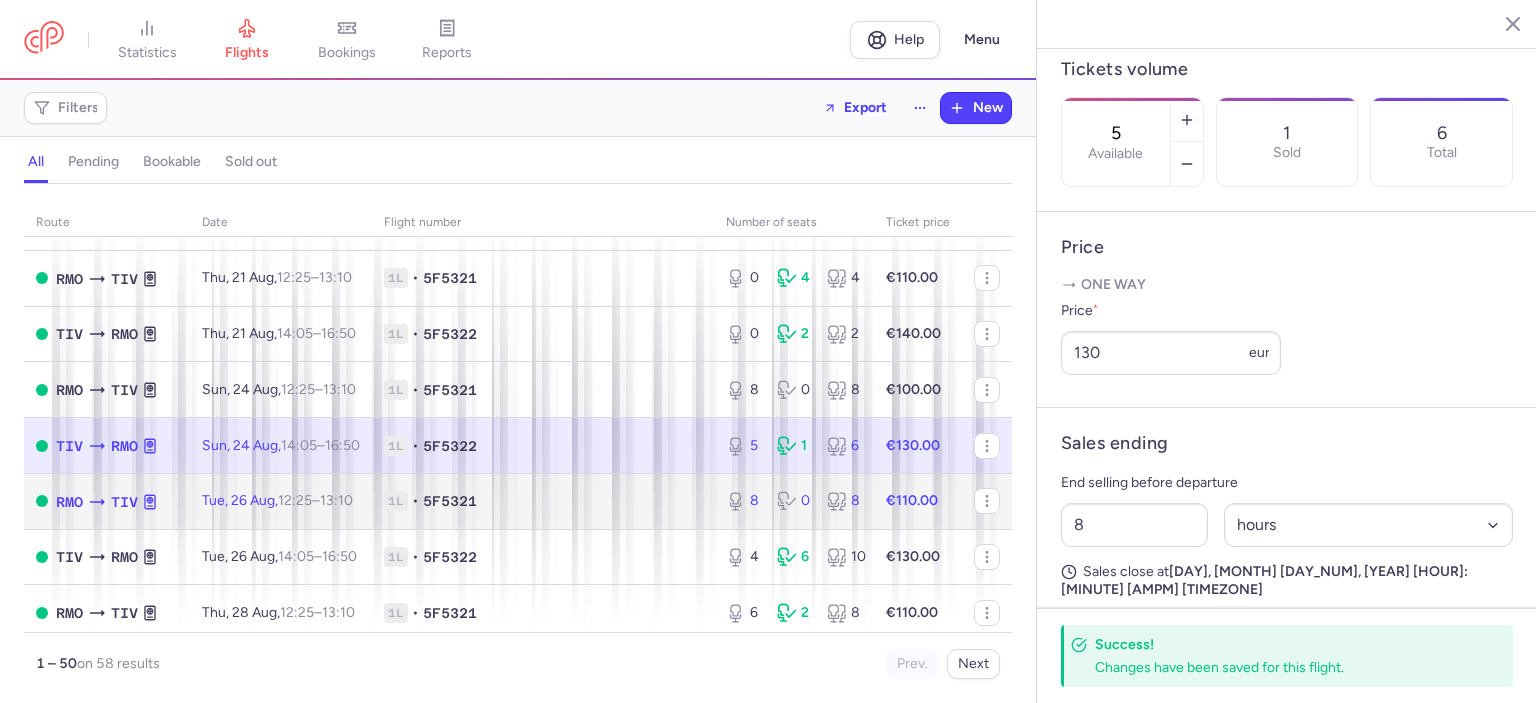 click on "€110.00" at bounding box center (912, 500) 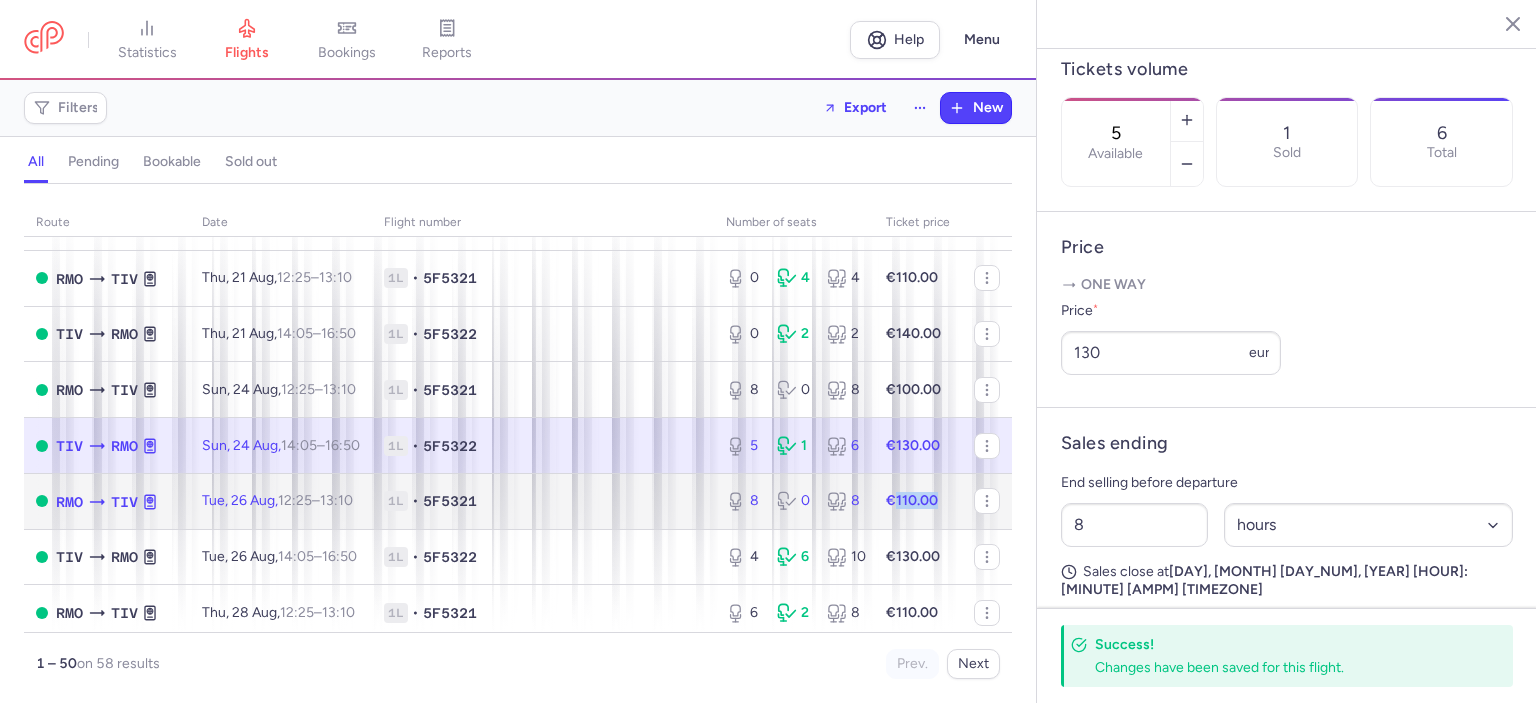 click on "€110.00" at bounding box center (912, 500) 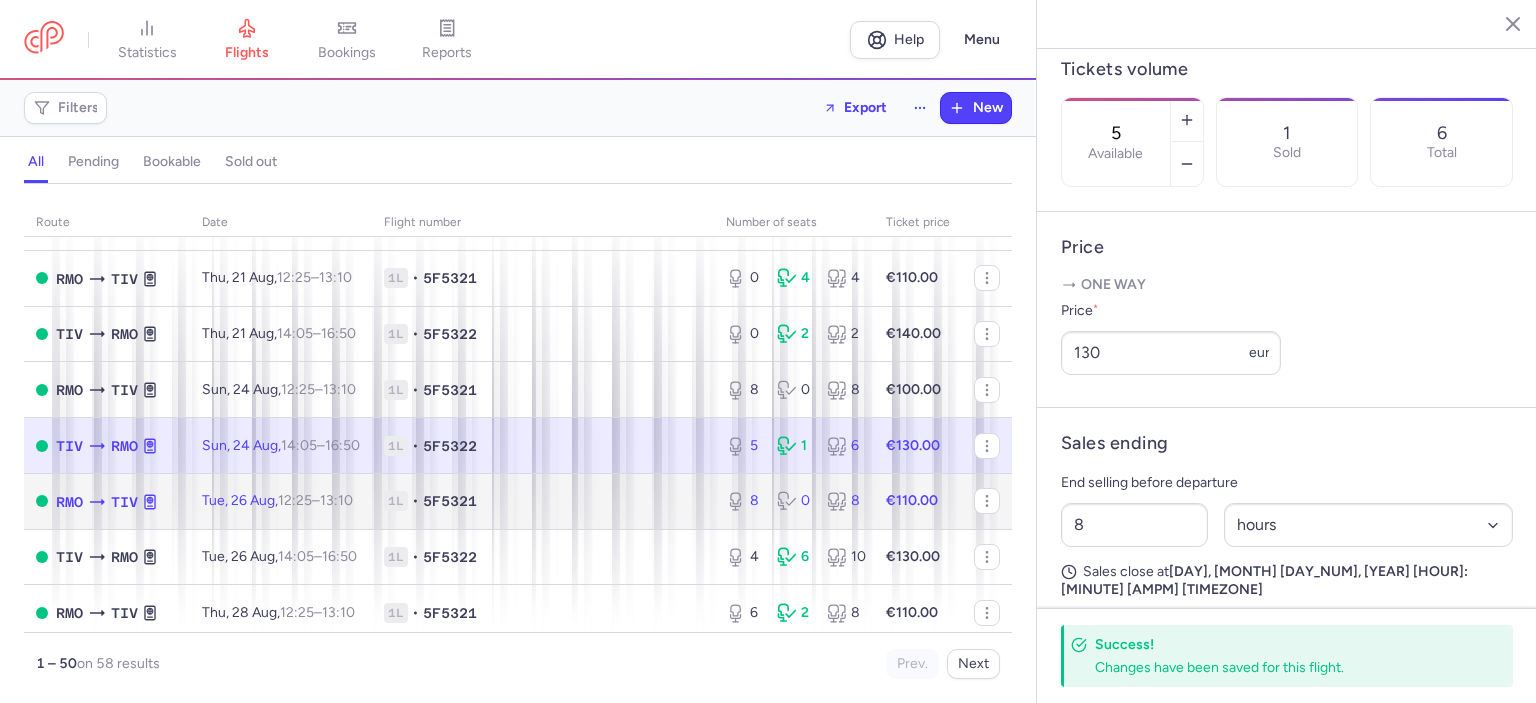 click 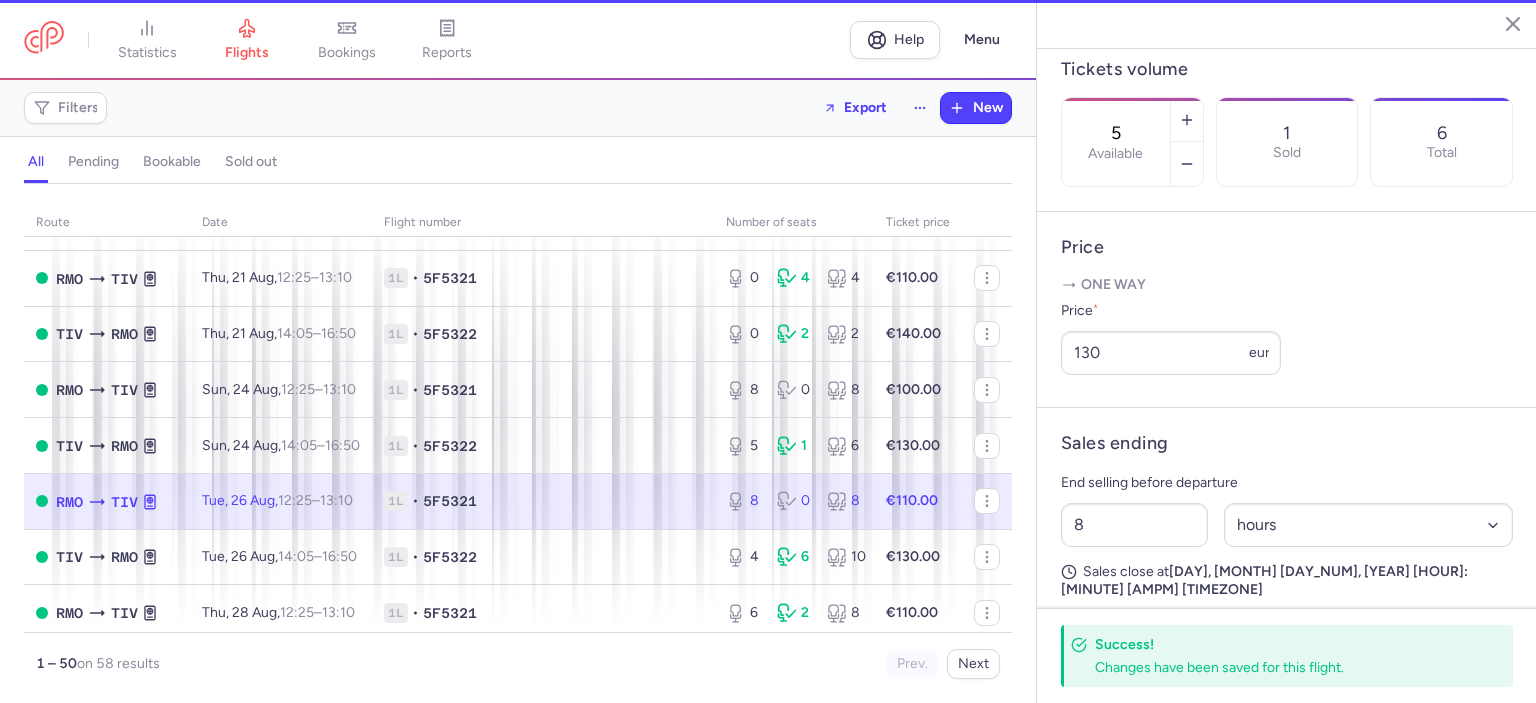 type on "8" 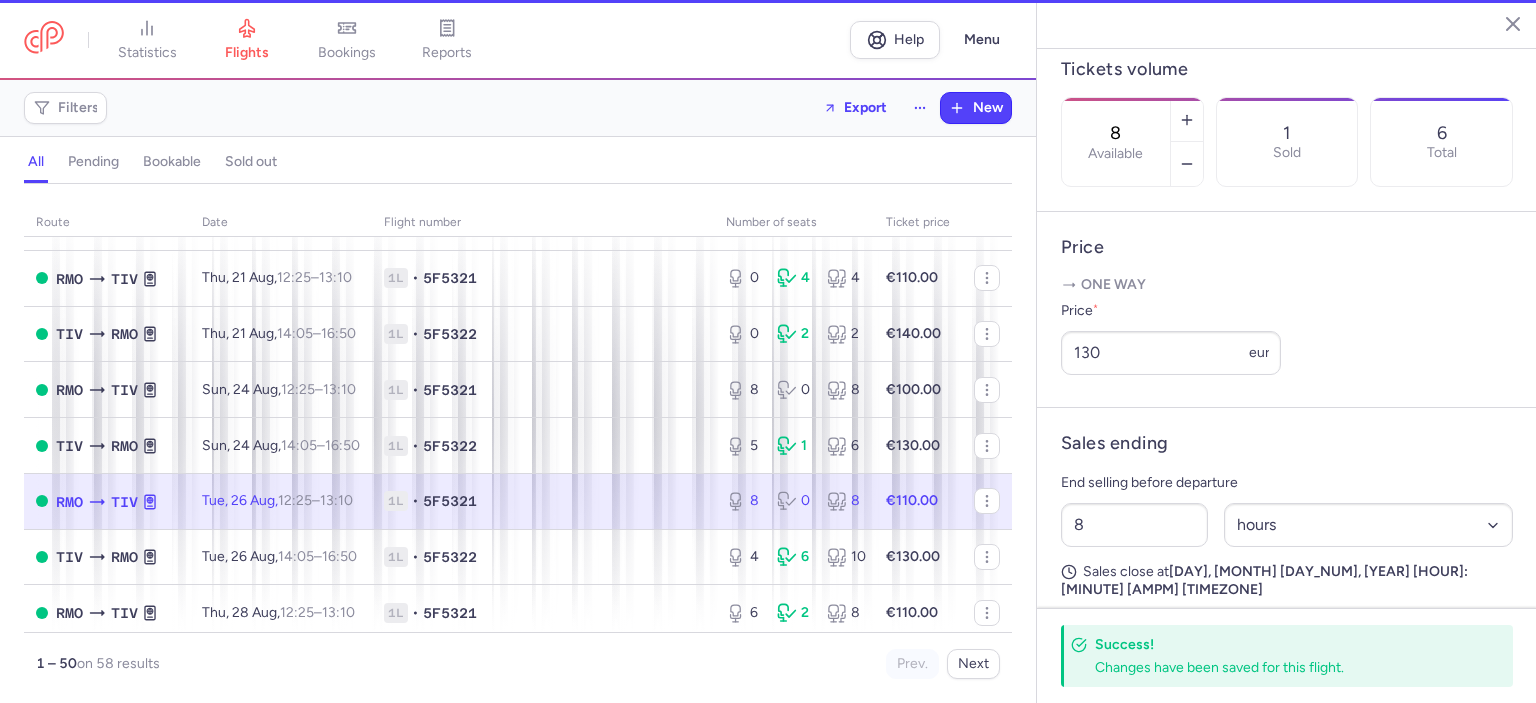 scroll, scrollTop: 584, scrollLeft: 0, axis: vertical 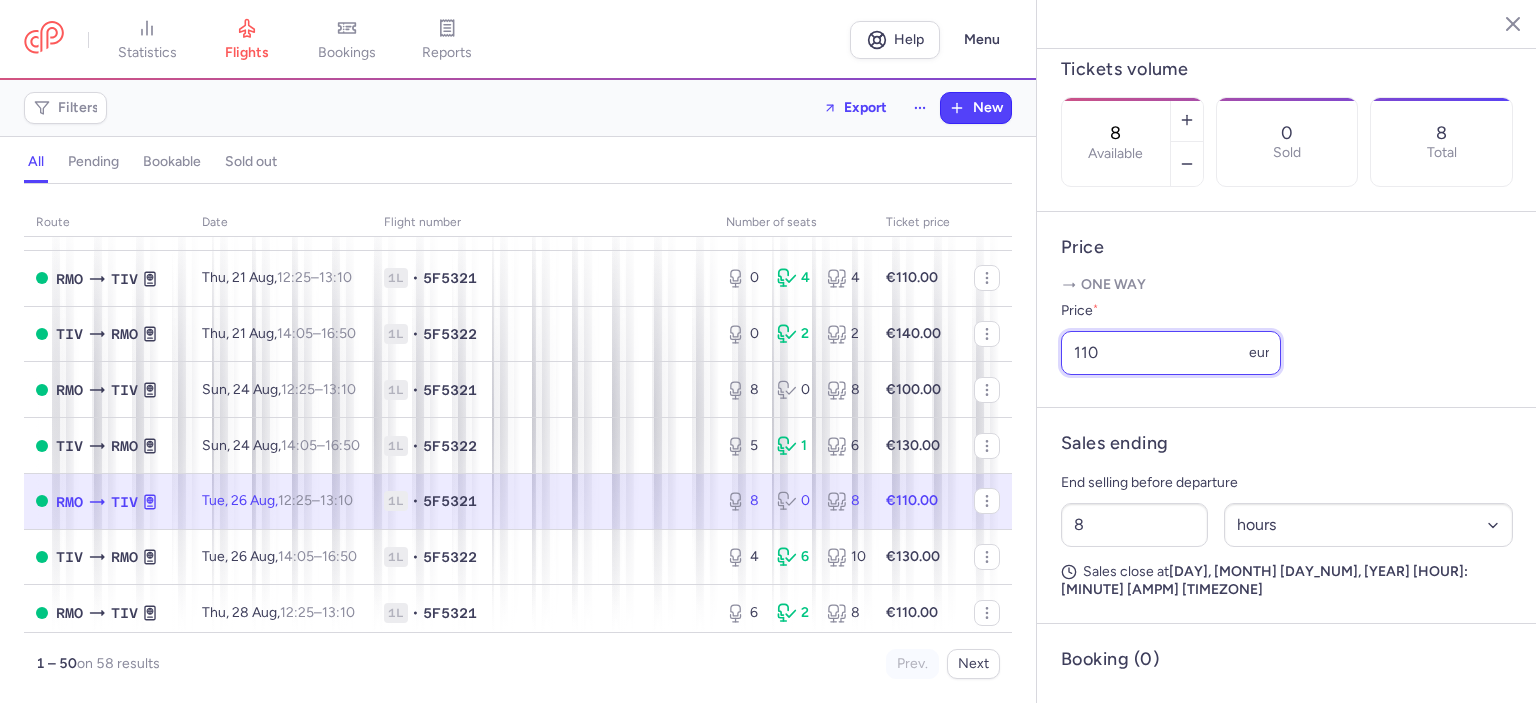 click on "110" at bounding box center [1171, 353] 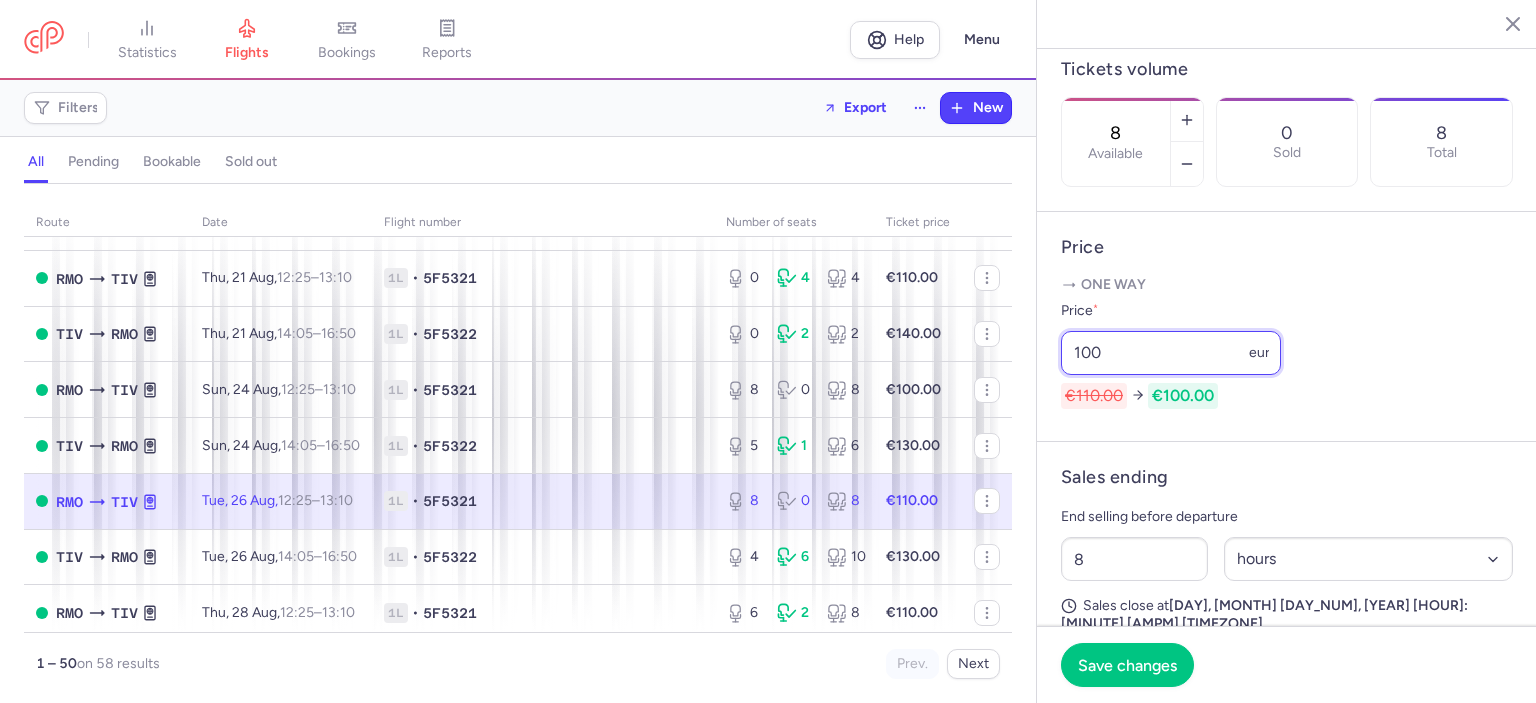 type on "100" 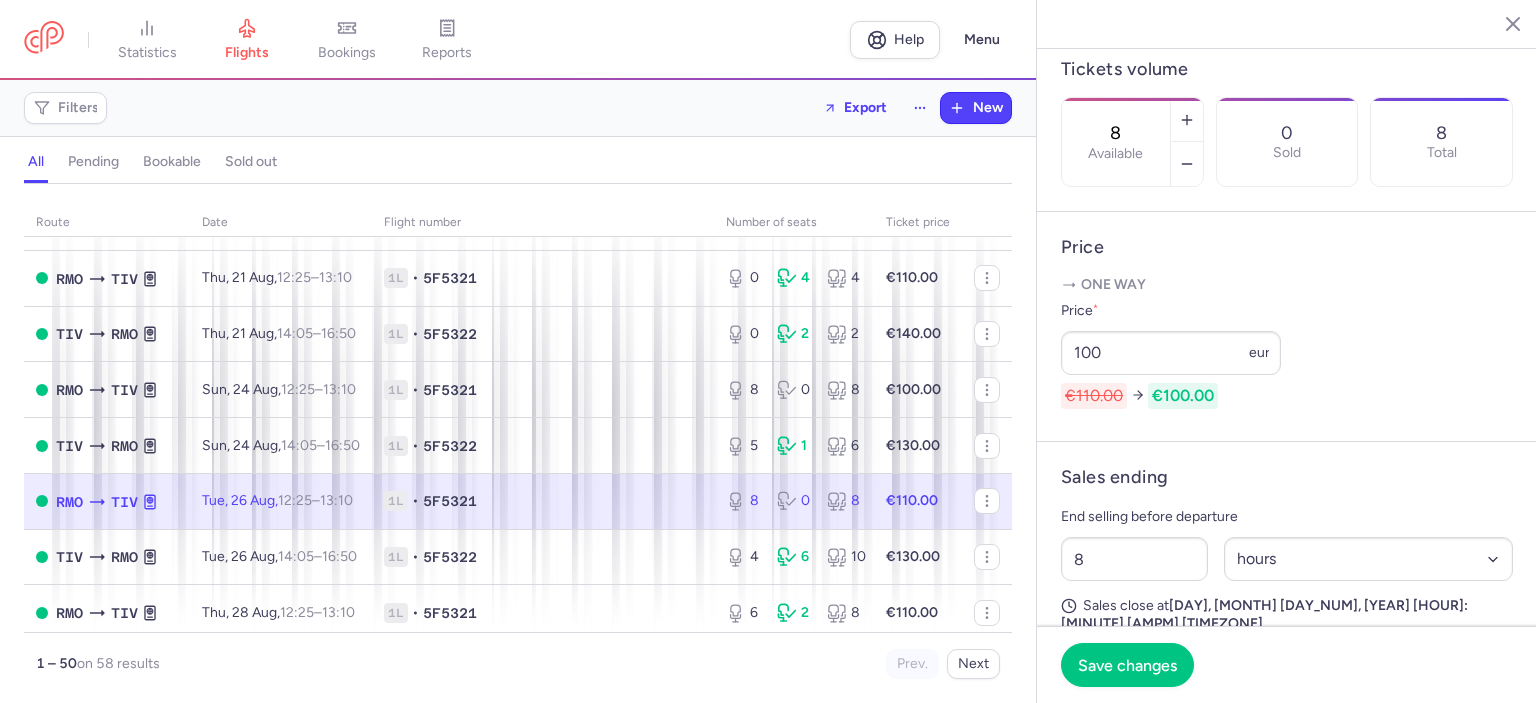 click on "8 0 8" at bounding box center (794, 501) 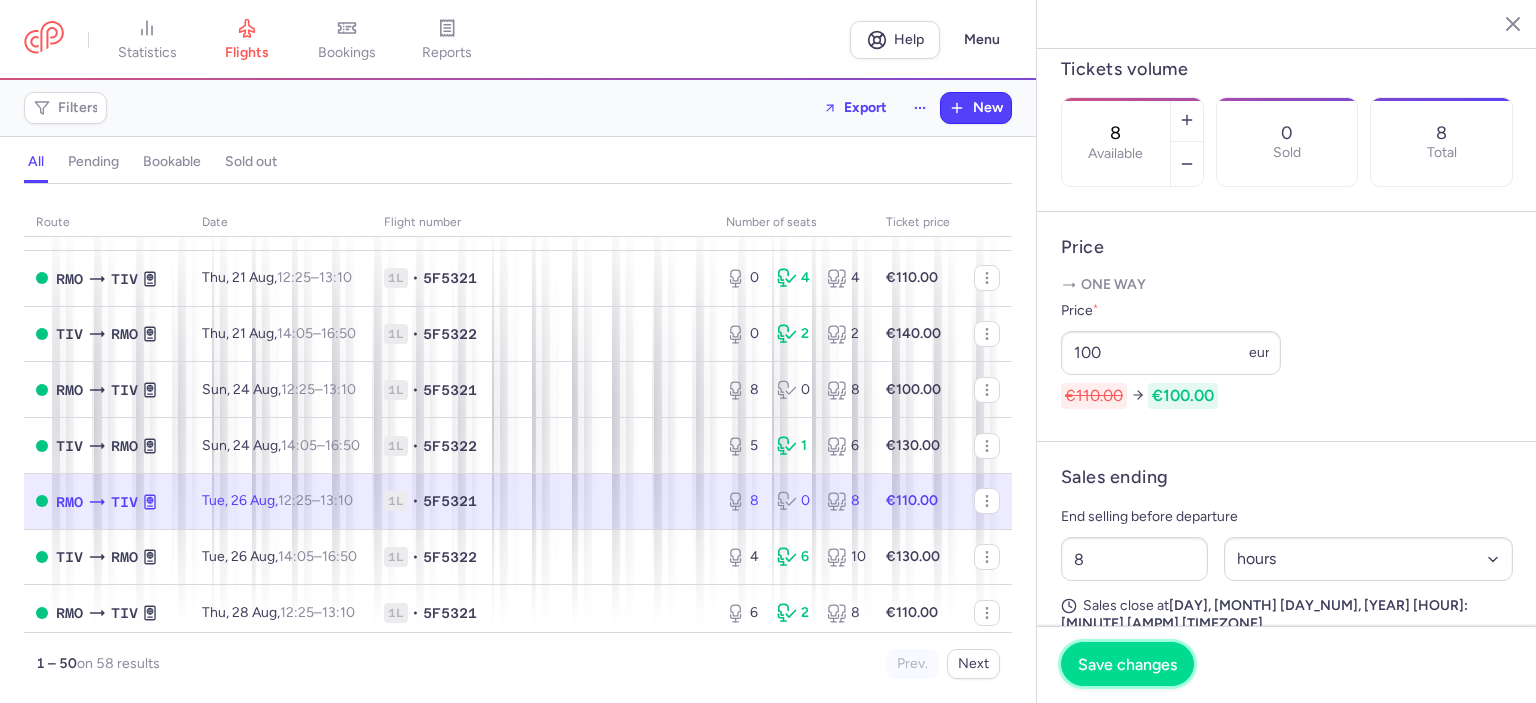 click on "Save changes" at bounding box center [1127, 664] 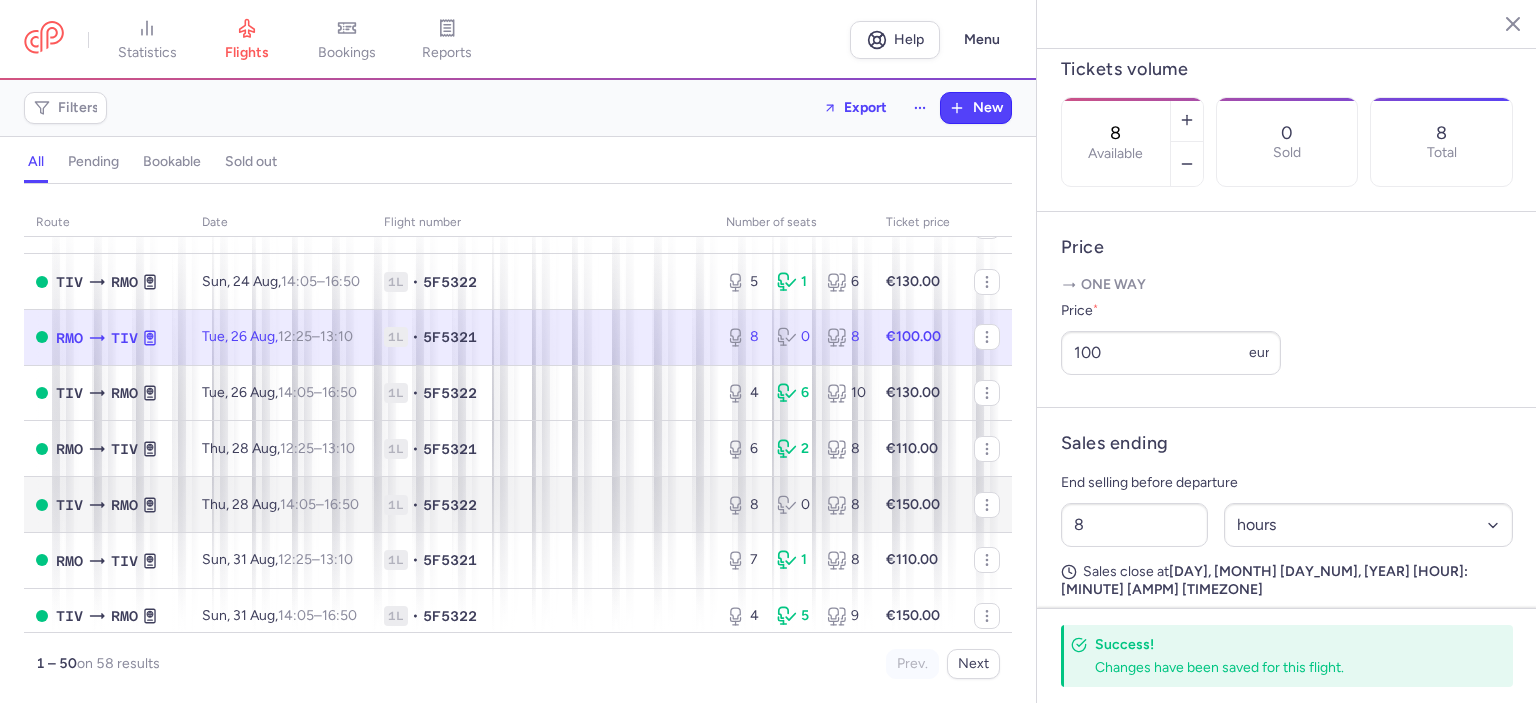 scroll, scrollTop: 1000, scrollLeft: 0, axis: vertical 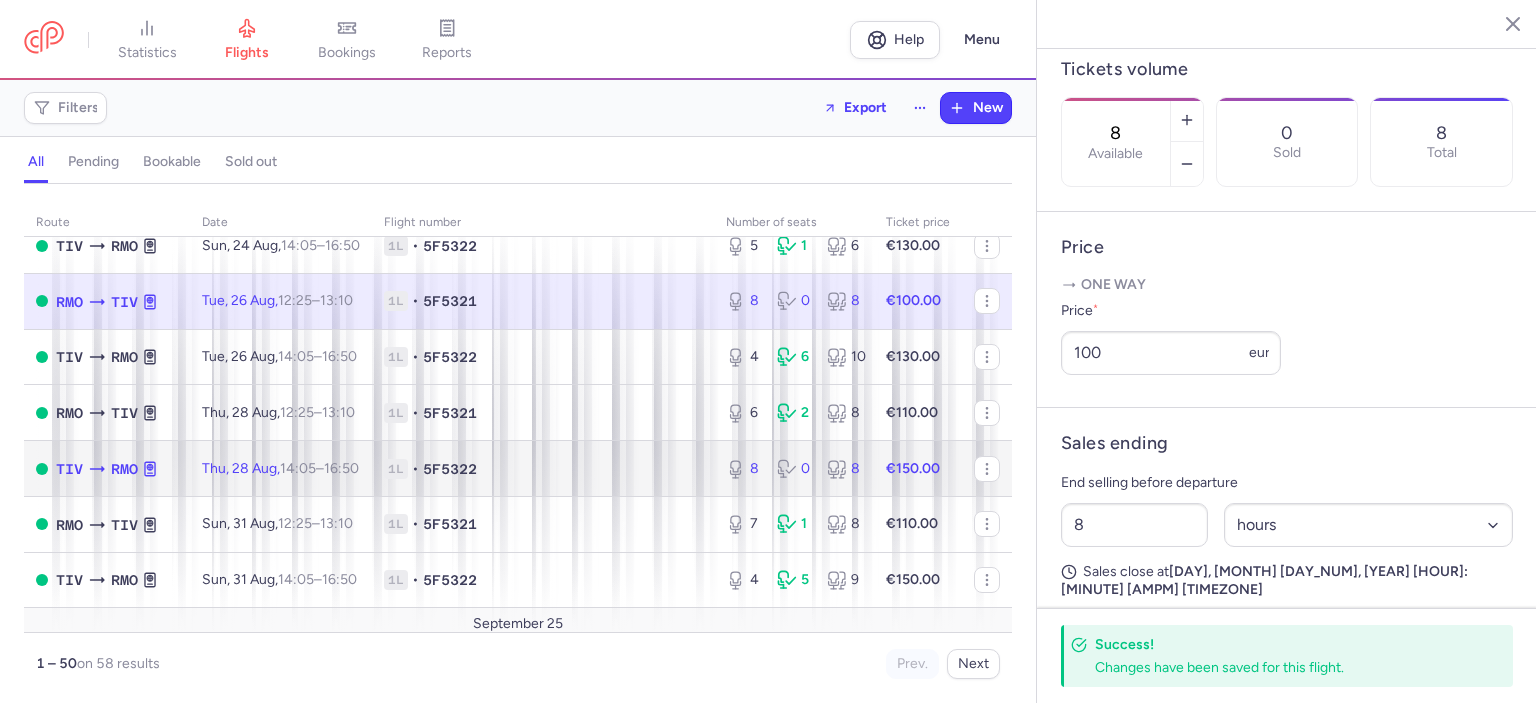 click on "1L • 5F5322" at bounding box center [543, 469] 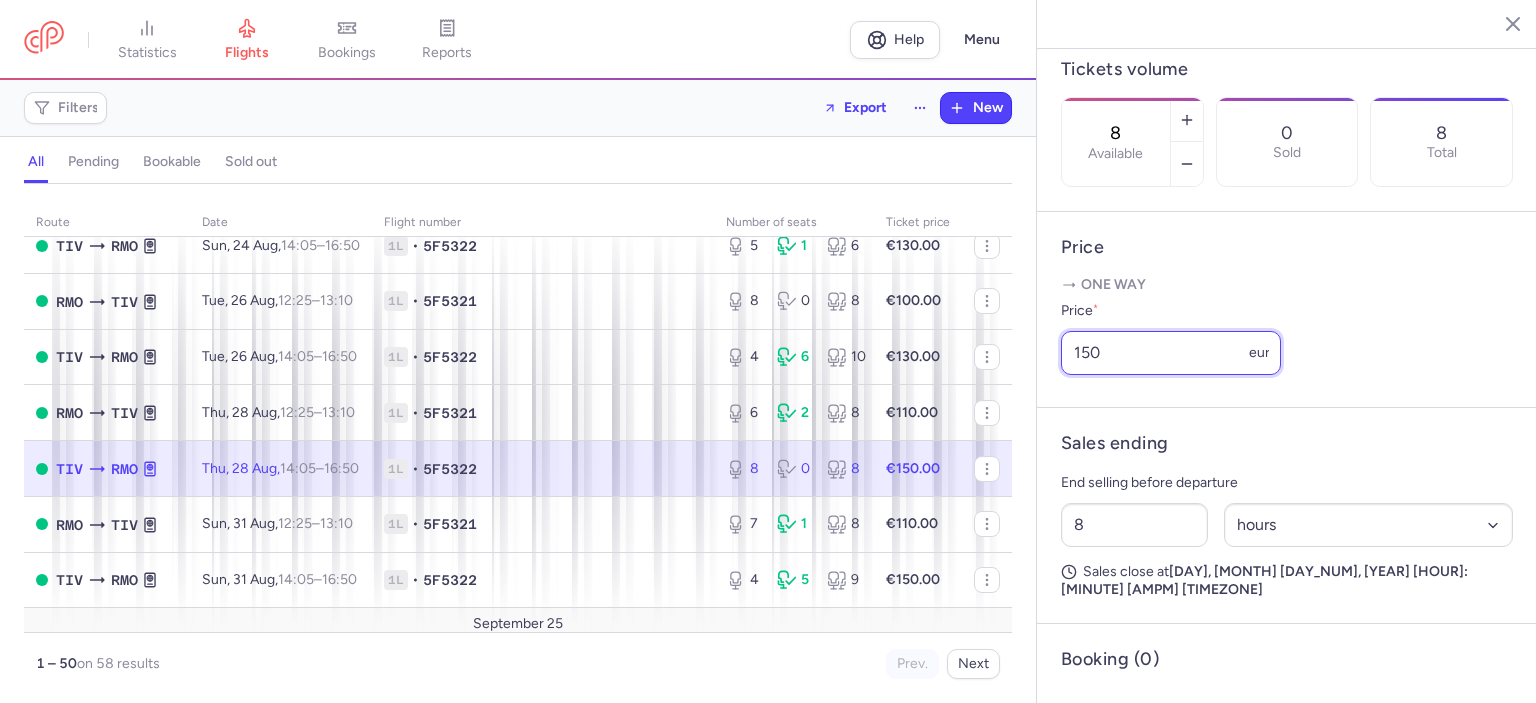 click on "150" at bounding box center (1171, 353) 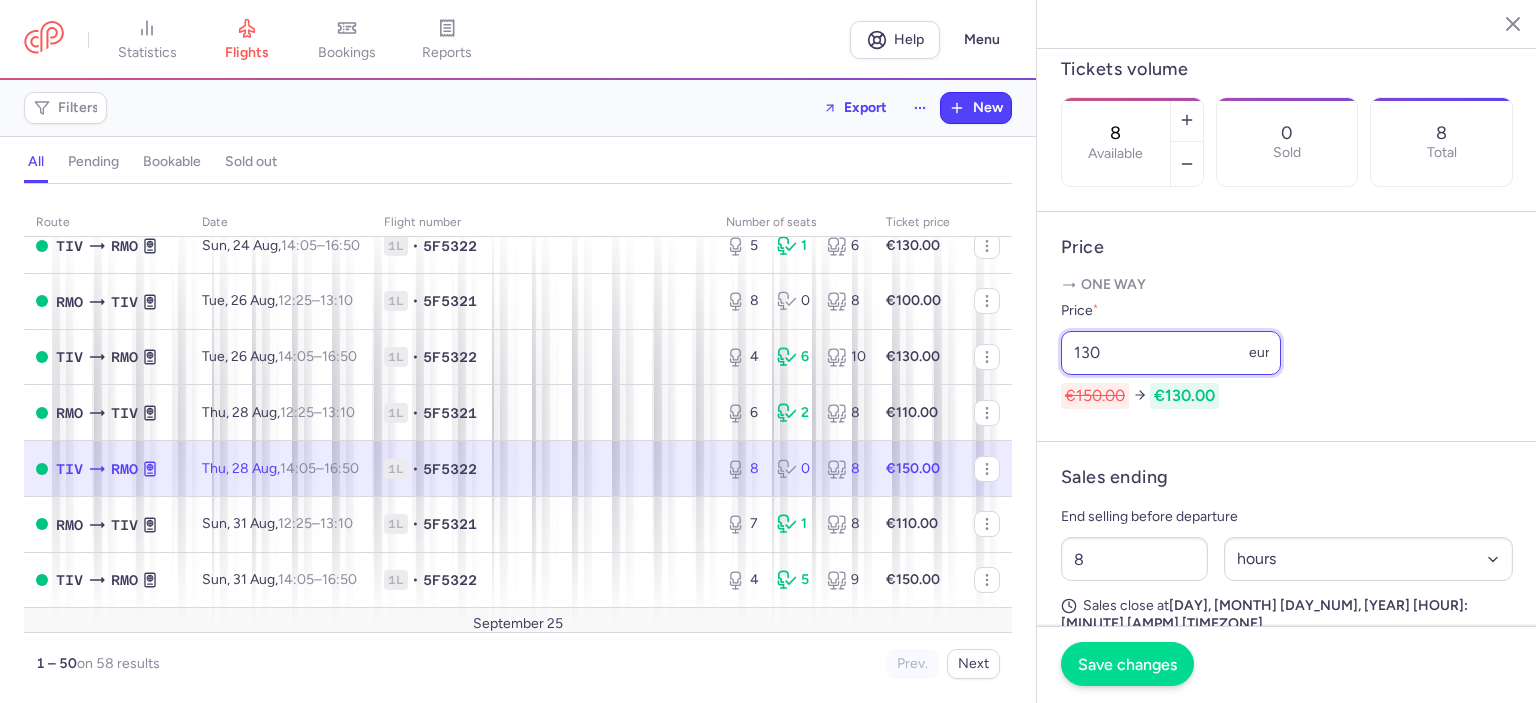 type on "130" 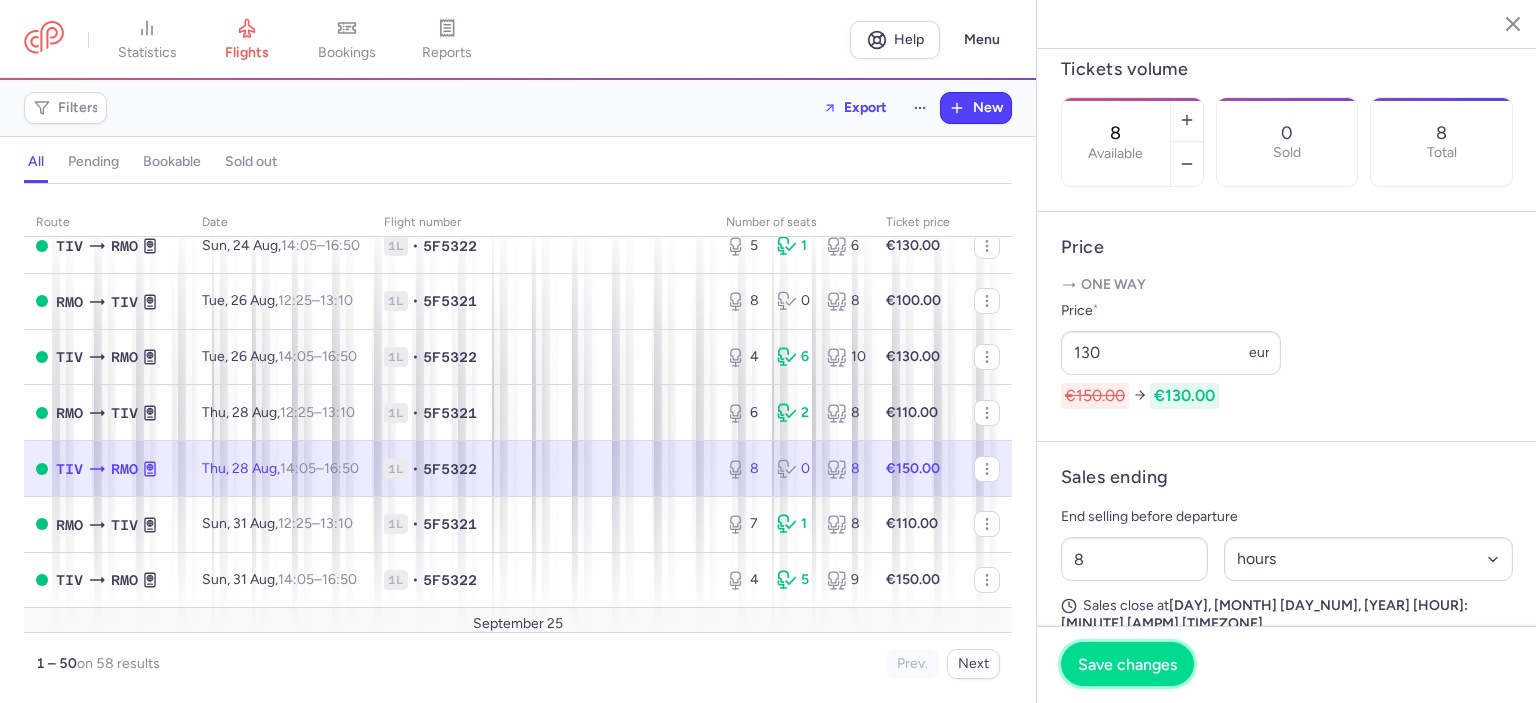 click on "Save changes" at bounding box center [1127, 664] 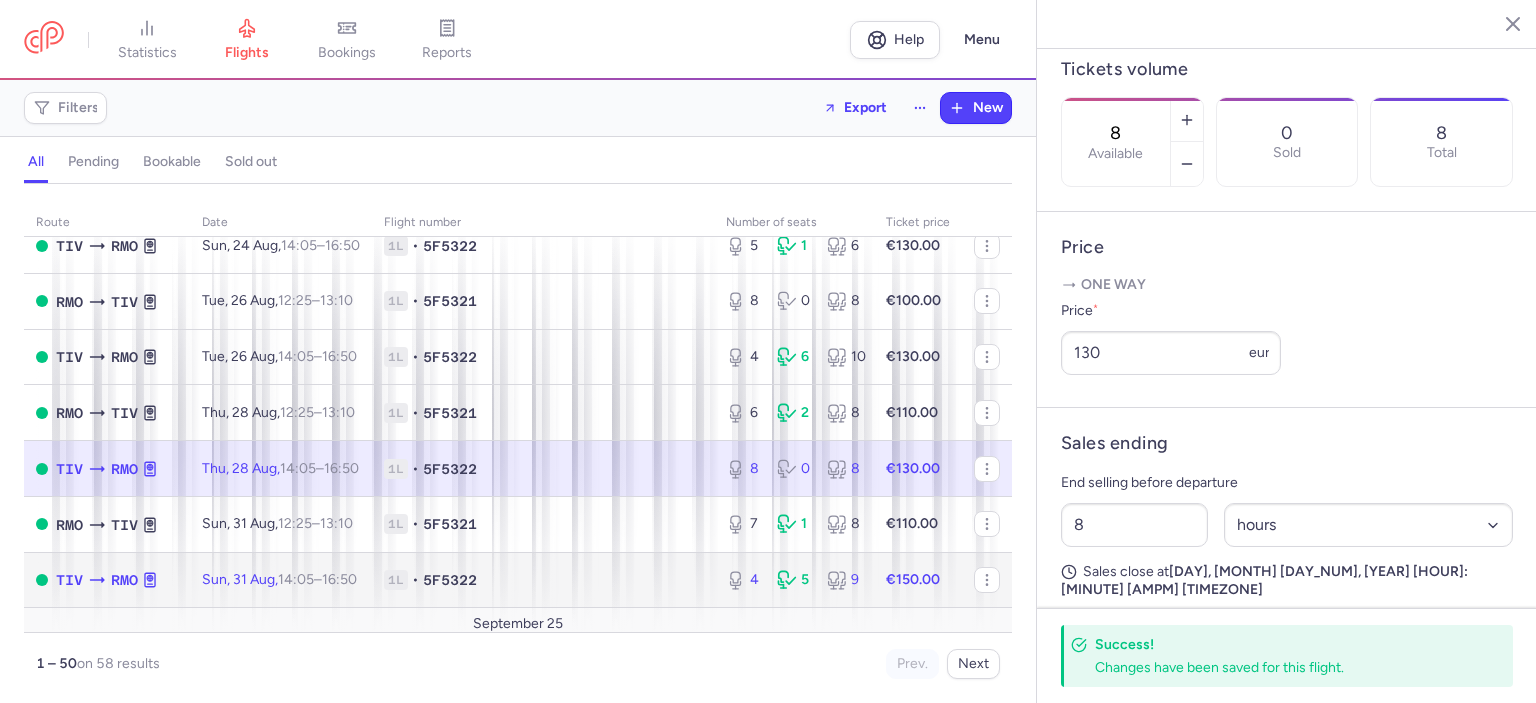 click on "4 5 9" at bounding box center [794, 580] 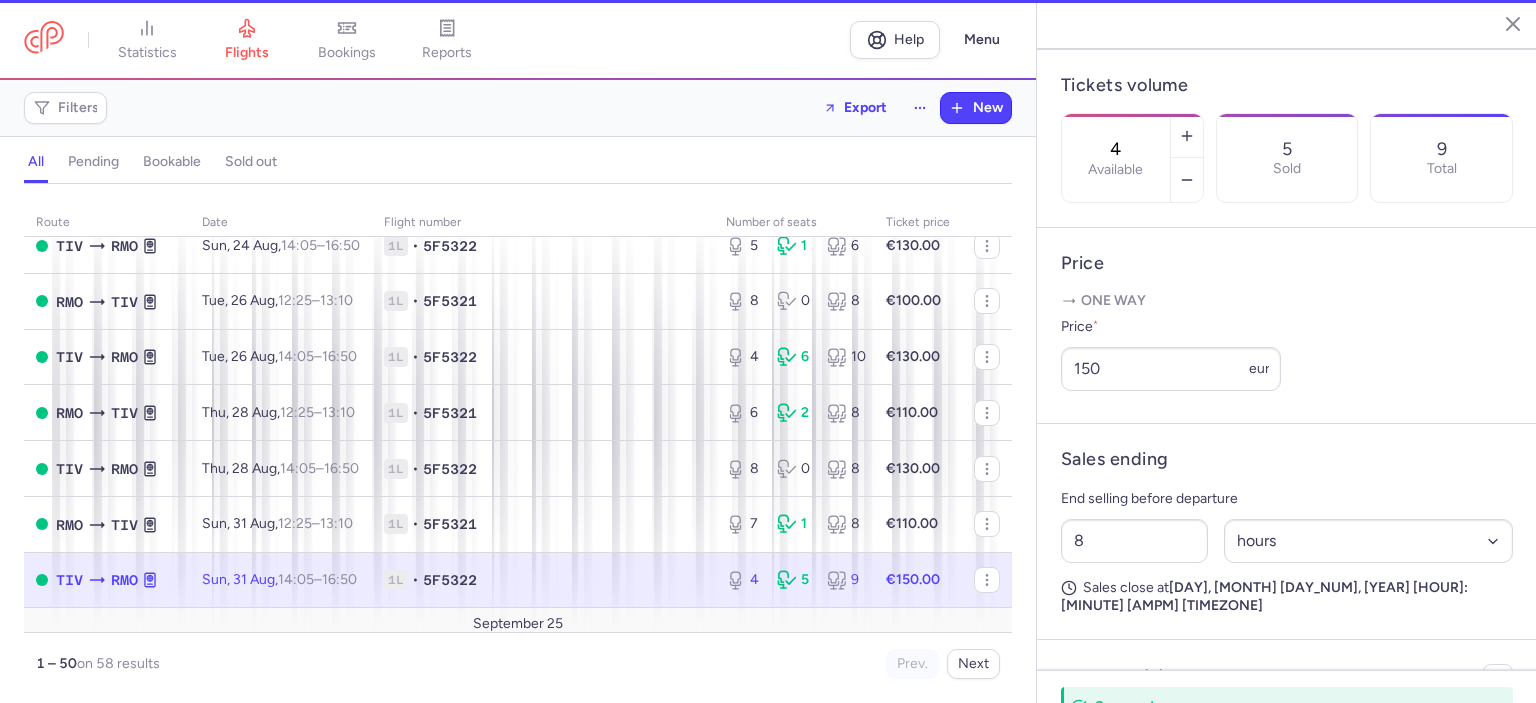 scroll, scrollTop: 600, scrollLeft: 0, axis: vertical 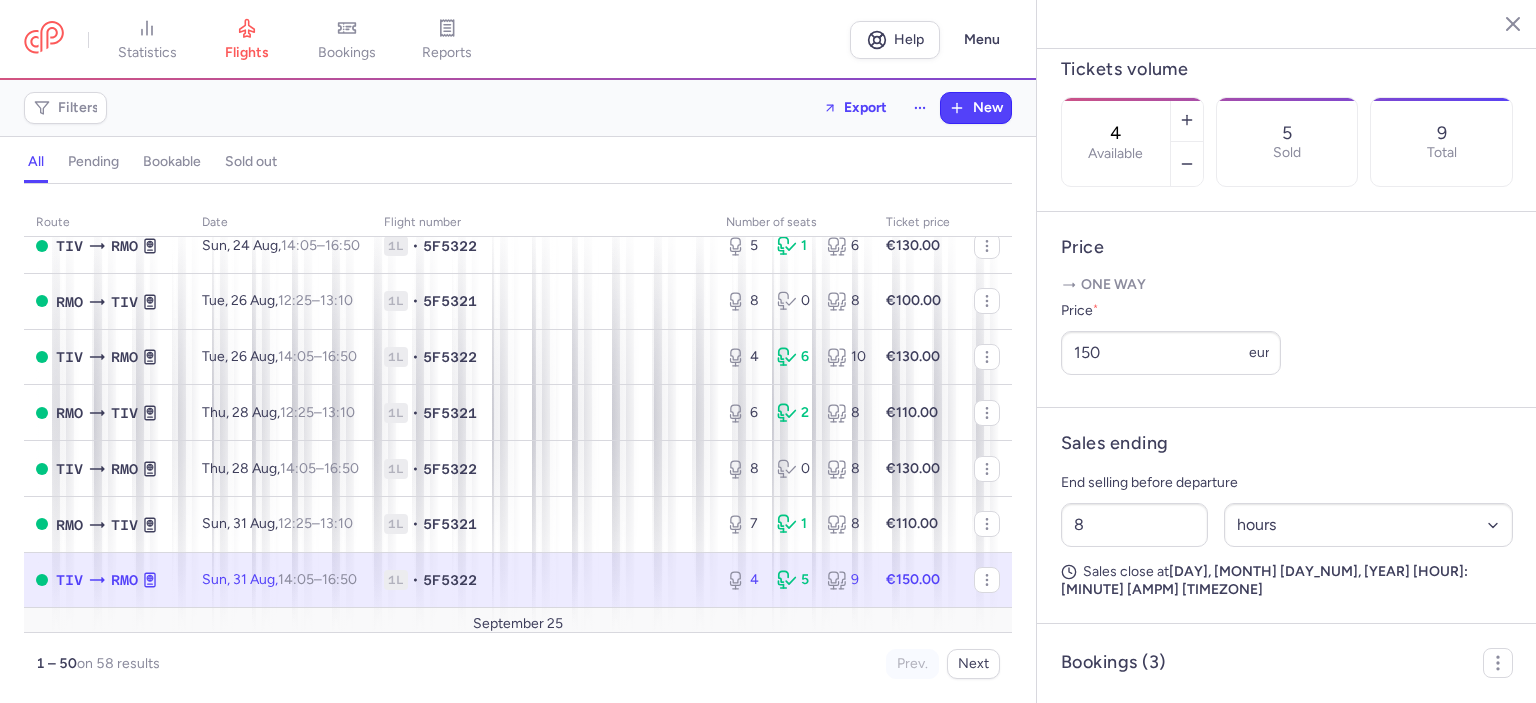 click on "4 5 9" at bounding box center (794, 580) 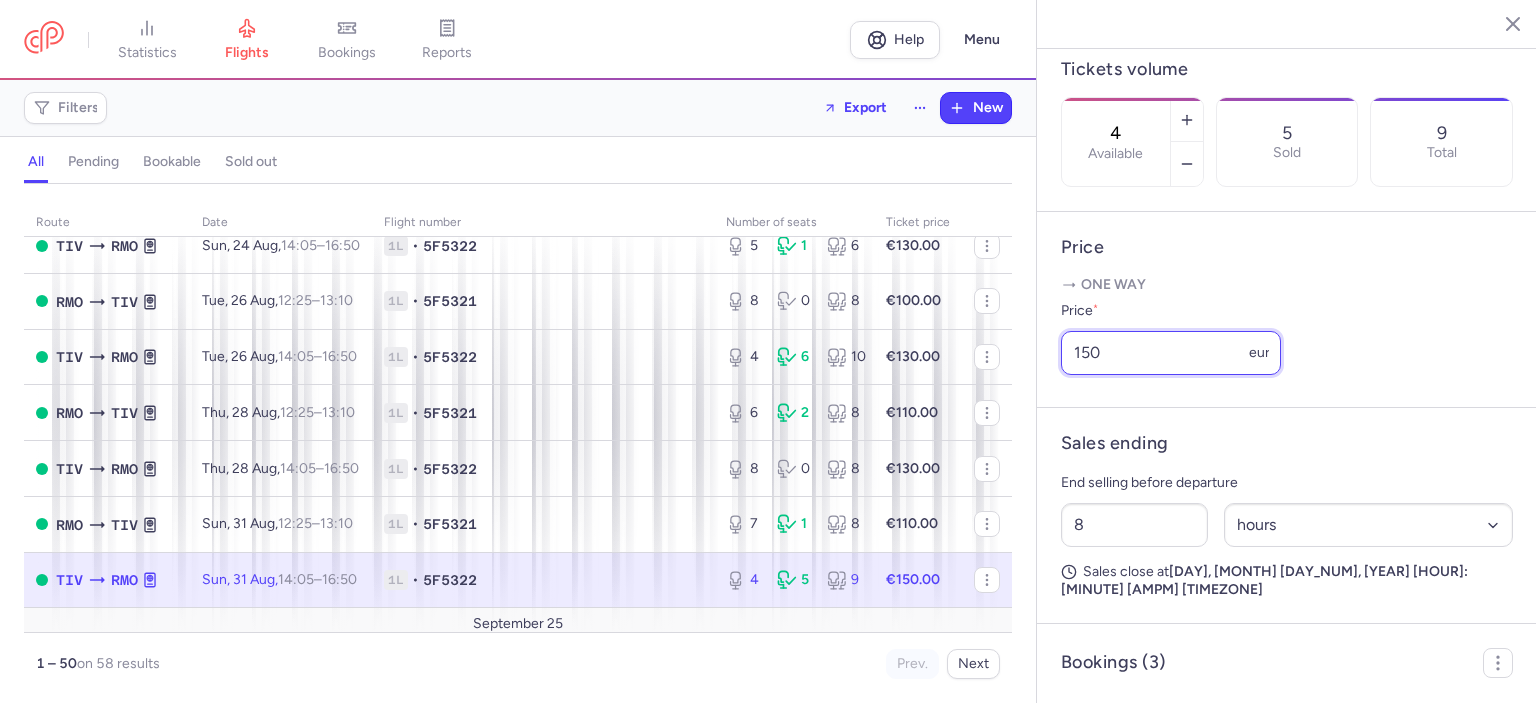 click on "150" at bounding box center [1171, 353] 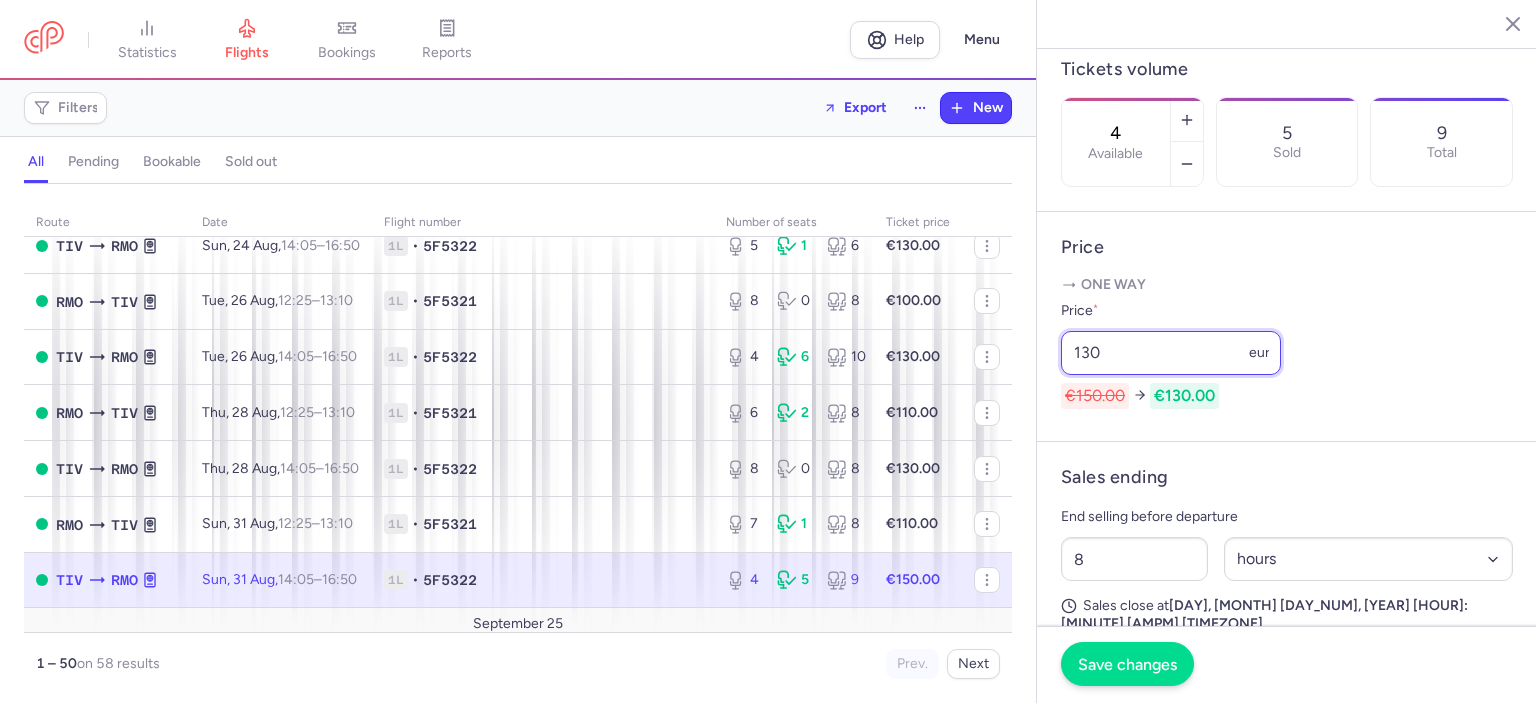 type on "130" 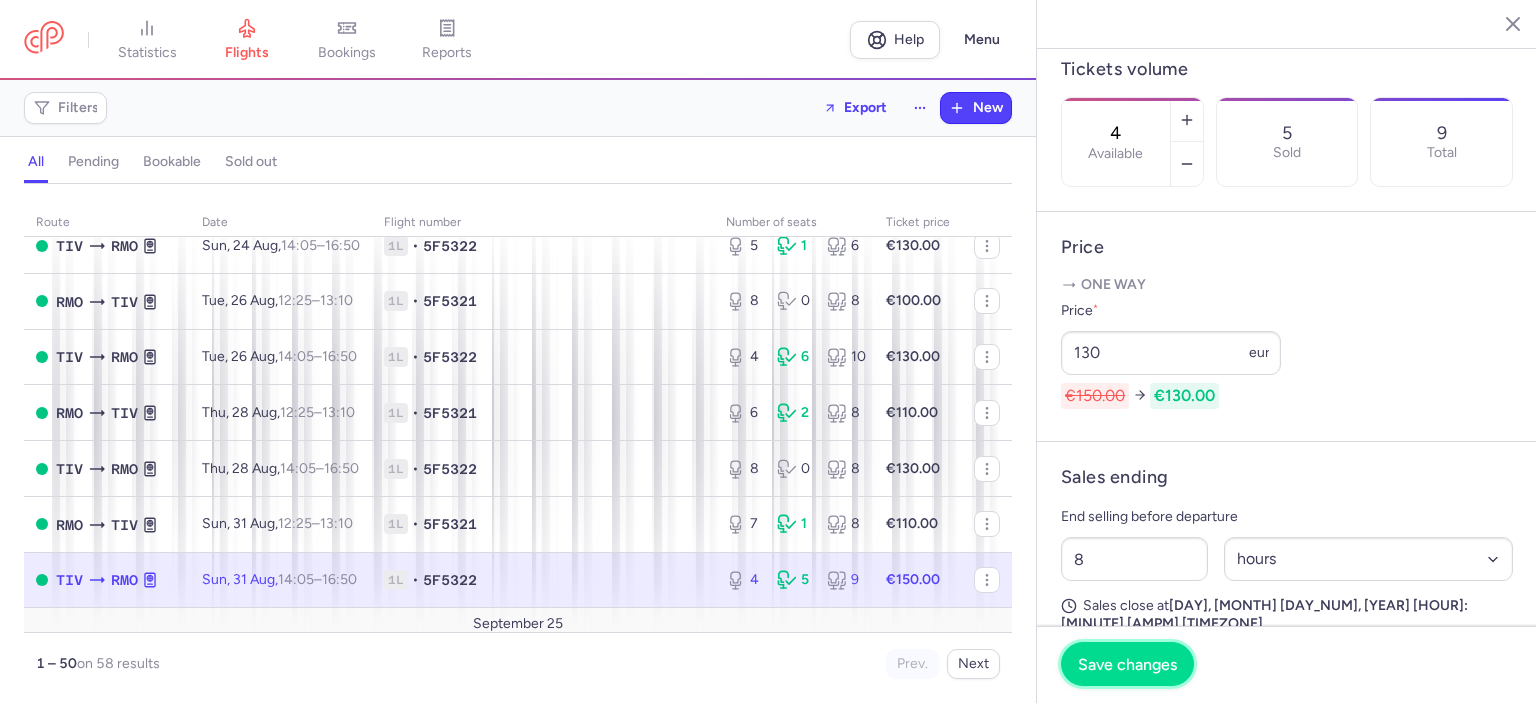 click on "Save changes" at bounding box center [1127, 664] 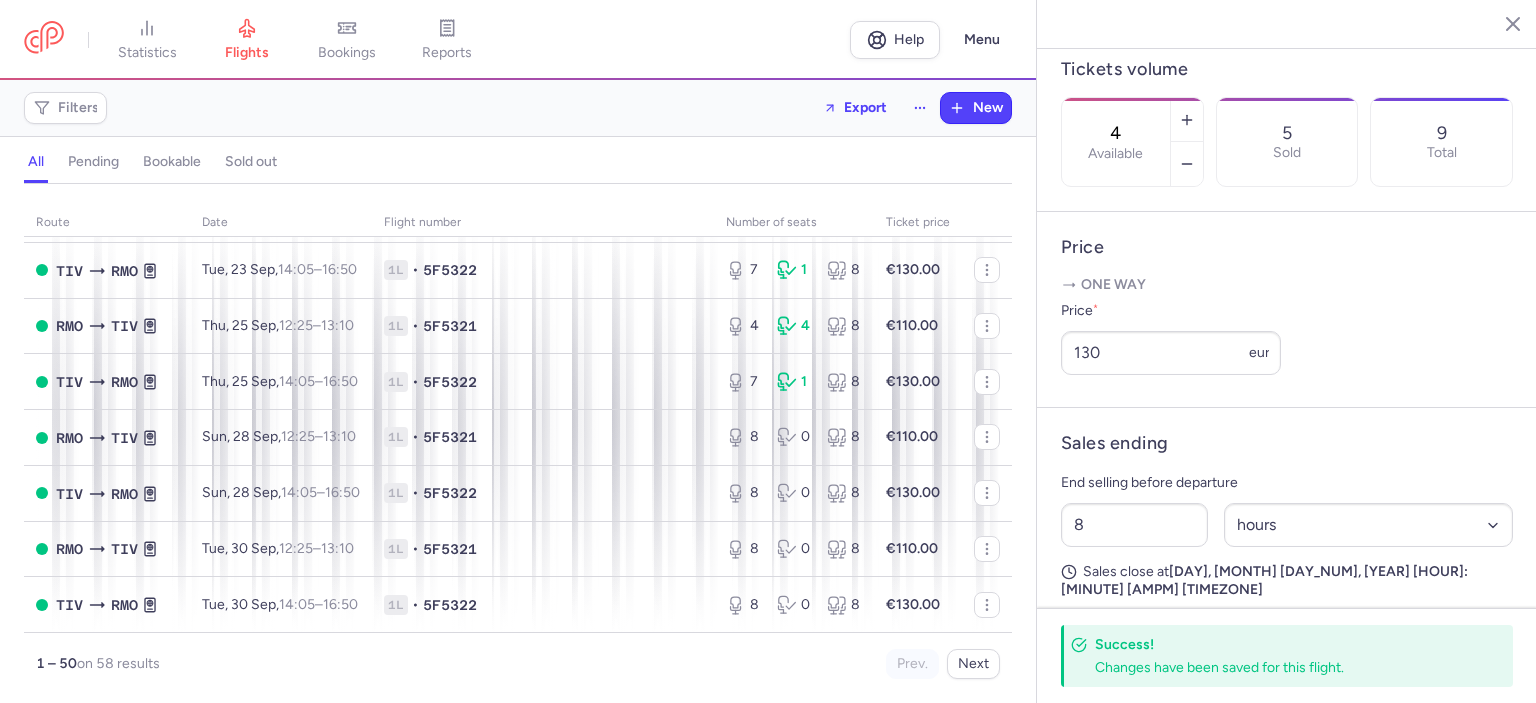 scroll, scrollTop: 2521, scrollLeft: 0, axis: vertical 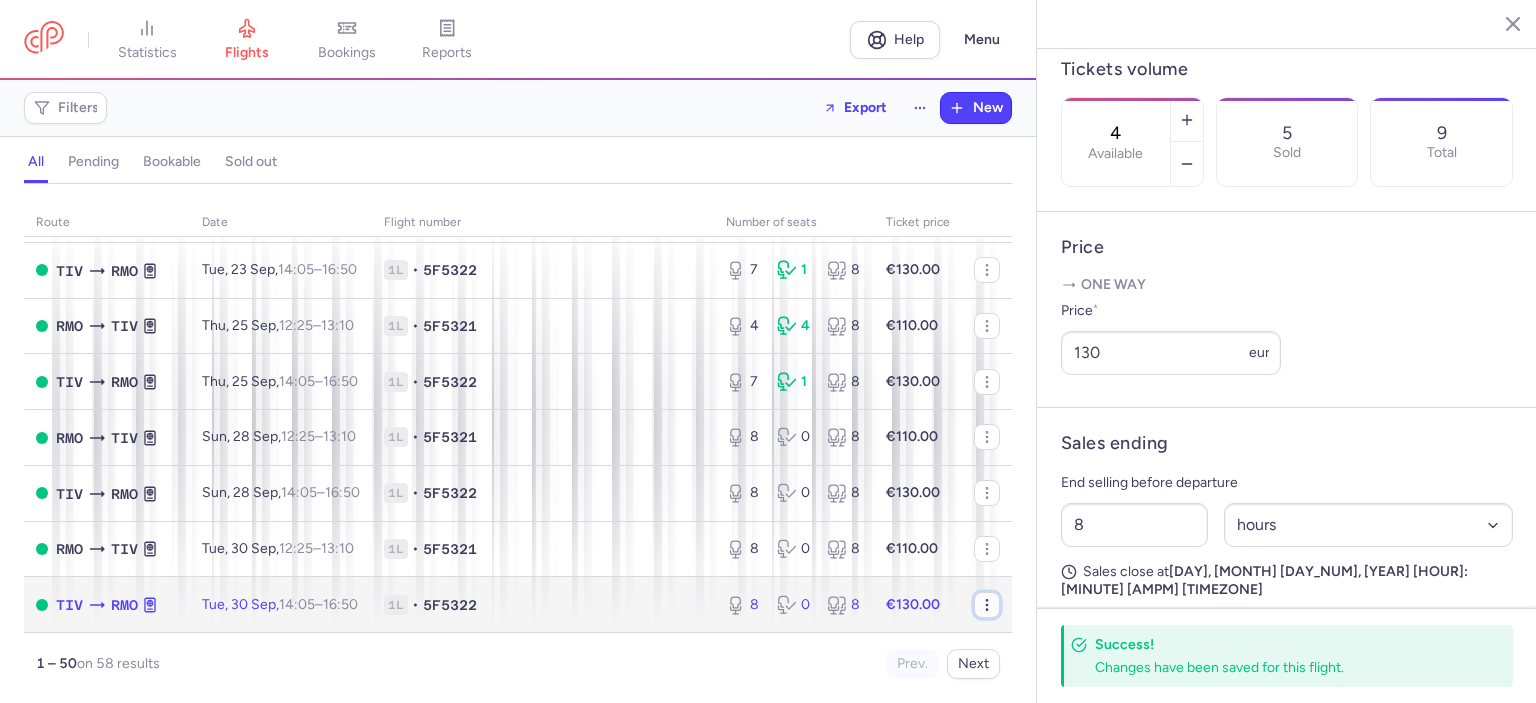 click 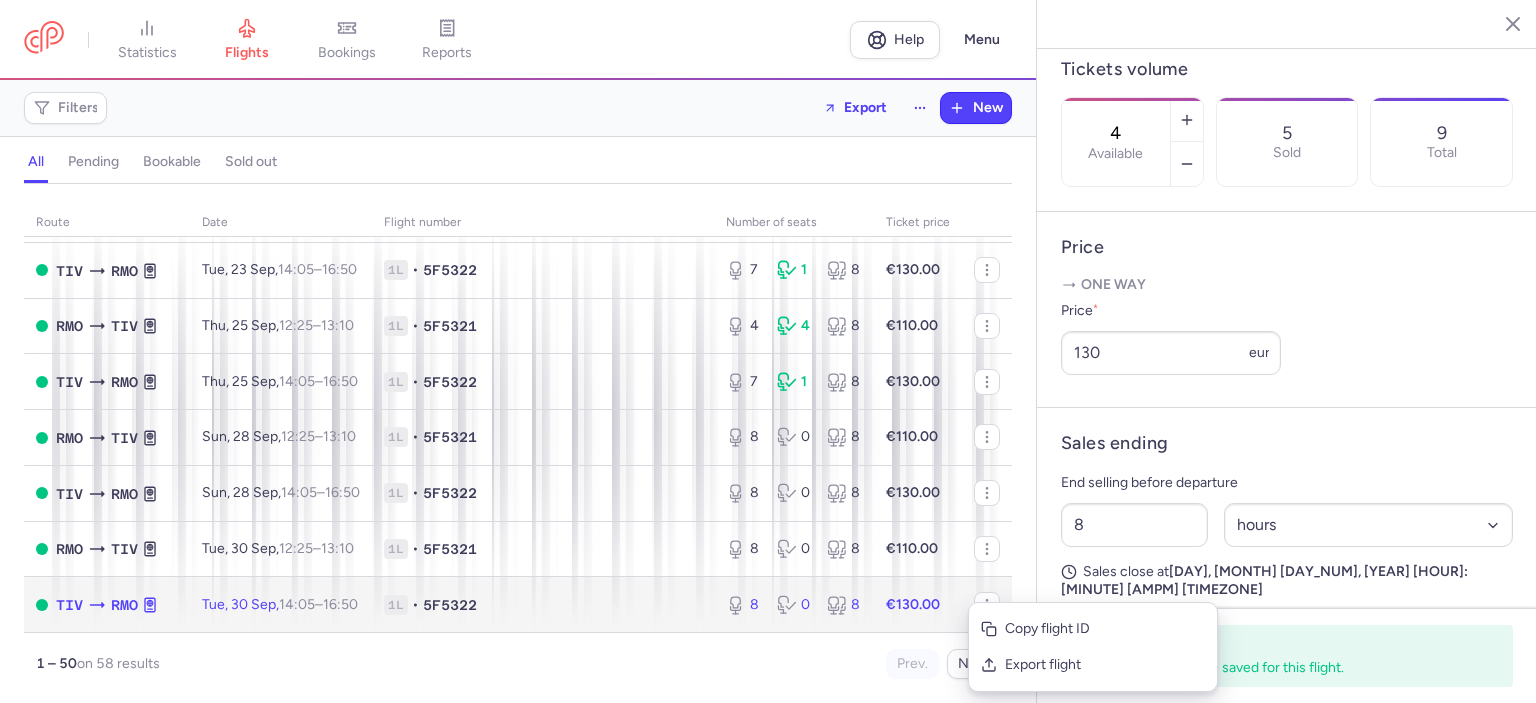 click on "€130.00" at bounding box center [913, 604] 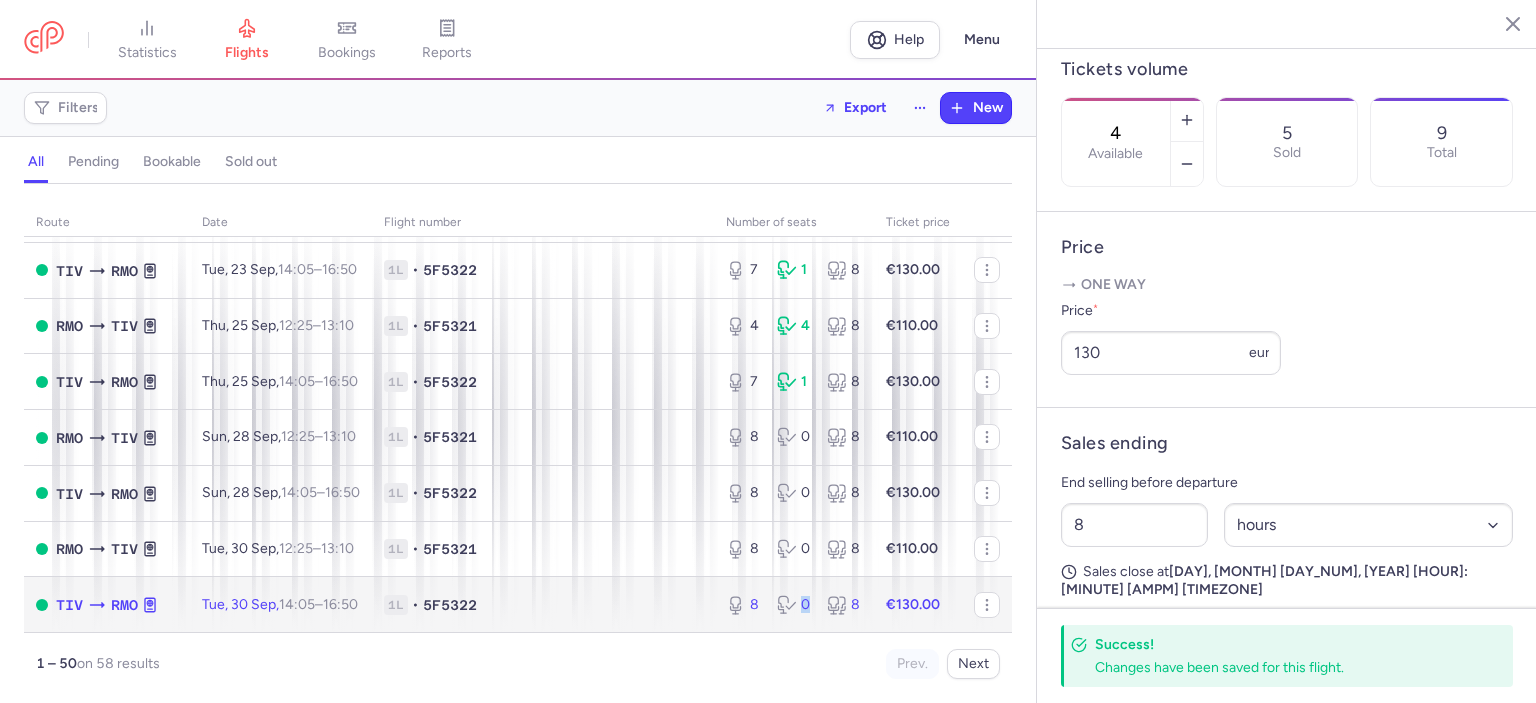 type on "8" 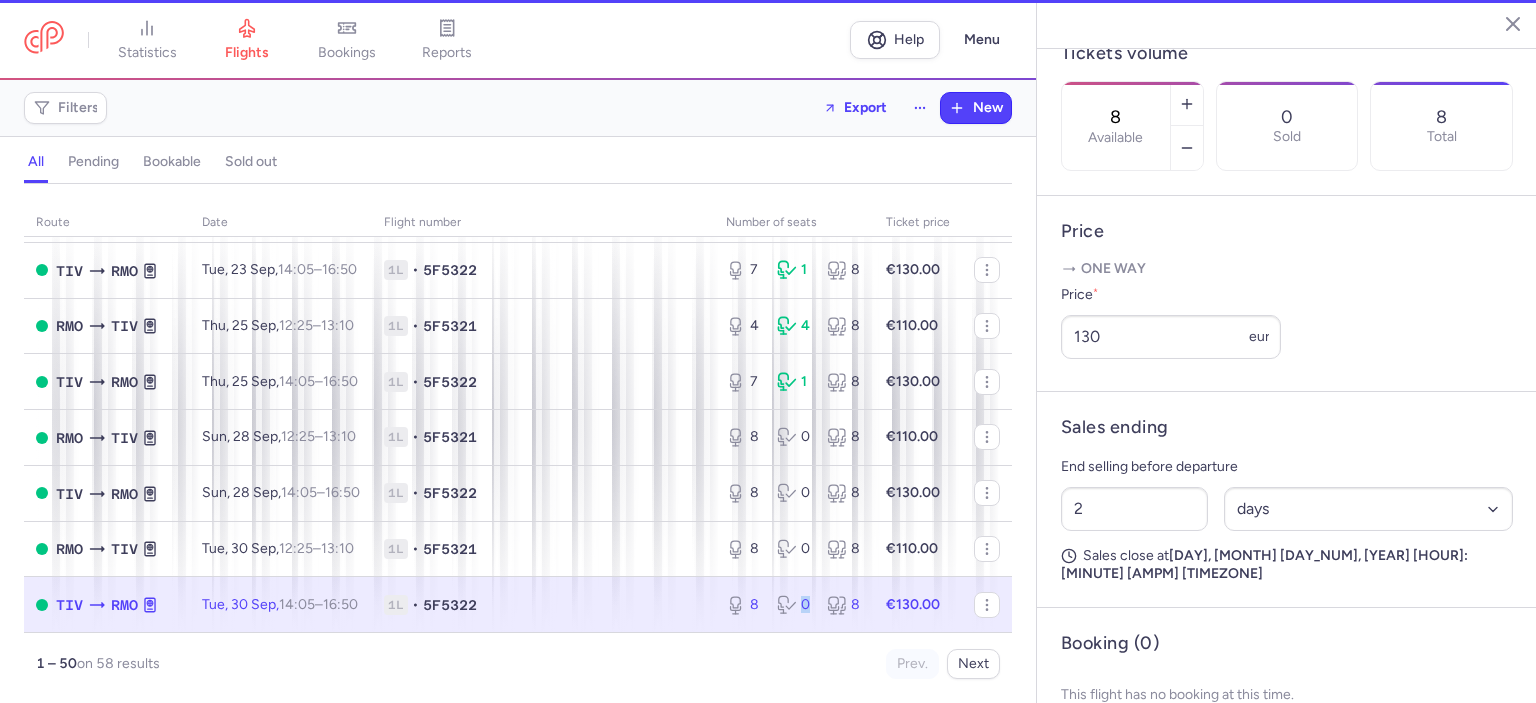 click 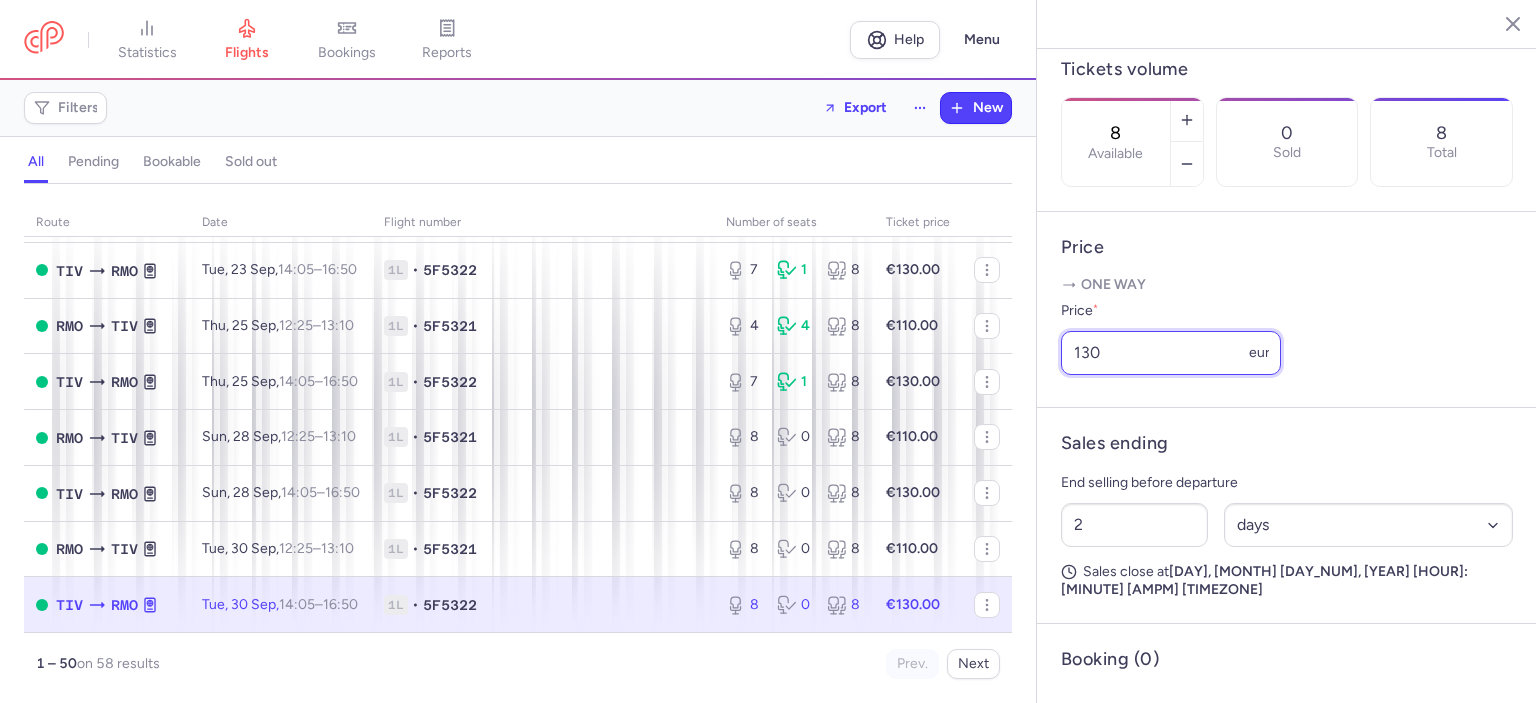 click on "130" at bounding box center (1171, 353) 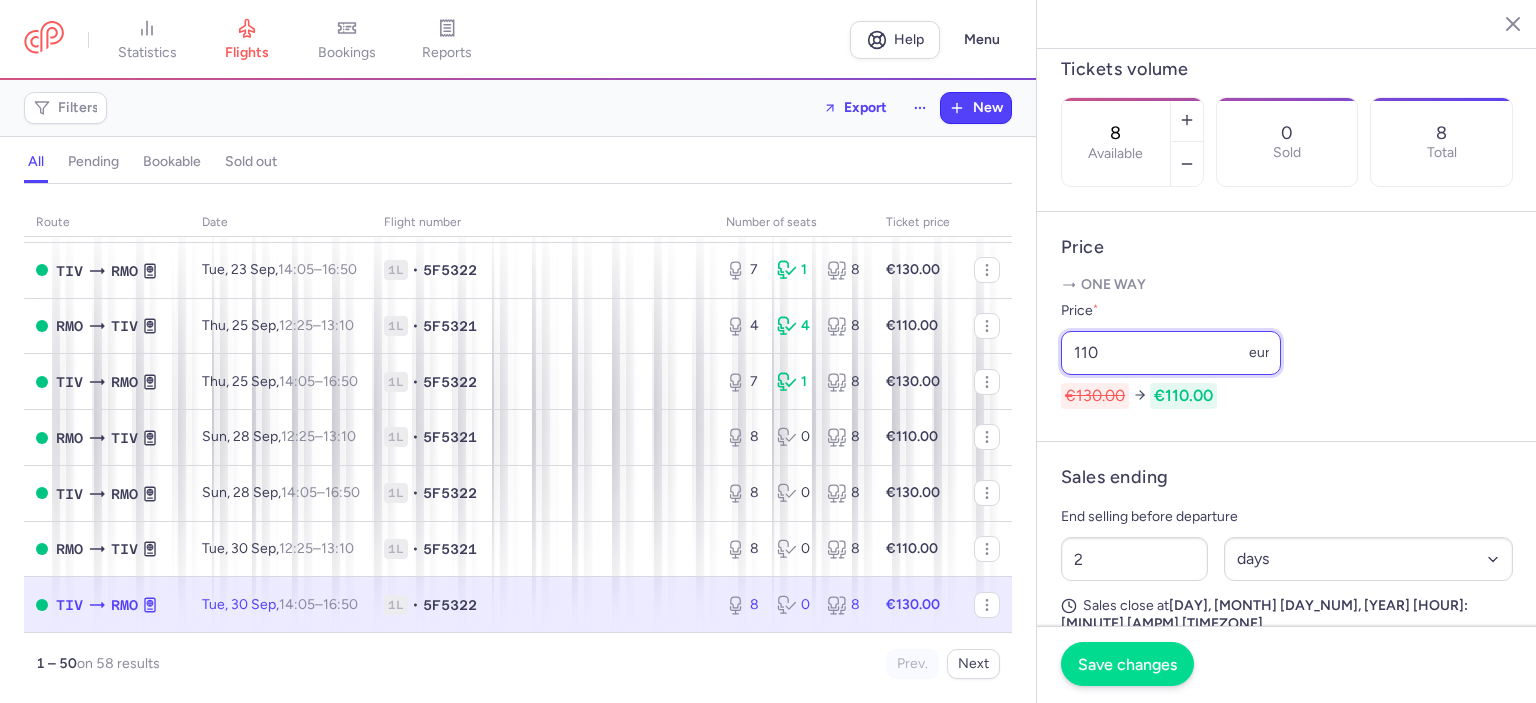 type on "110" 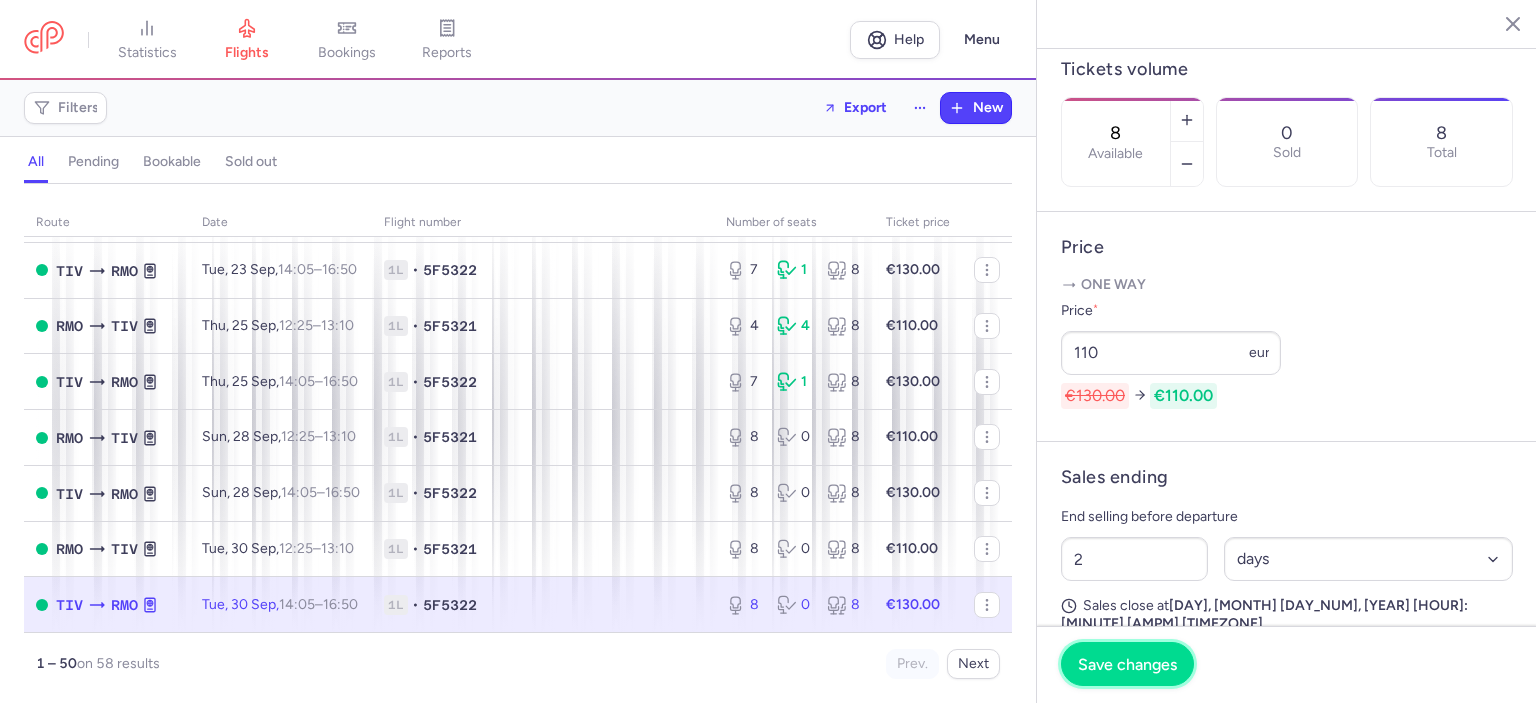 click on "Save changes" at bounding box center [1127, 664] 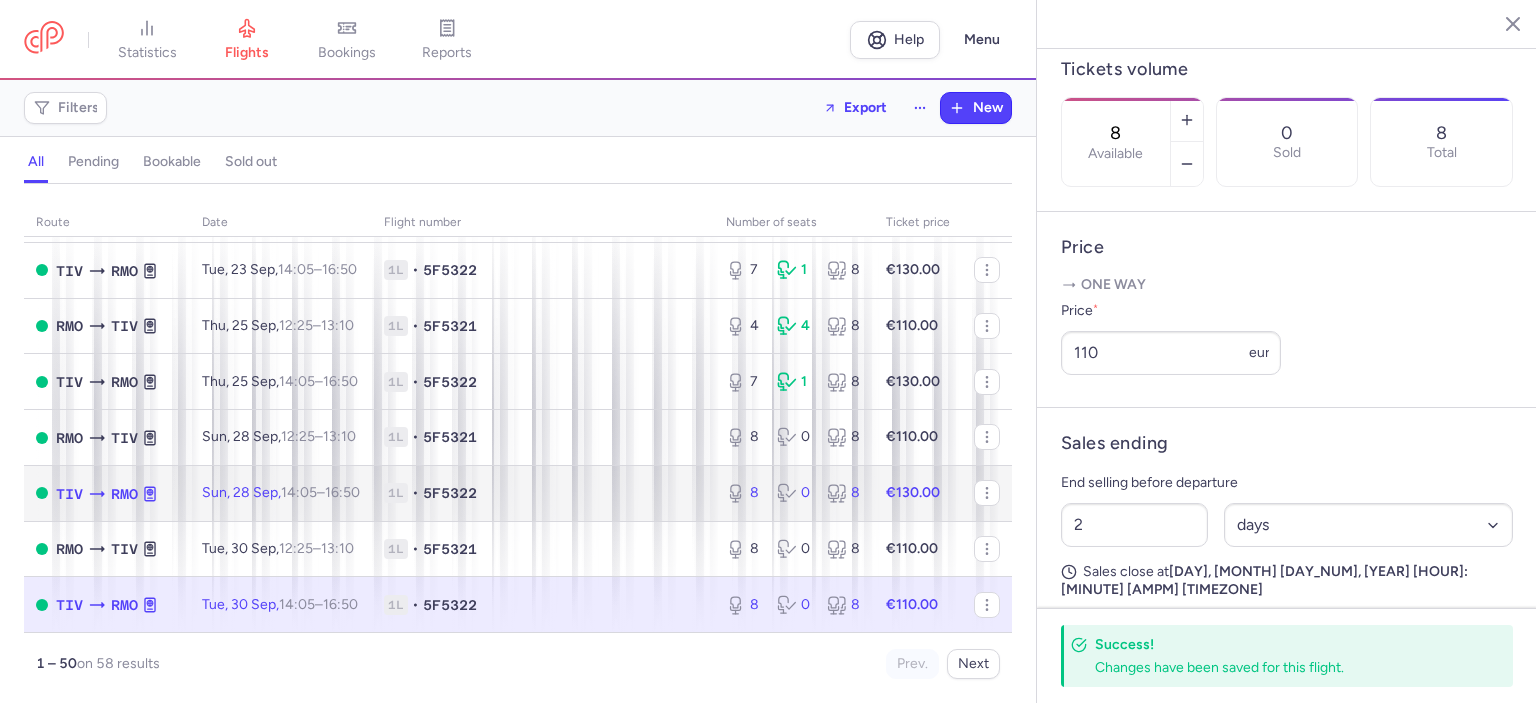 click on "€130.00" at bounding box center (913, 492) 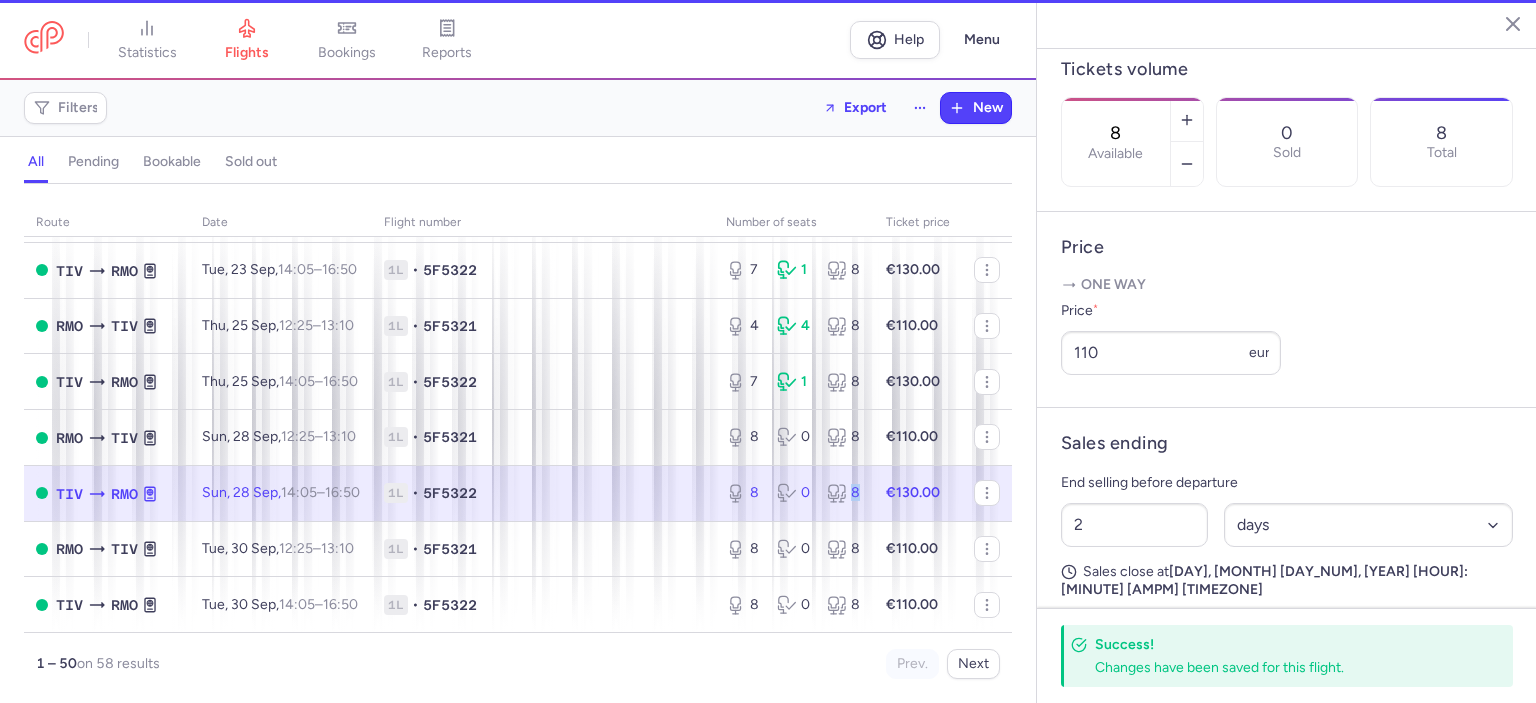 click on "8 0 8" at bounding box center (794, 493) 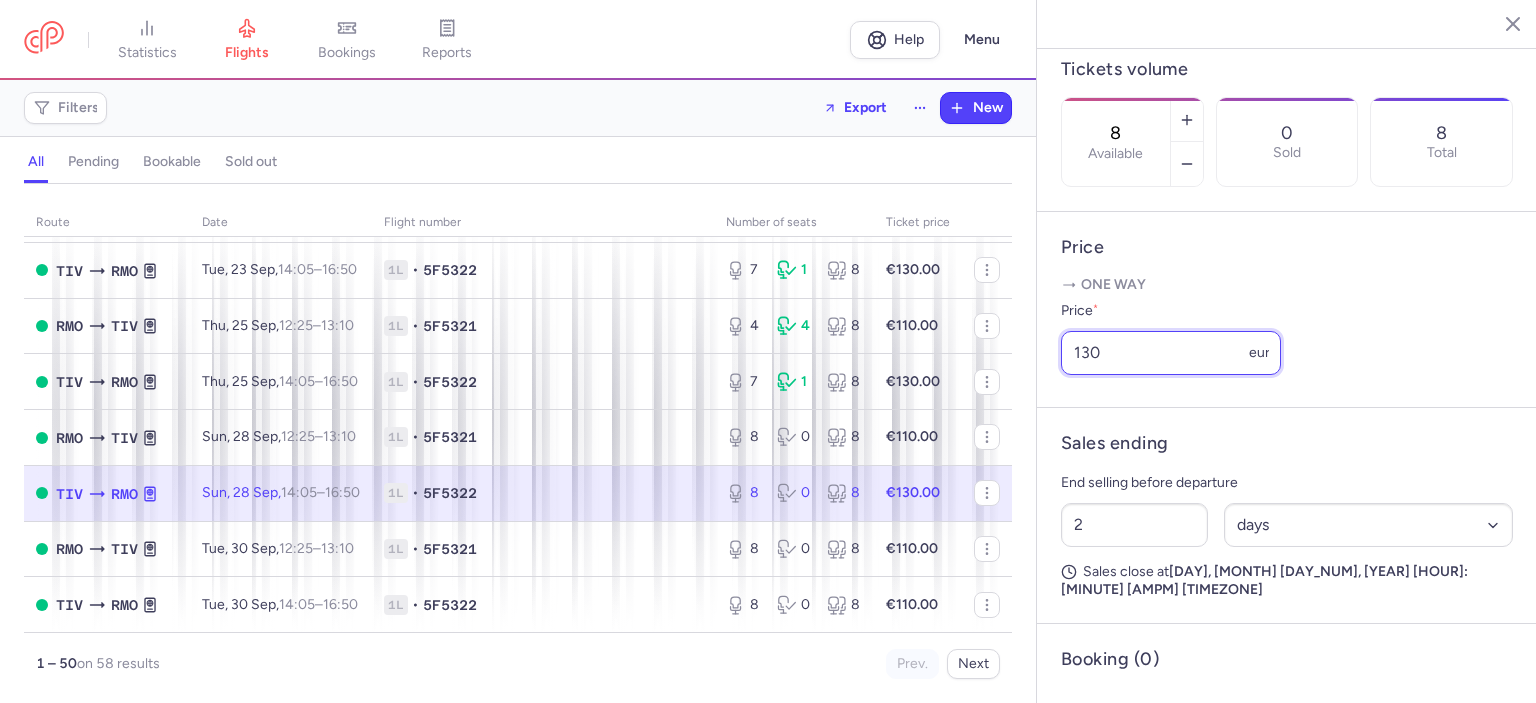 click on "130" at bounding box center [1171, 353] 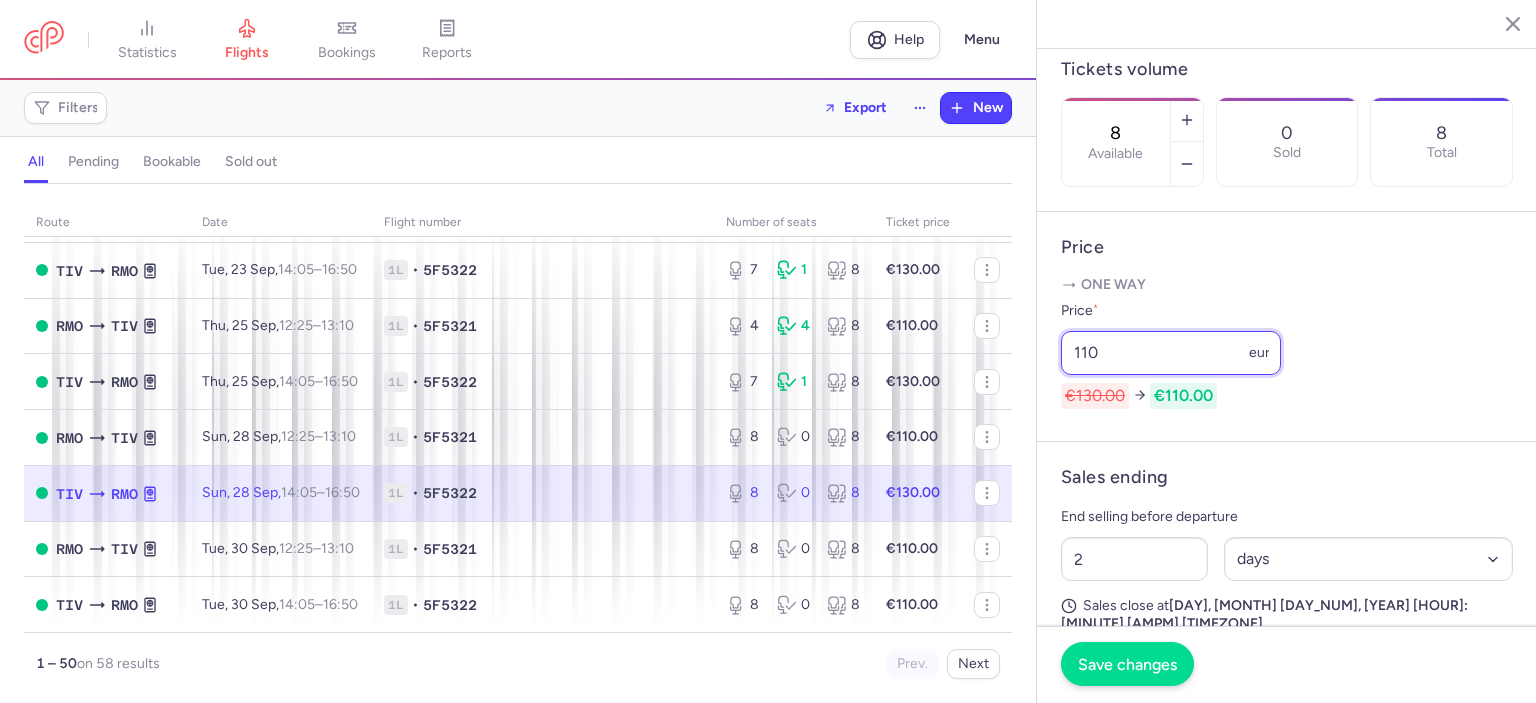 type on "110" 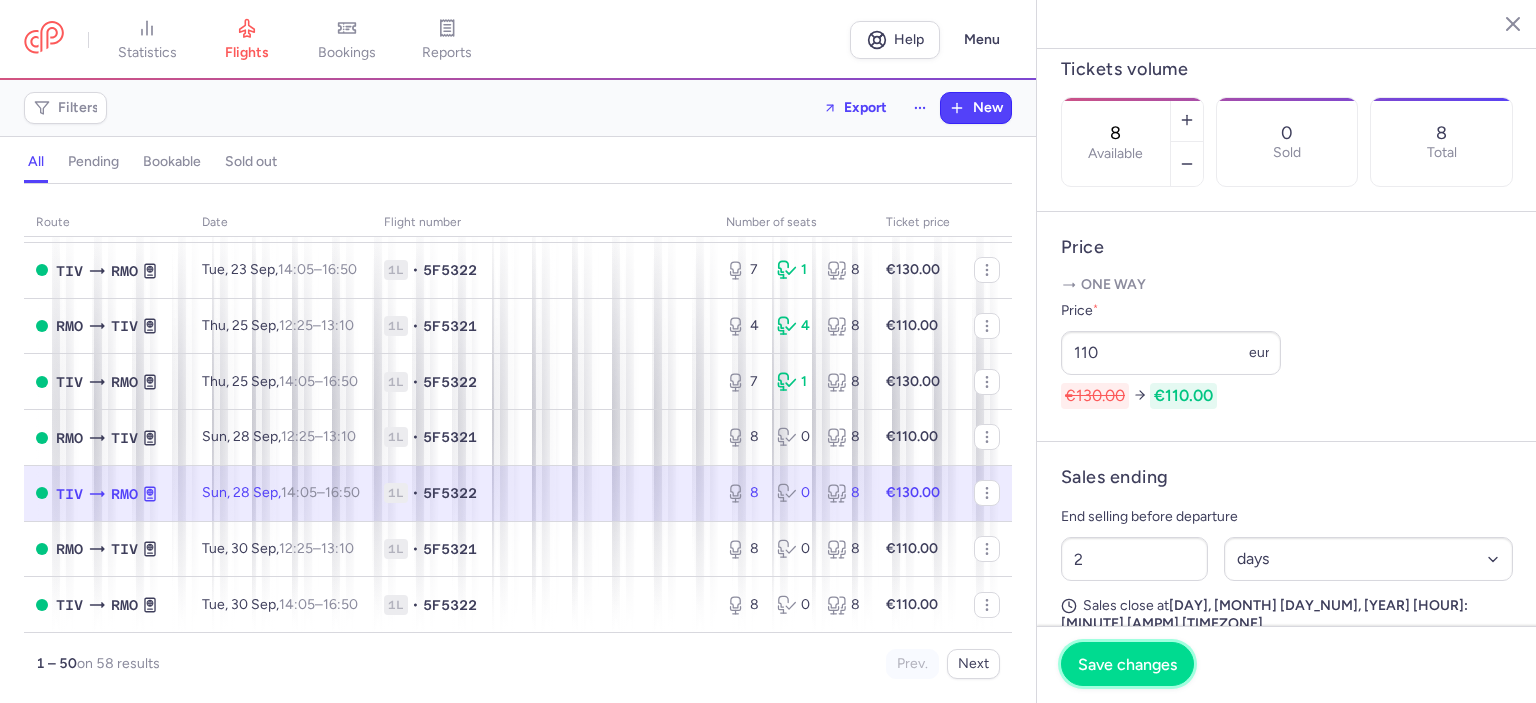click on "Save changes" at bounding box center (1127, 664) 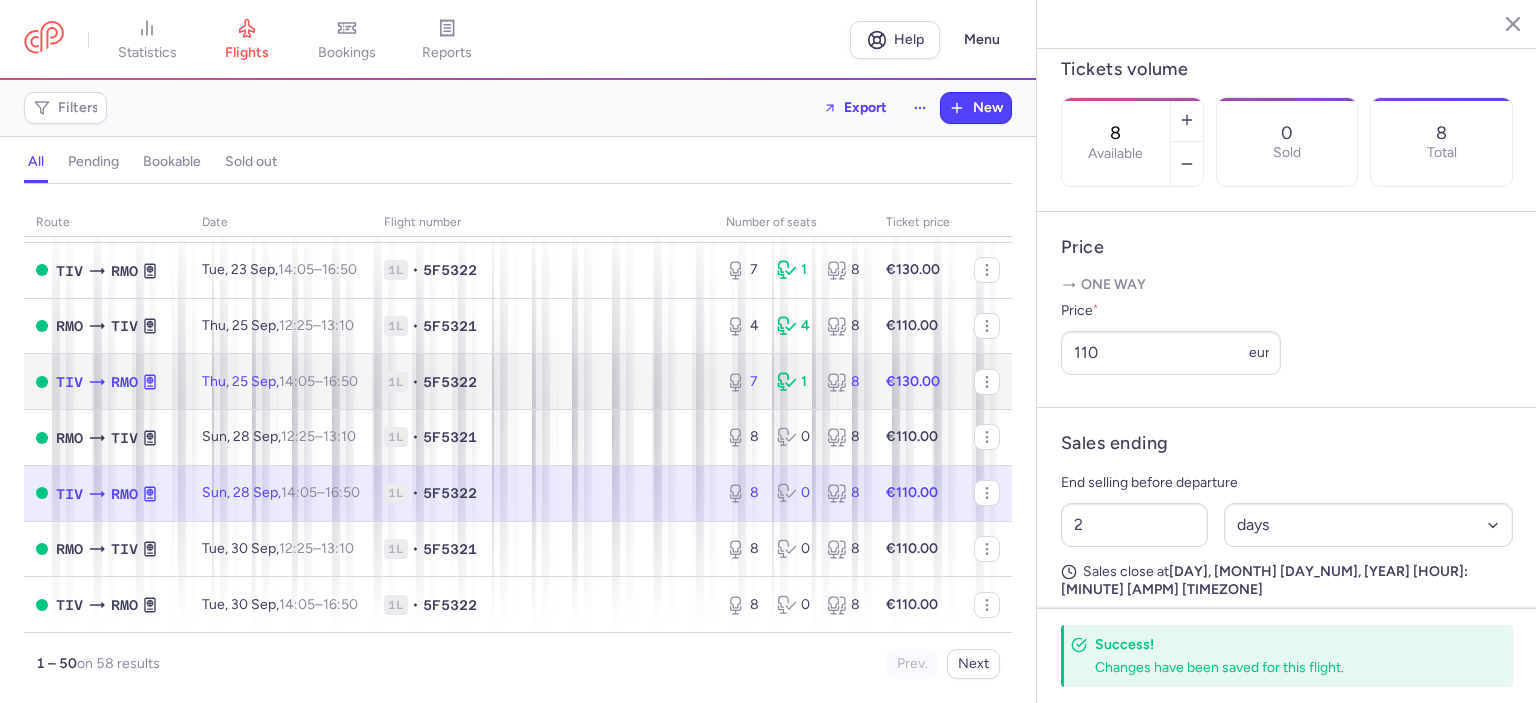 click on "€130.00" at bounding box center (918, 382) 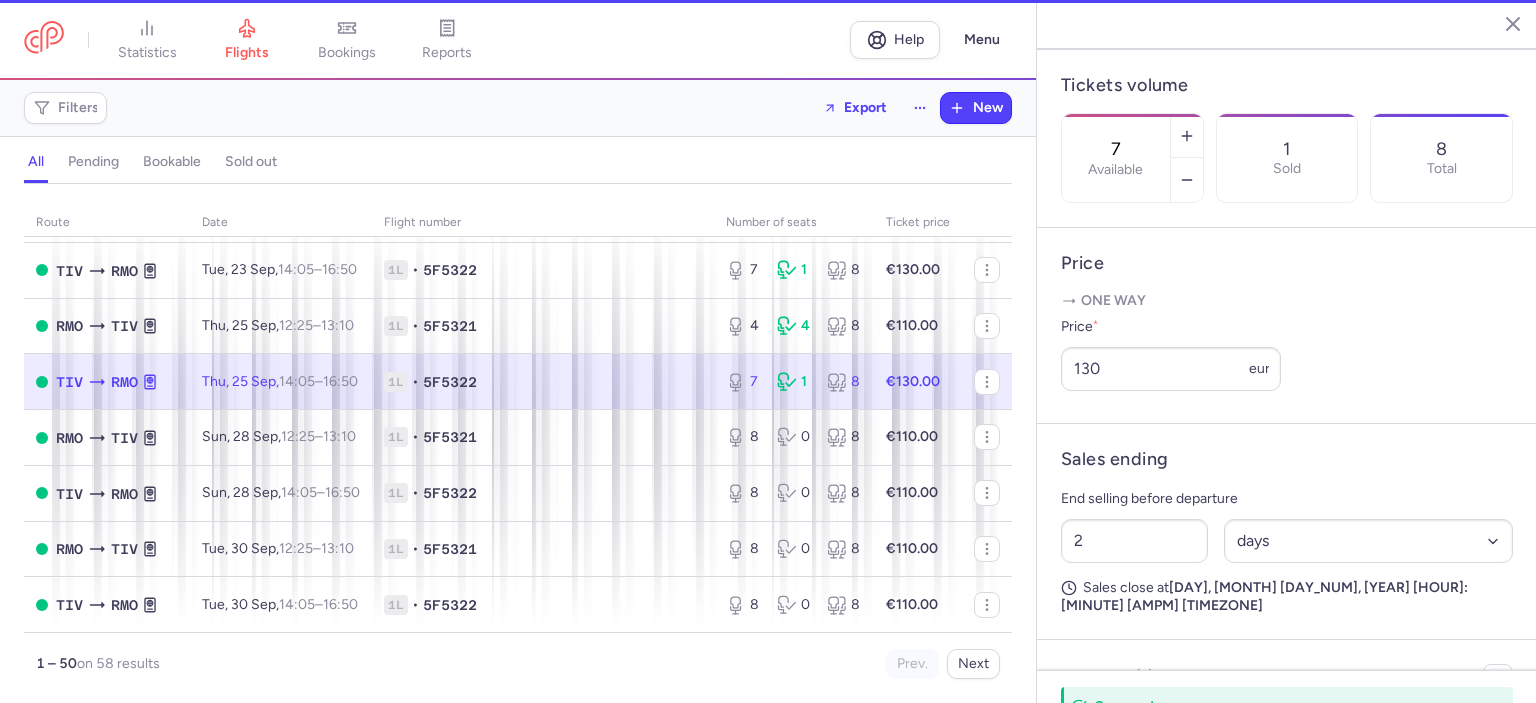 scroll, scrollTop: 600, scrollLeft: 0, axis: vertical 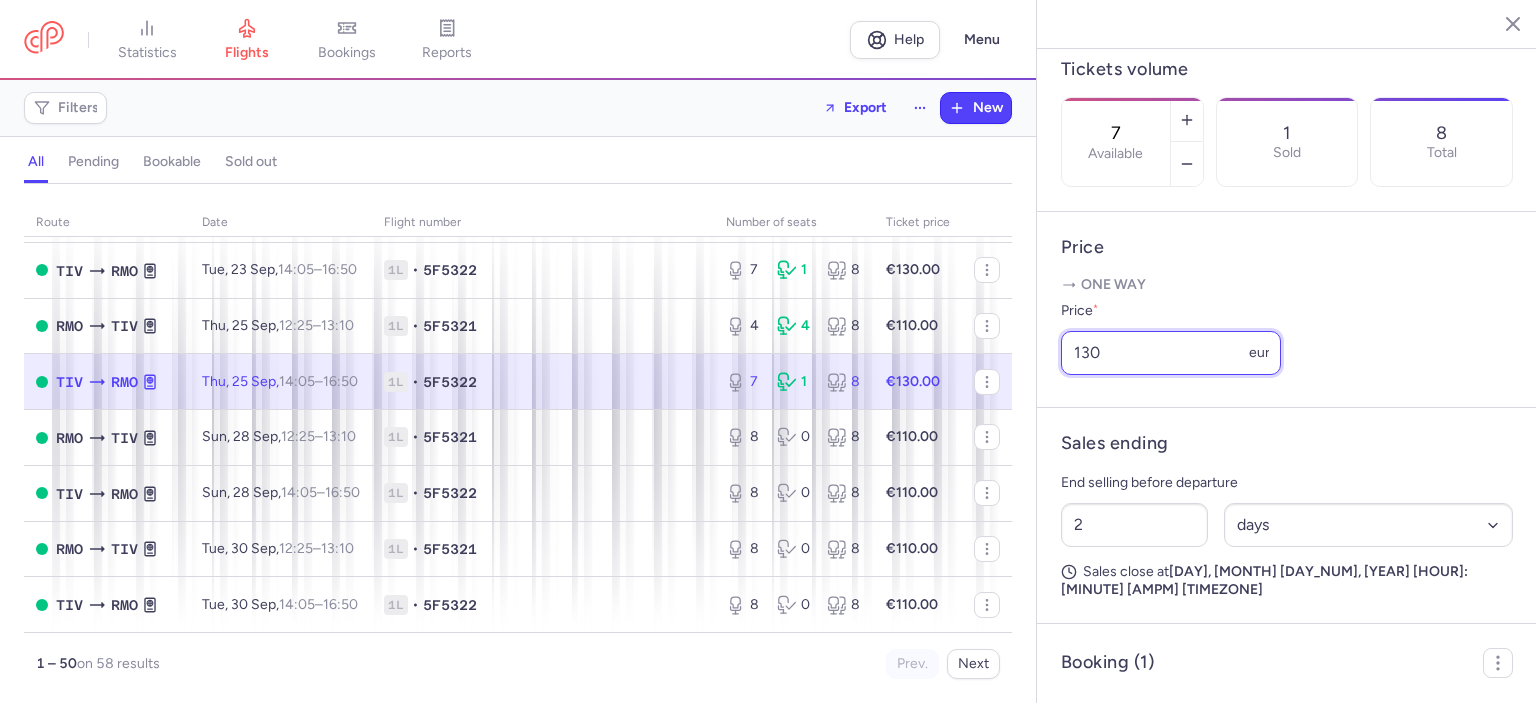 click on "130" at bounding box center [1171, 353] 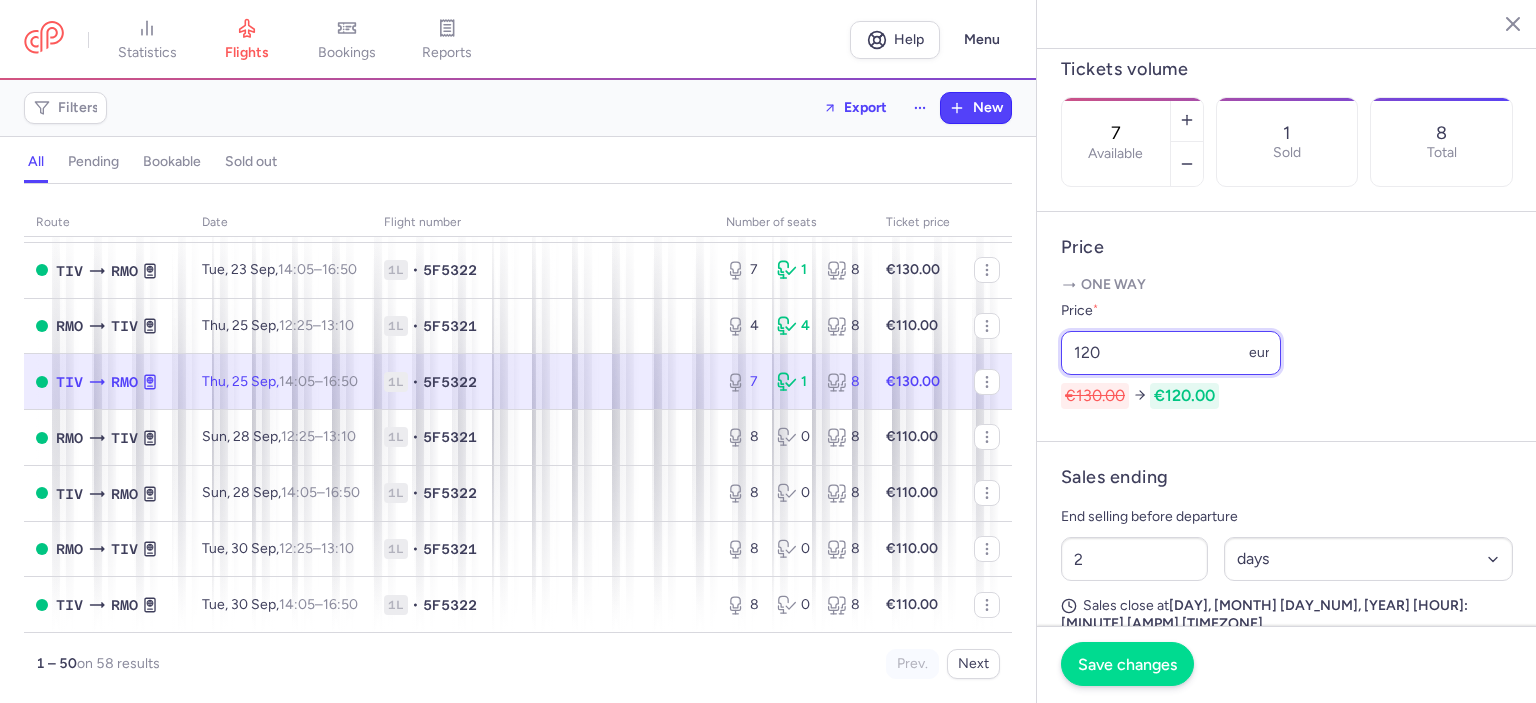 type on "120" 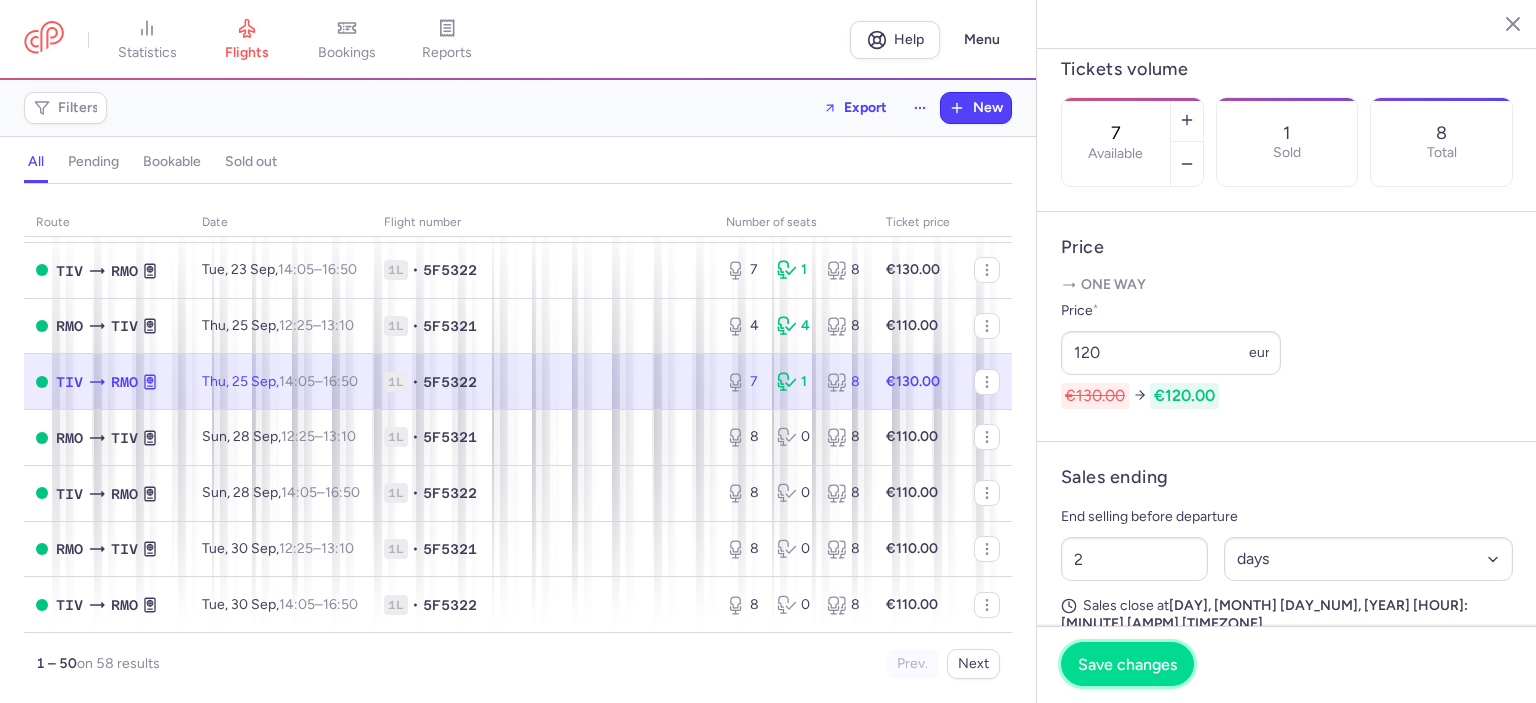 click on "Save changes" at bounding box center [1127, 664] 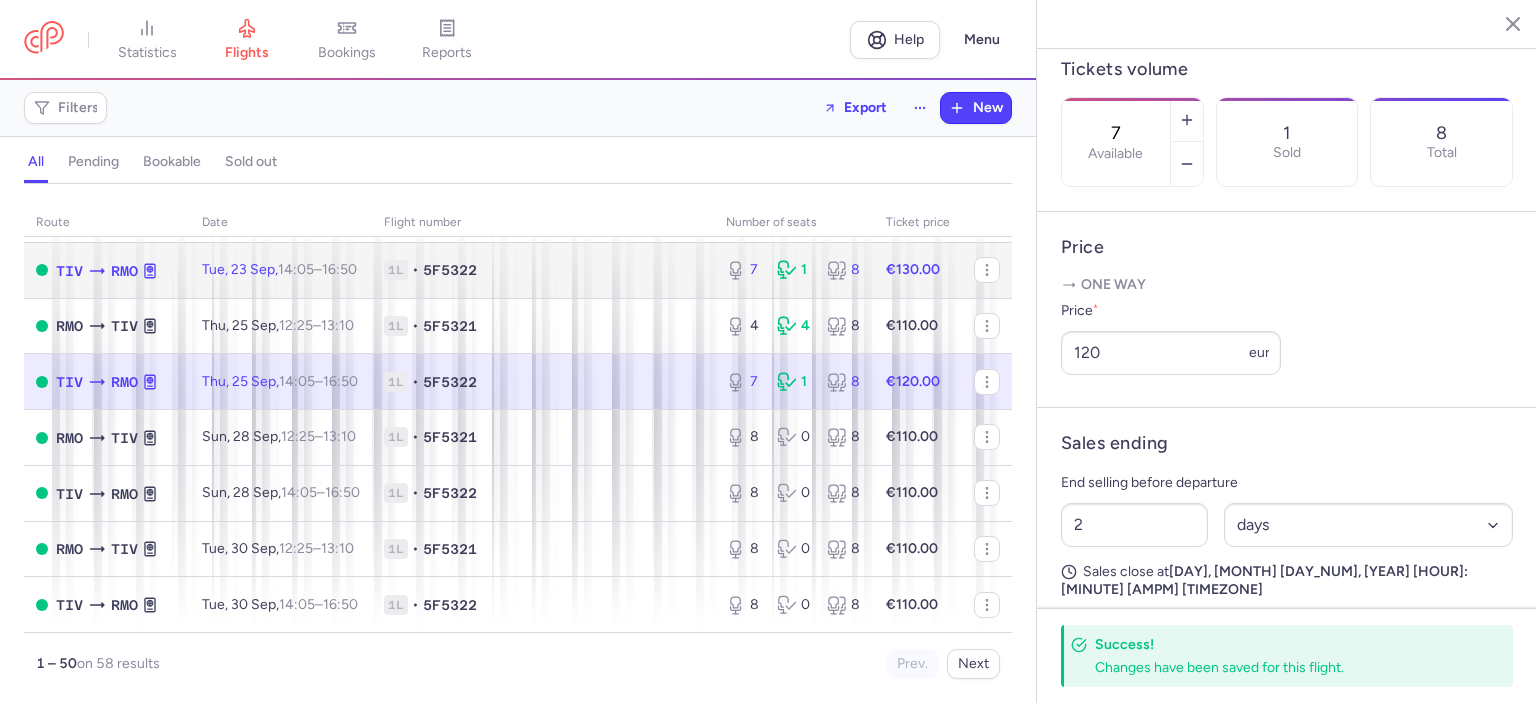 click on "€130.00" at bounding box center (913, 269) 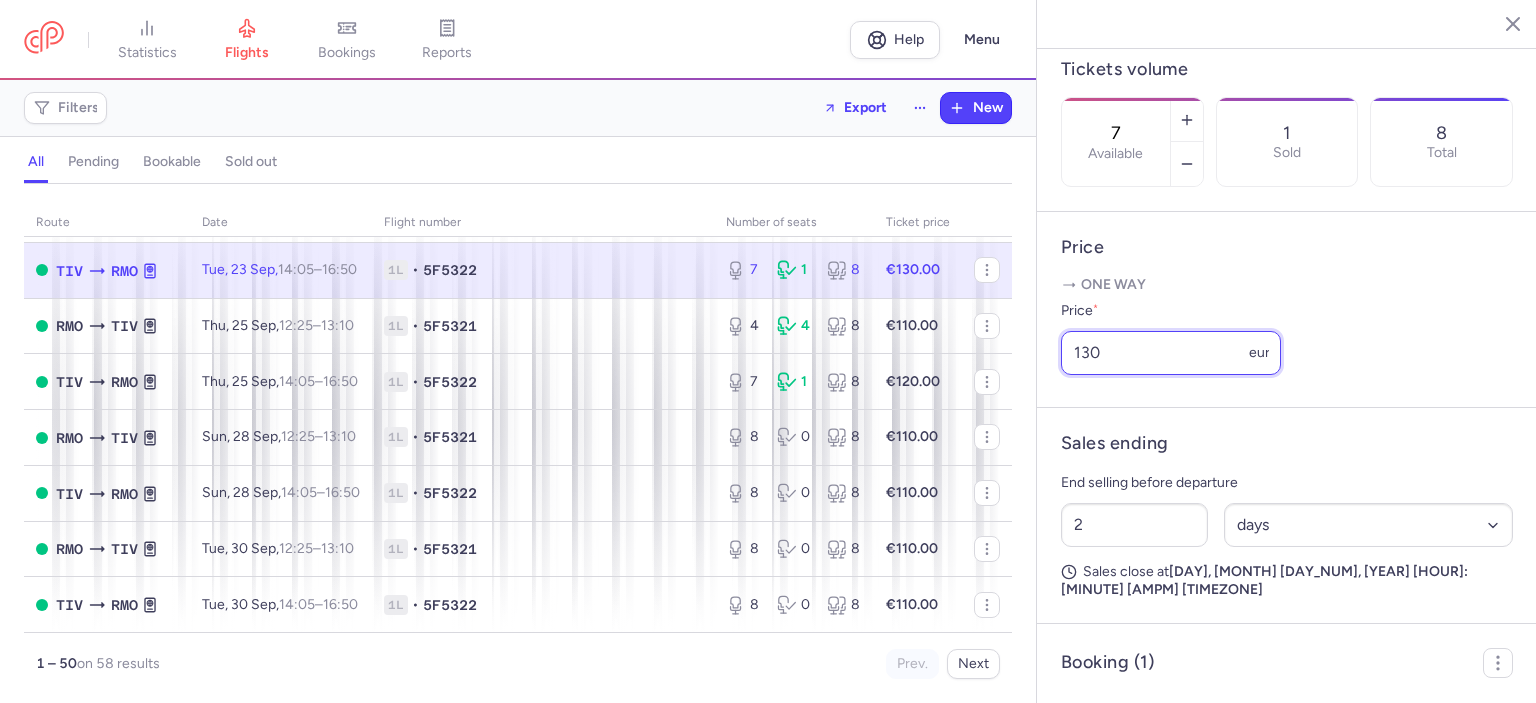 click on "130" at bounding box center [1171, 353] 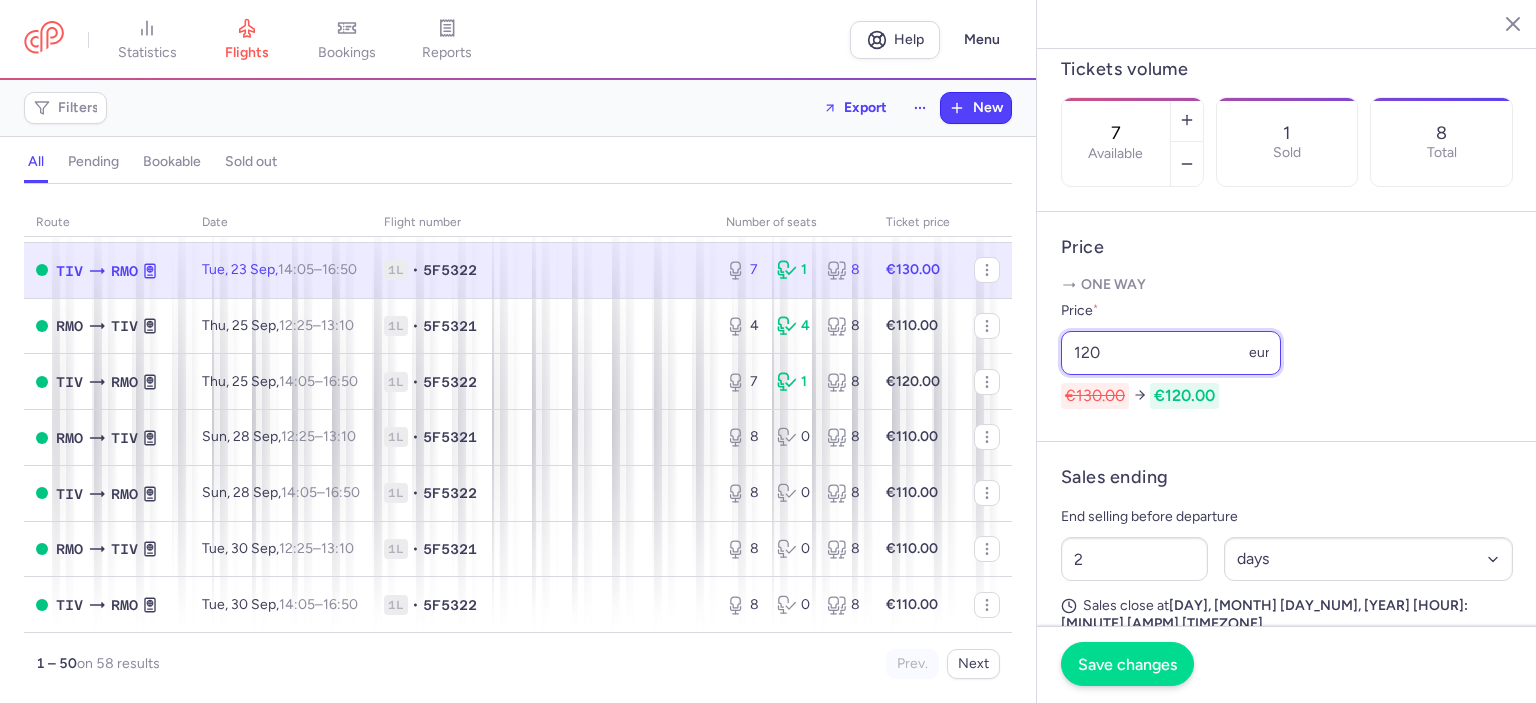 type on "120" 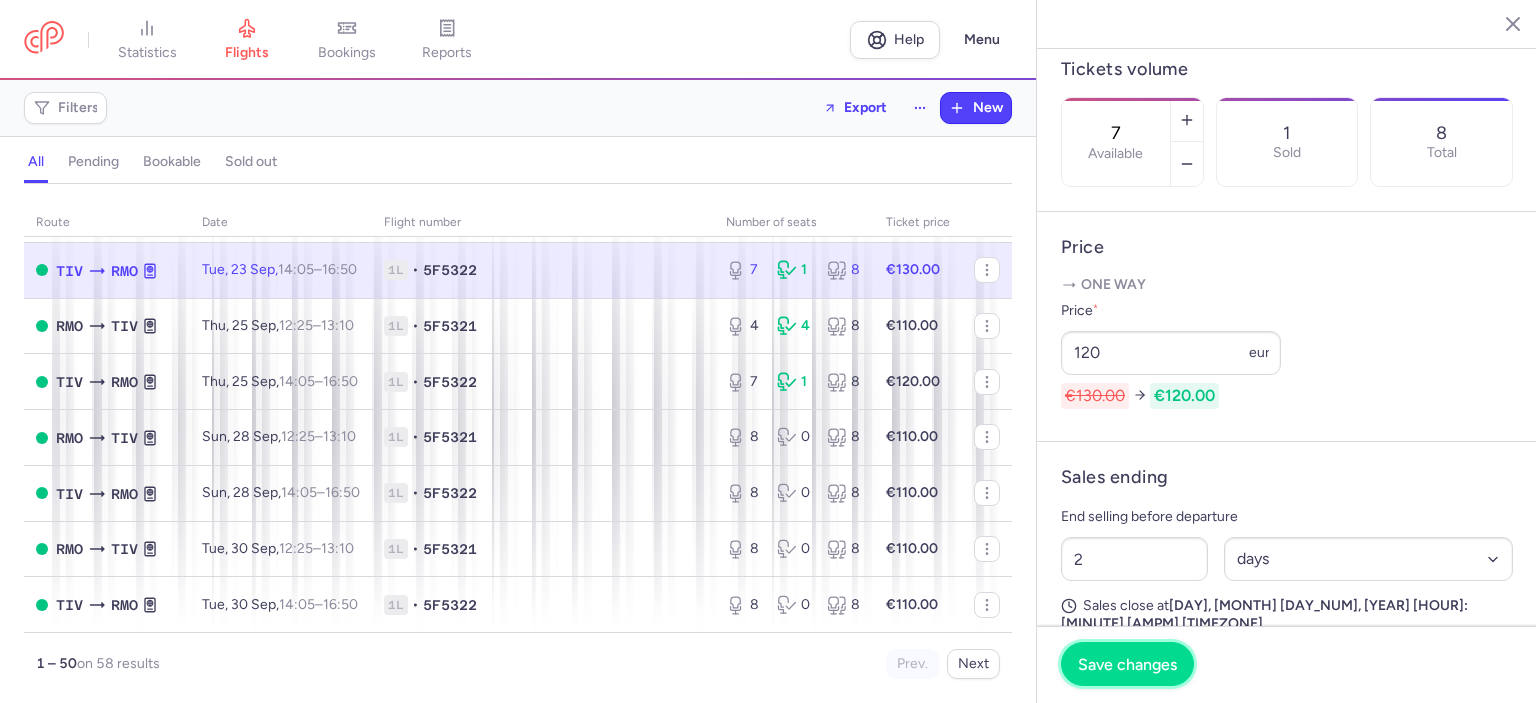 click on "Save changes" at bounding box center [1127, 664] 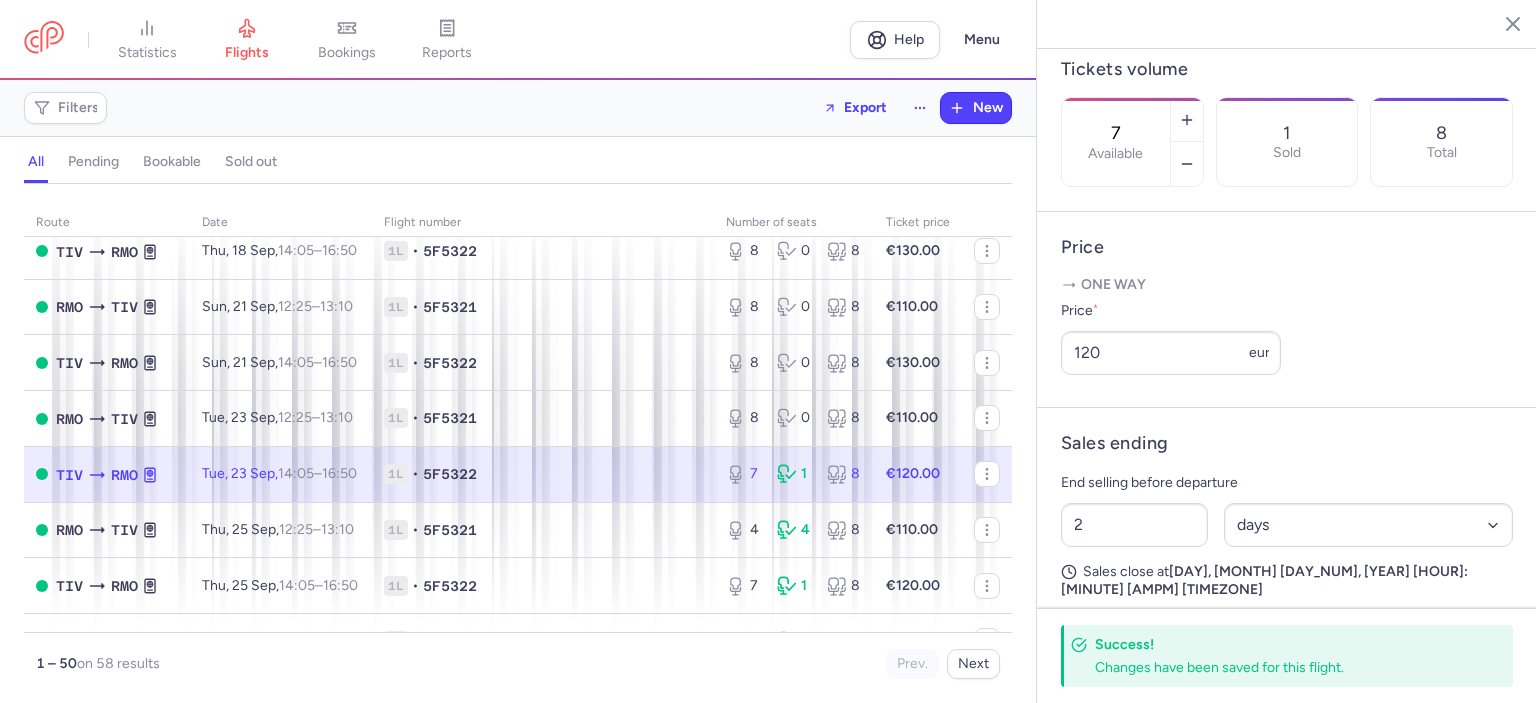 scroll, scrollTop: 2221, scrollLeft: 0, axis: vertical 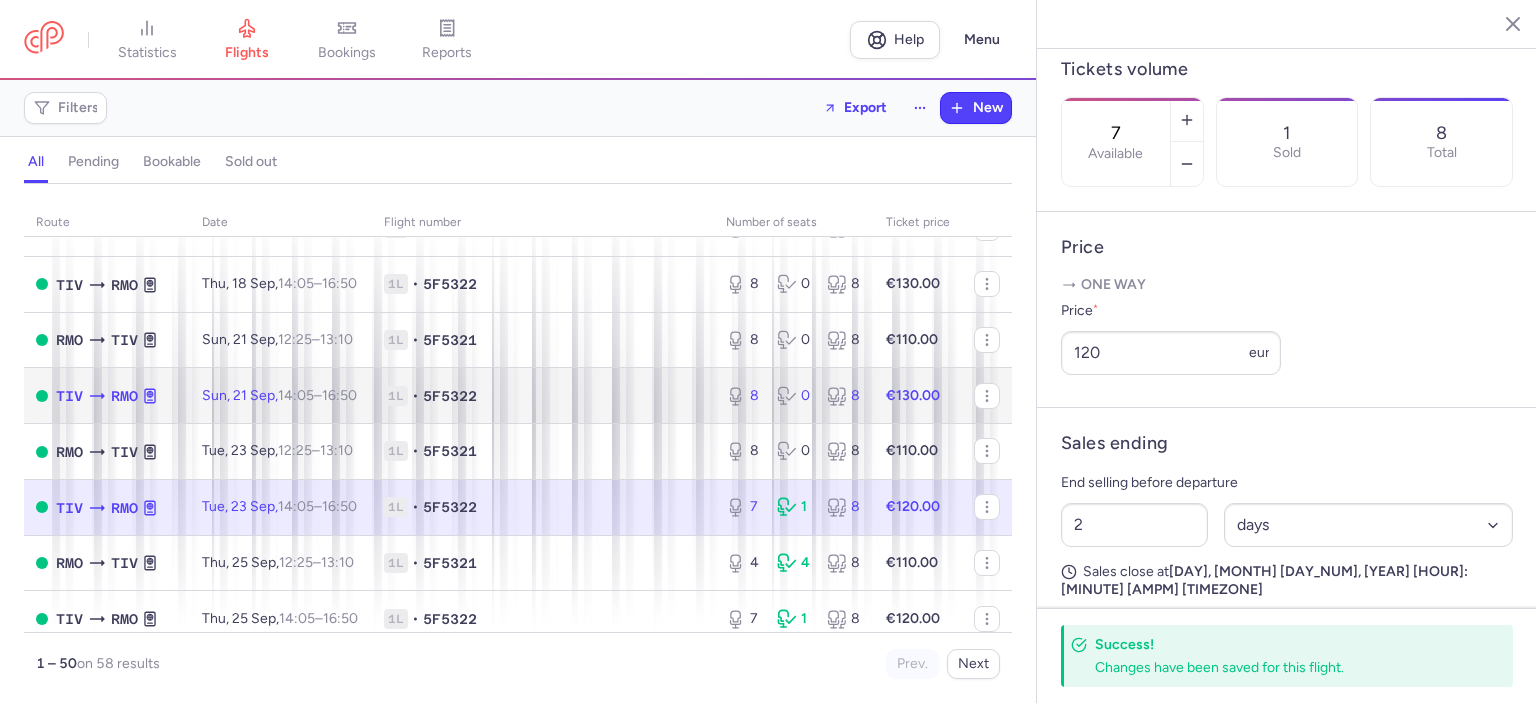 click on "€130.00" at bounding box center [918, 396] 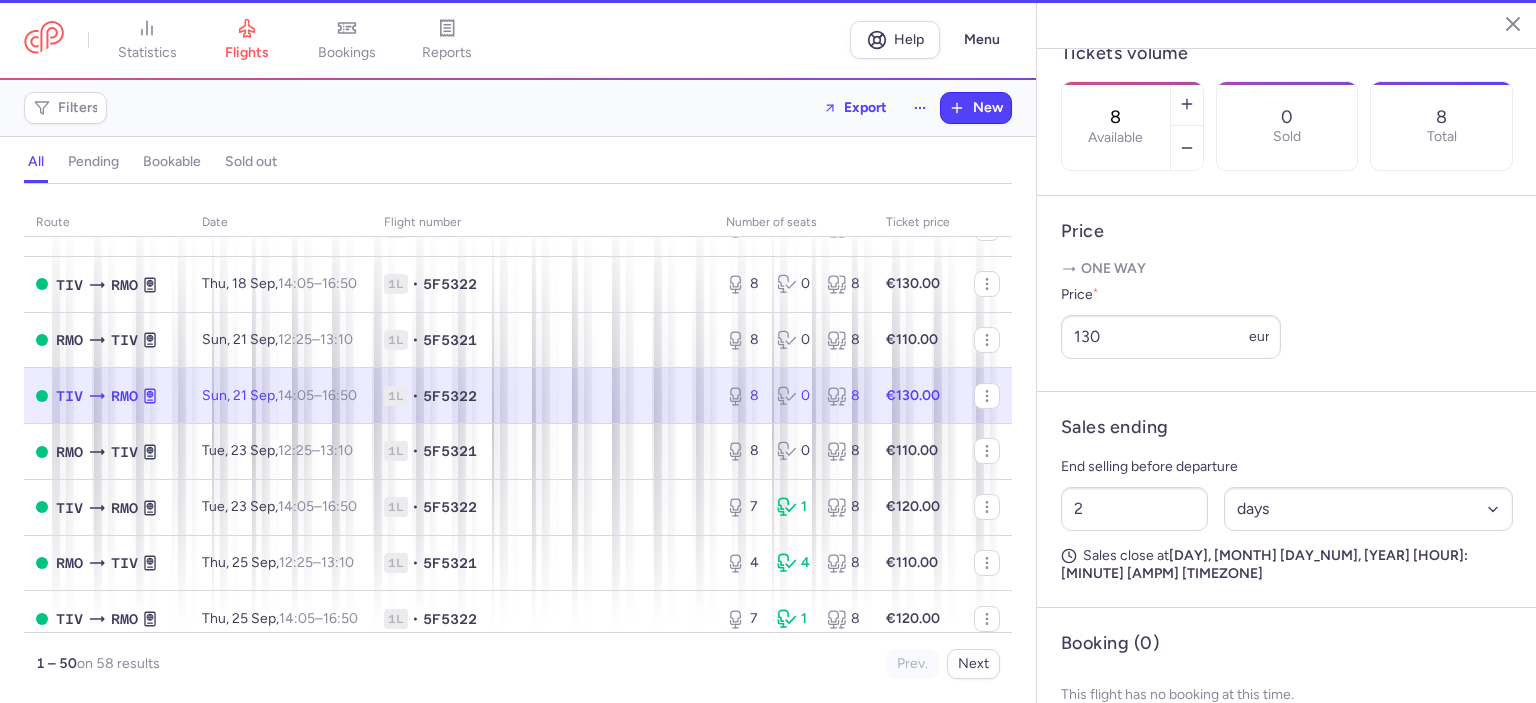 scroll, scrollTop: 584, scrollLeft: 0, axis: vertical 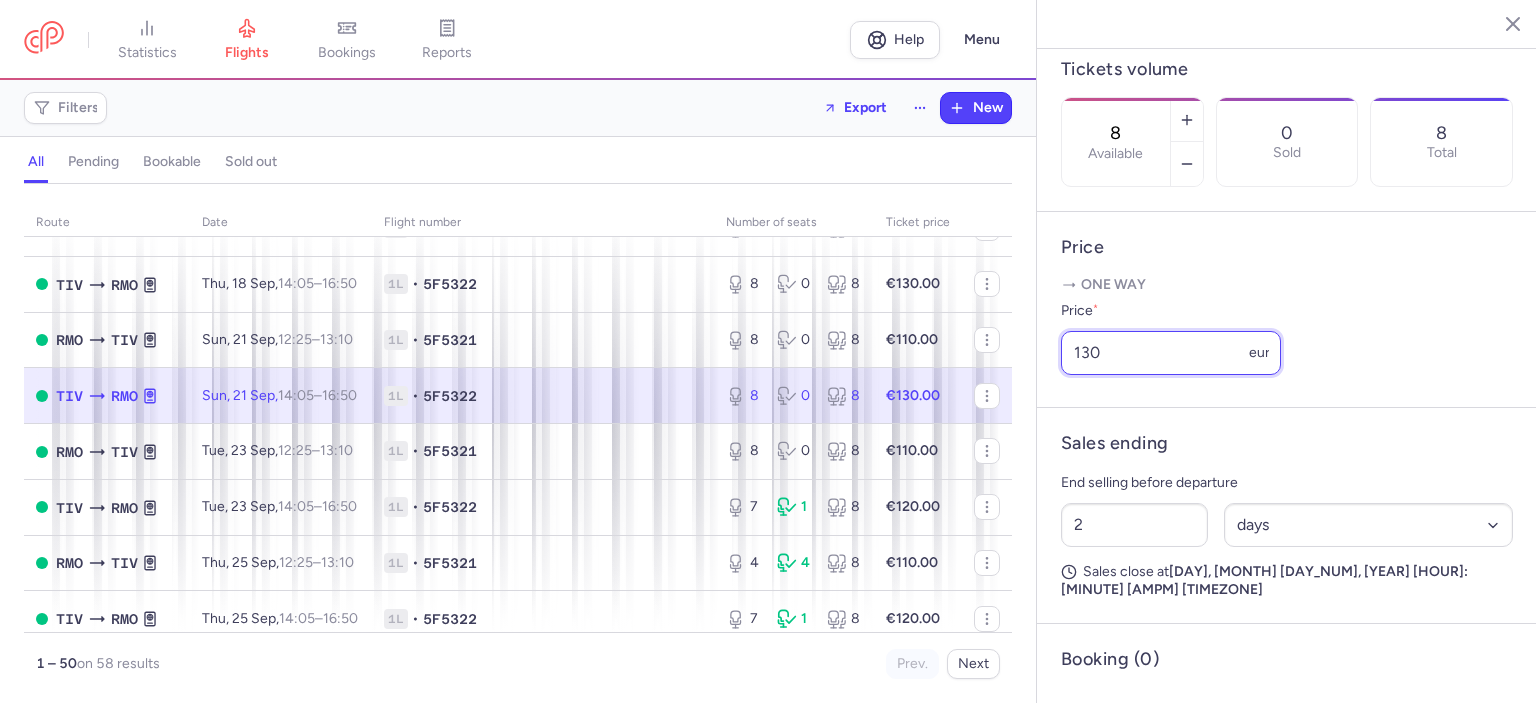 click on "130" at bounding box center (1171, 353) 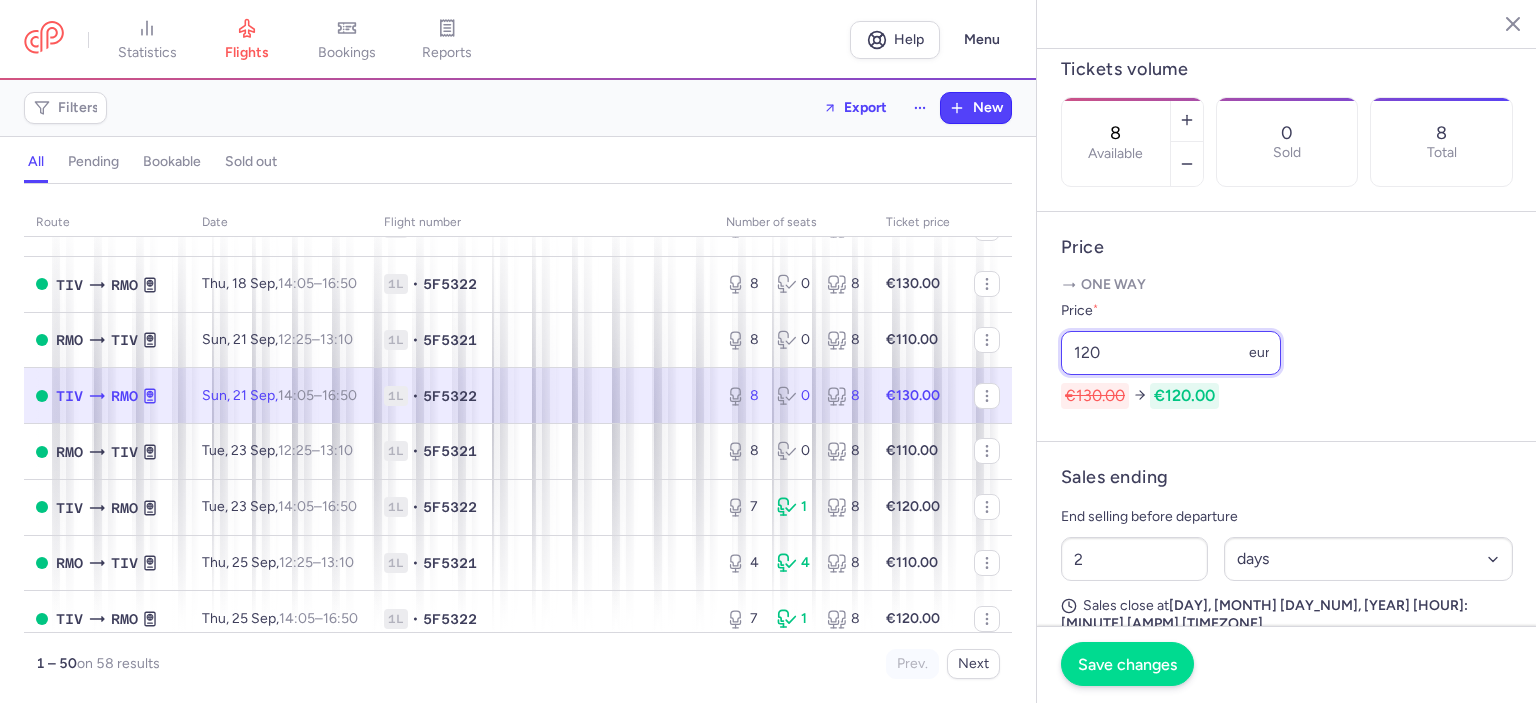 type on "120" 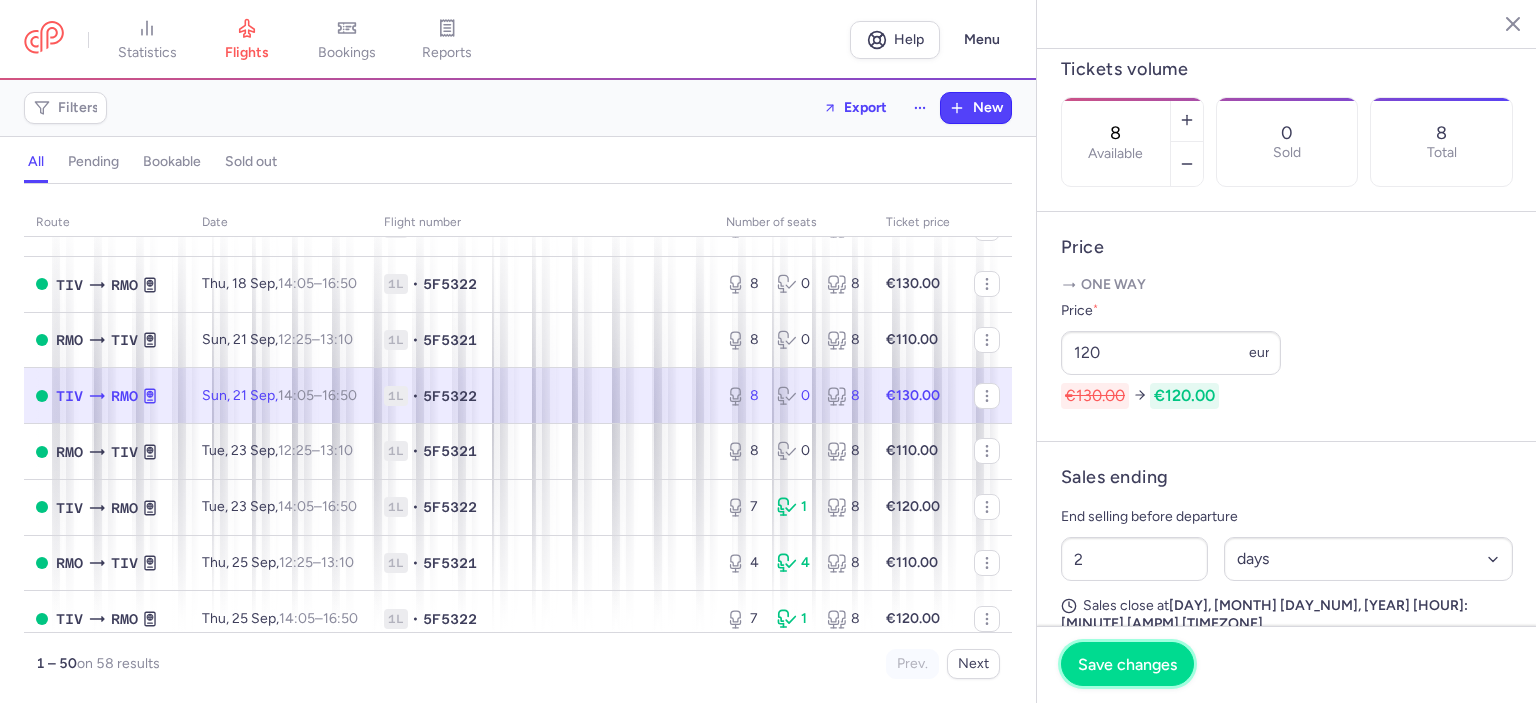 click on "Save changes" at bounding box center [1127, 664] 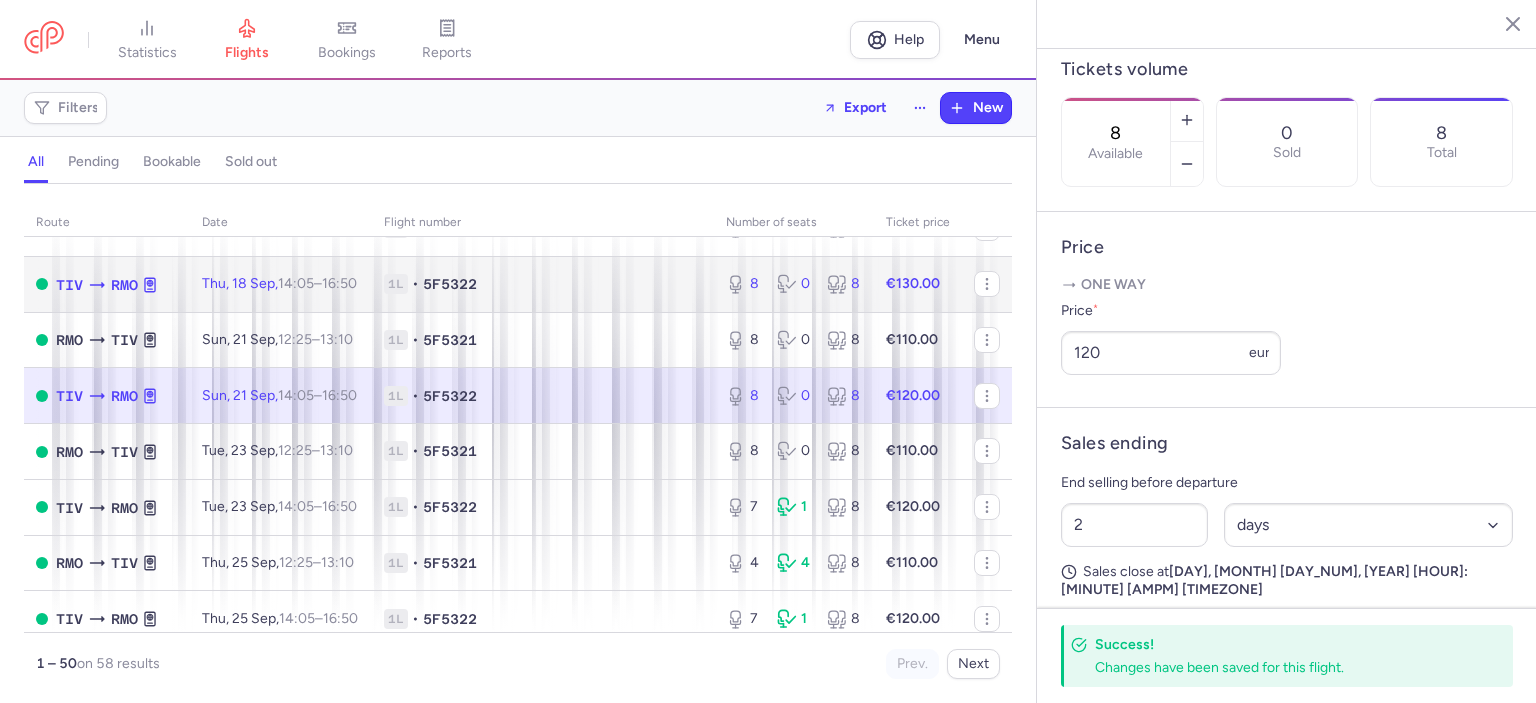 click on "€130.00" at bounding box center (918, 284) 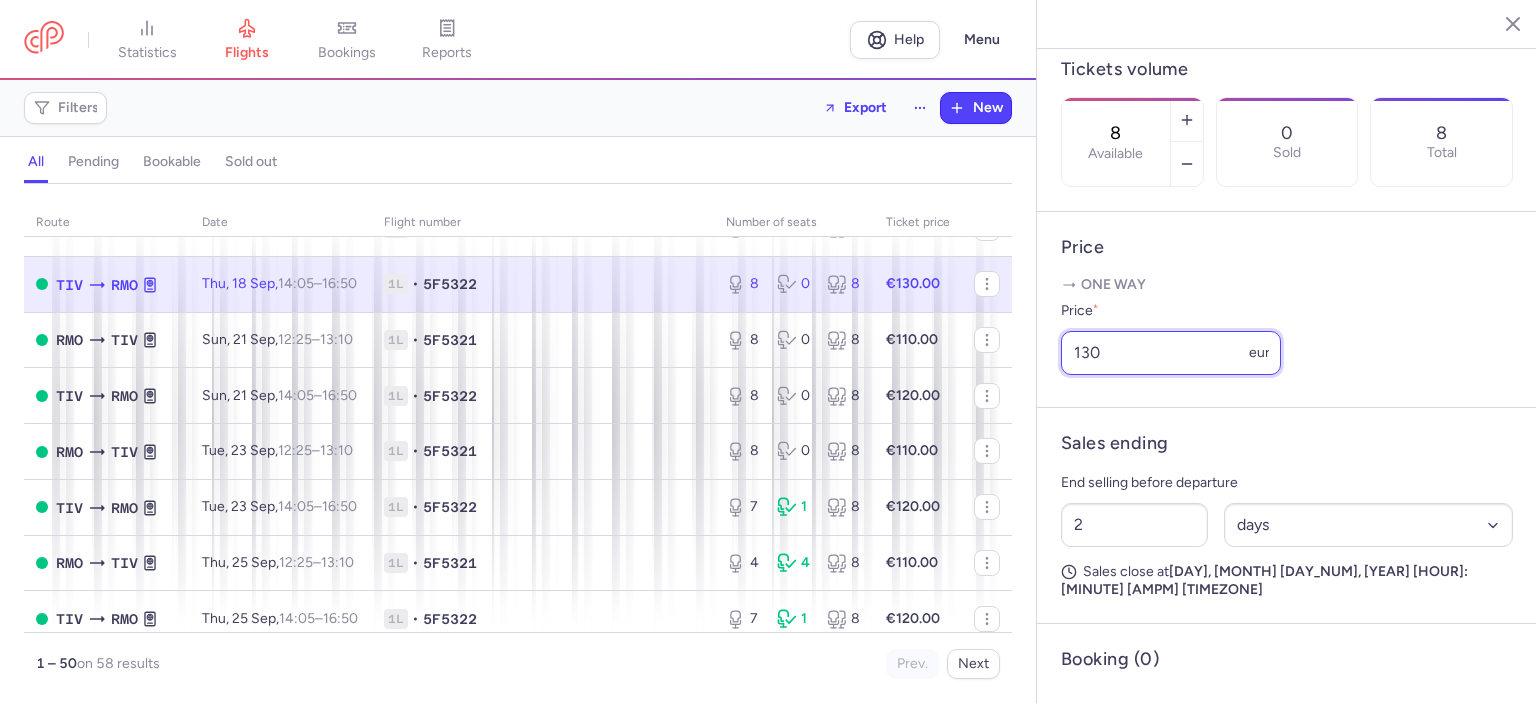 click on "130" at bounding box center [1171, 353] 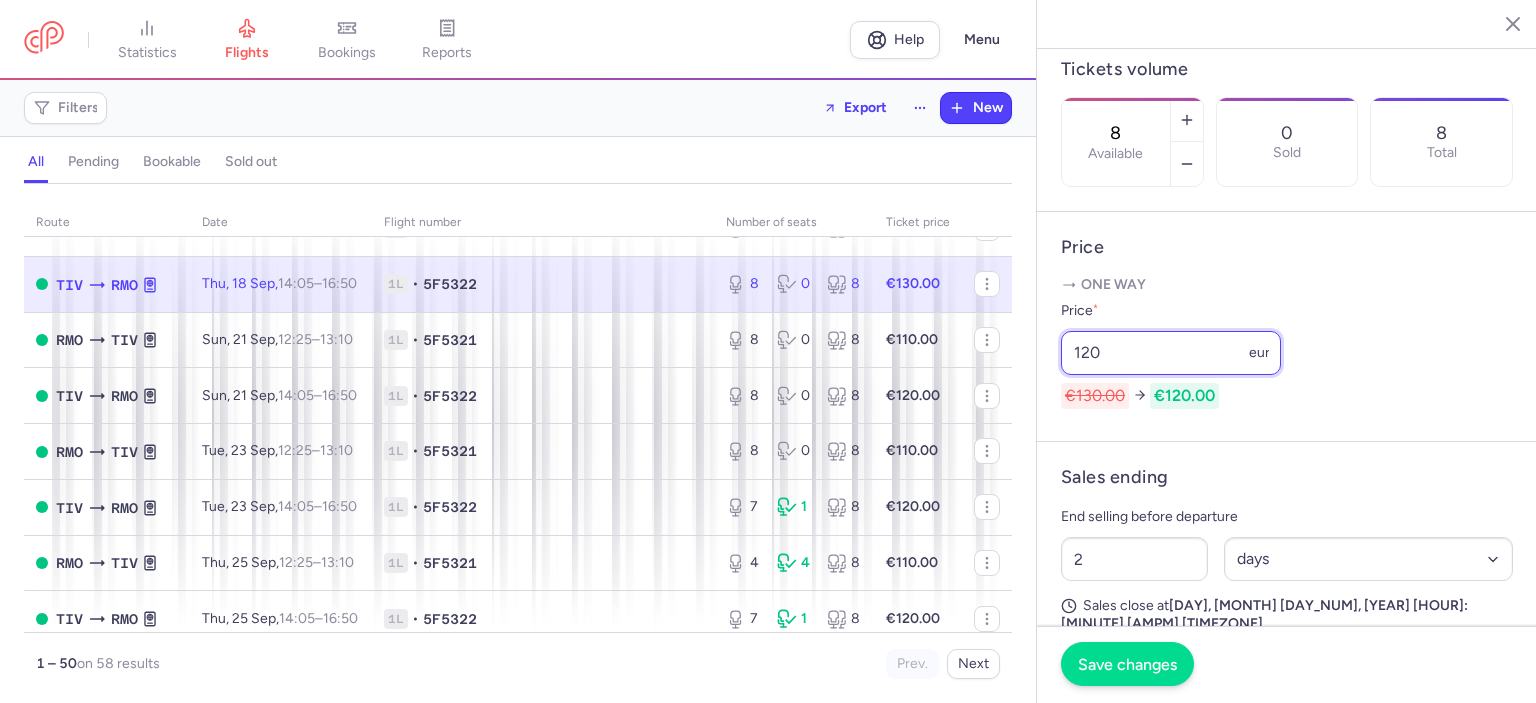 type on "120" 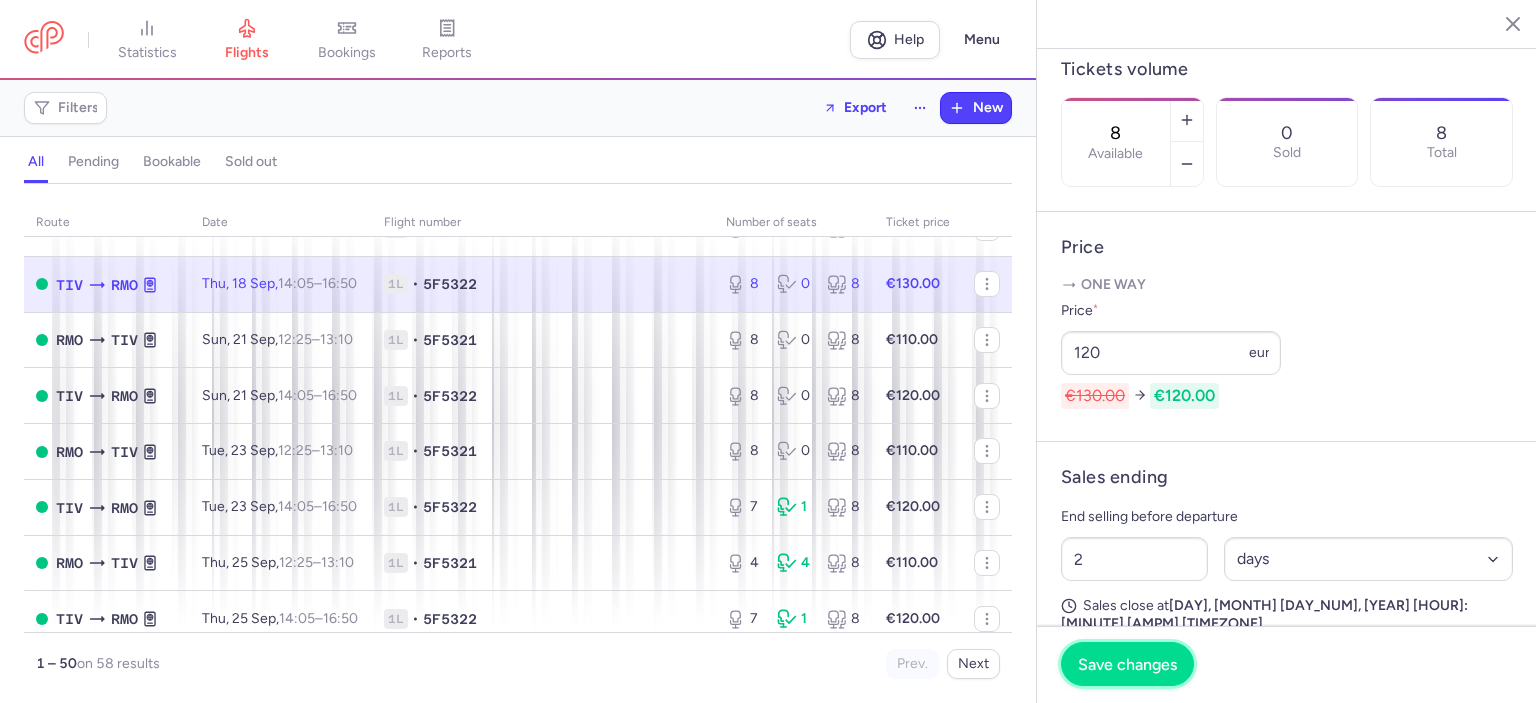 click on "Save changes" at bounding box center [1127, 664] 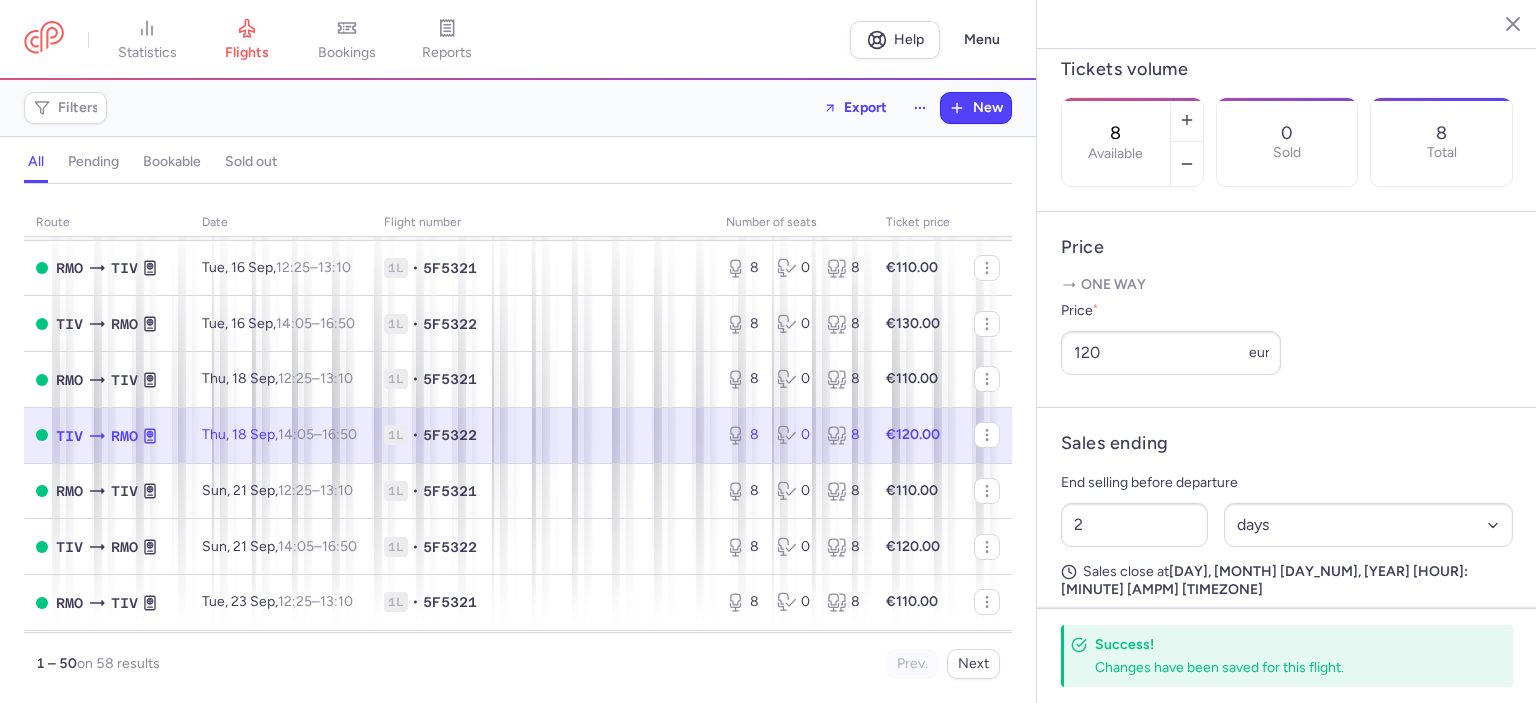 scroll, scrollTop: 2021, scrollLeft: 0, axis: vertical 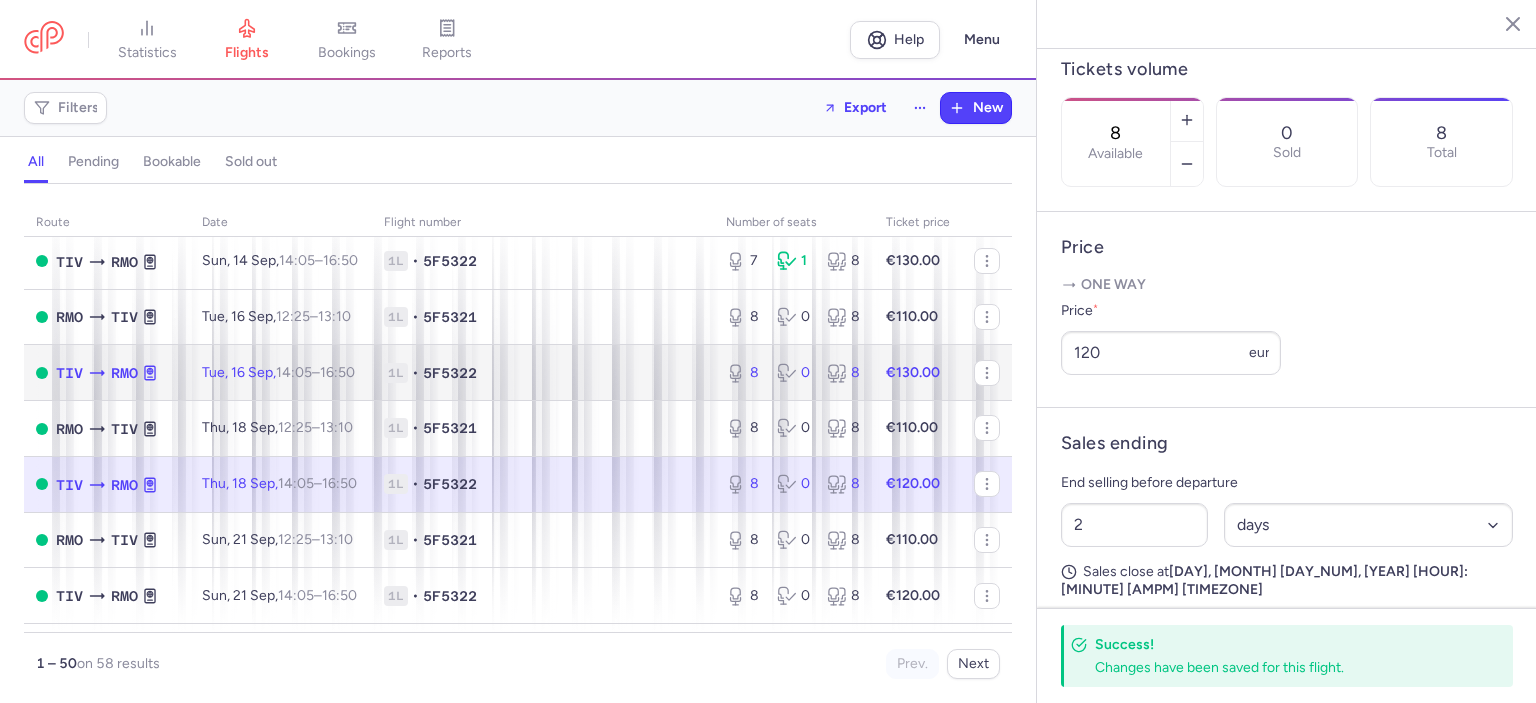 click on "€130.00" at bounding box center [913, 372] 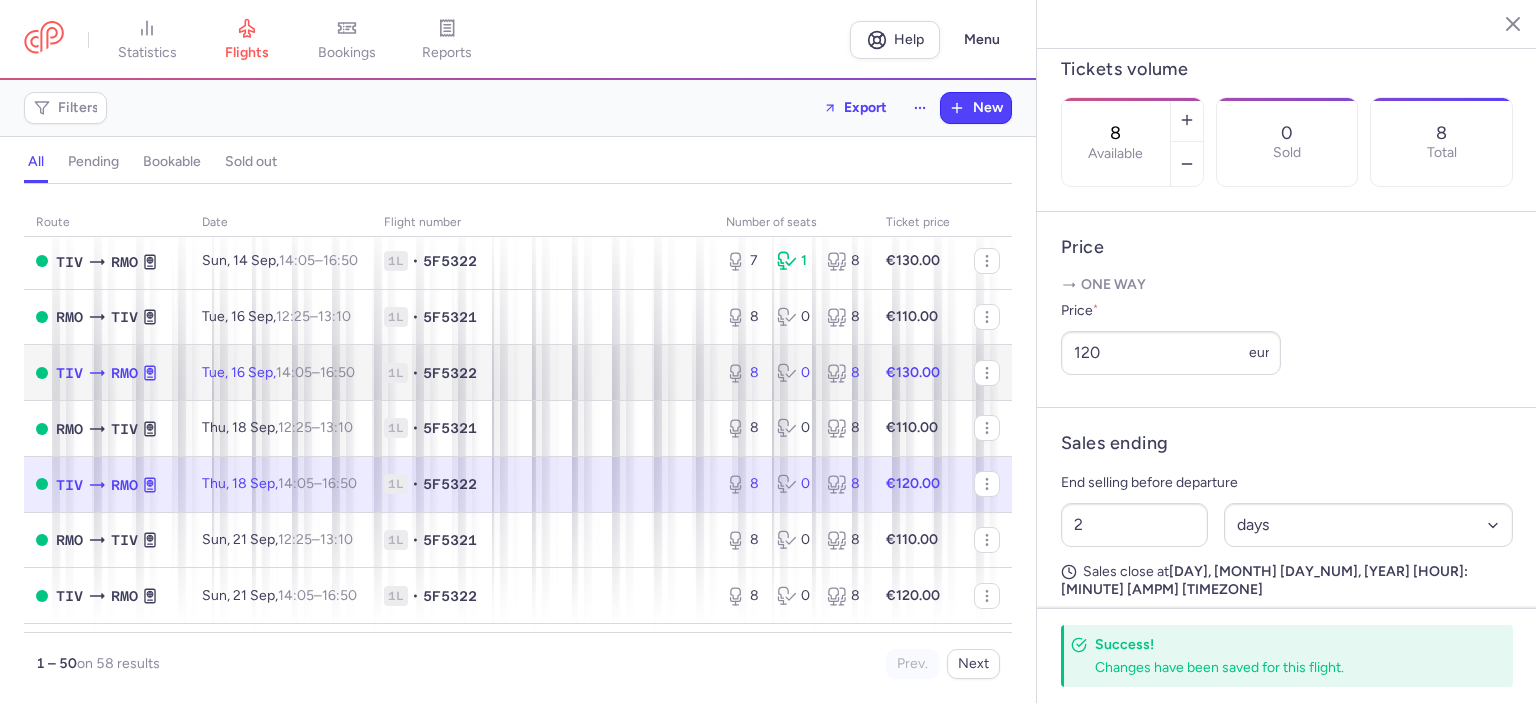 click on "€130.00" at bounding box center (918, 373) 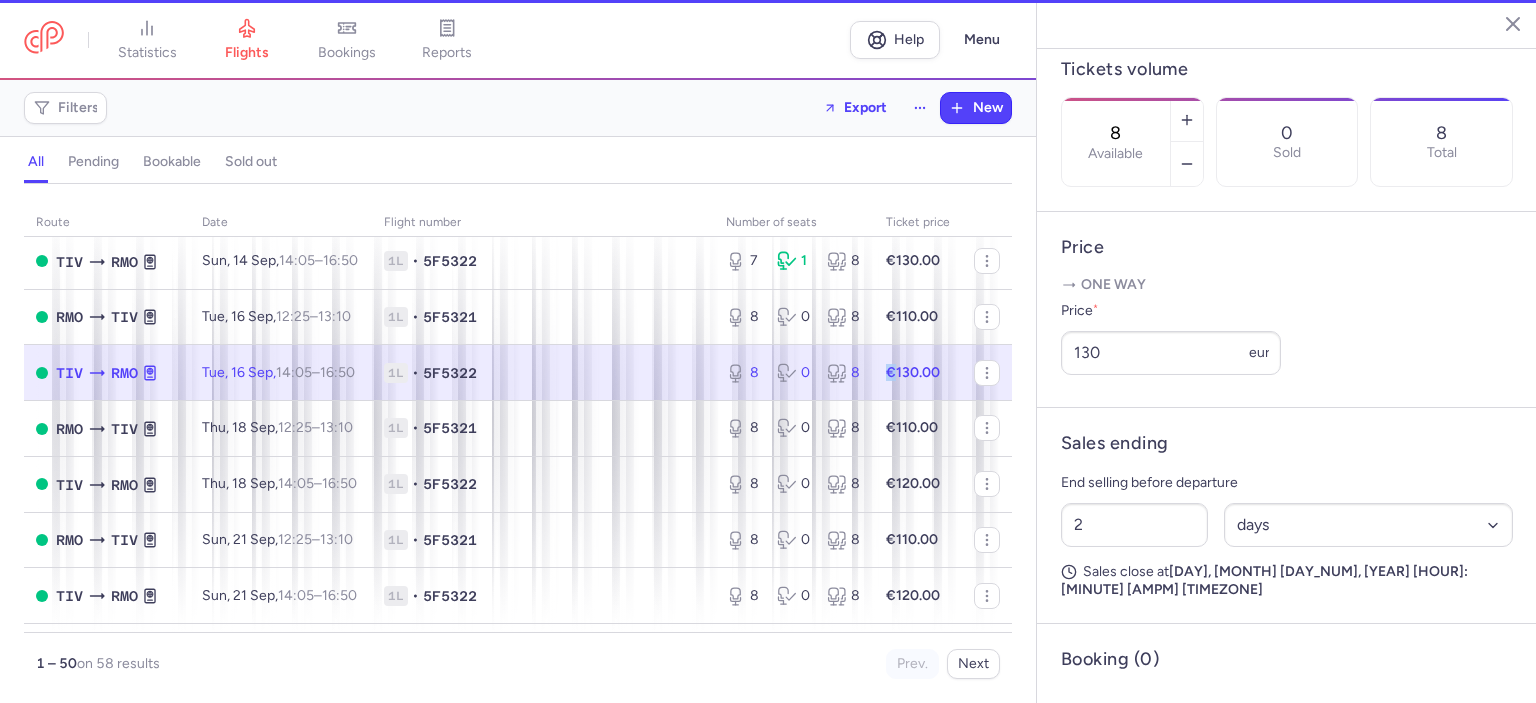 click on "€130.00" at bounding box center (918, 373) 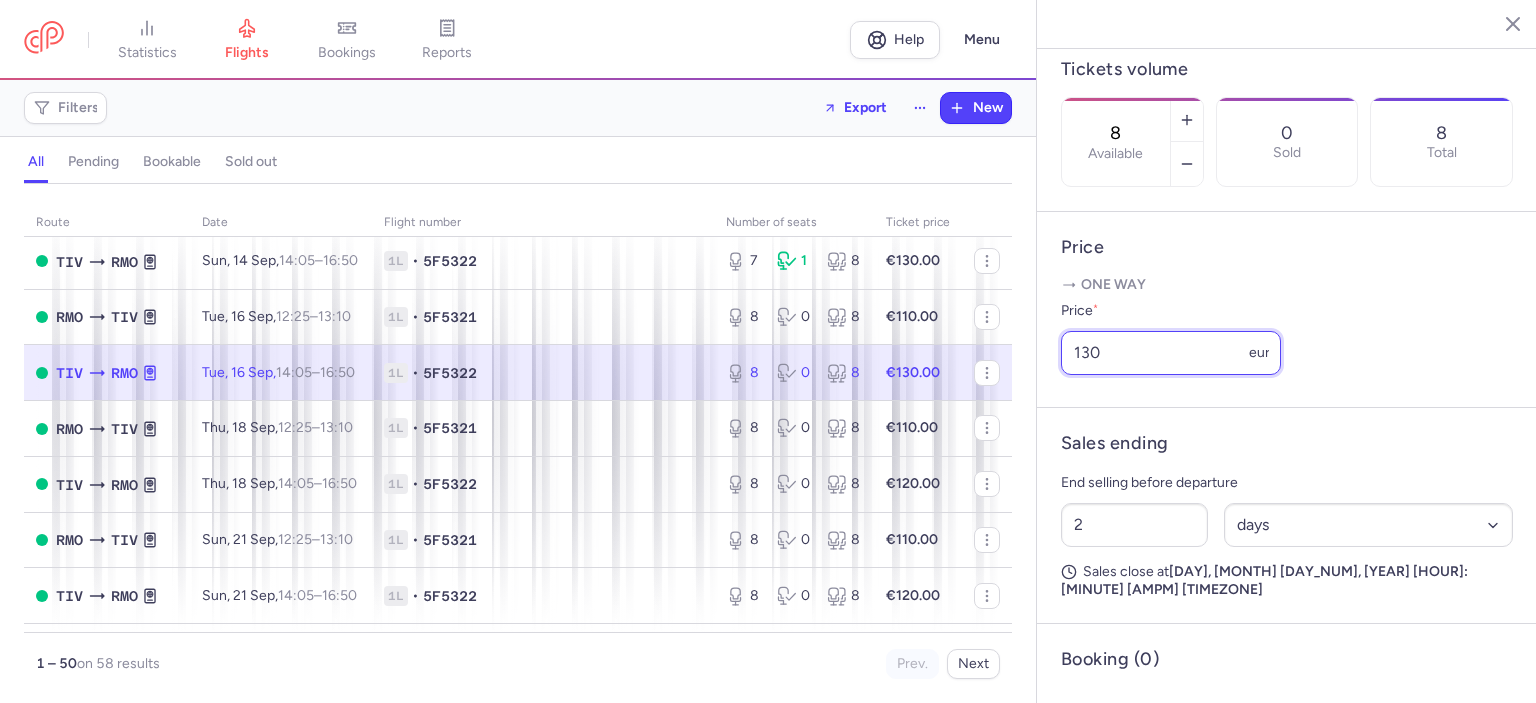 click on "130" at bounding box center [1171, 353] 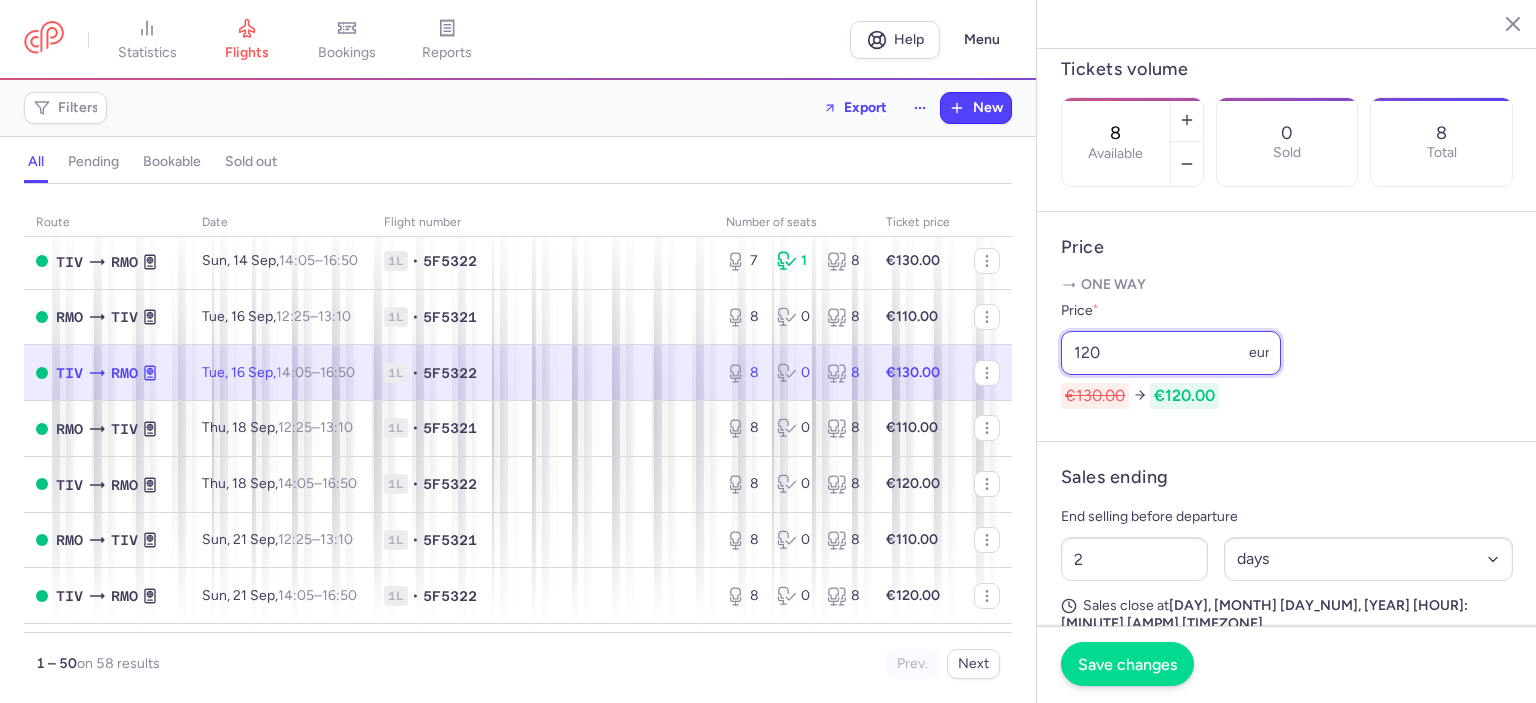 type on "120" 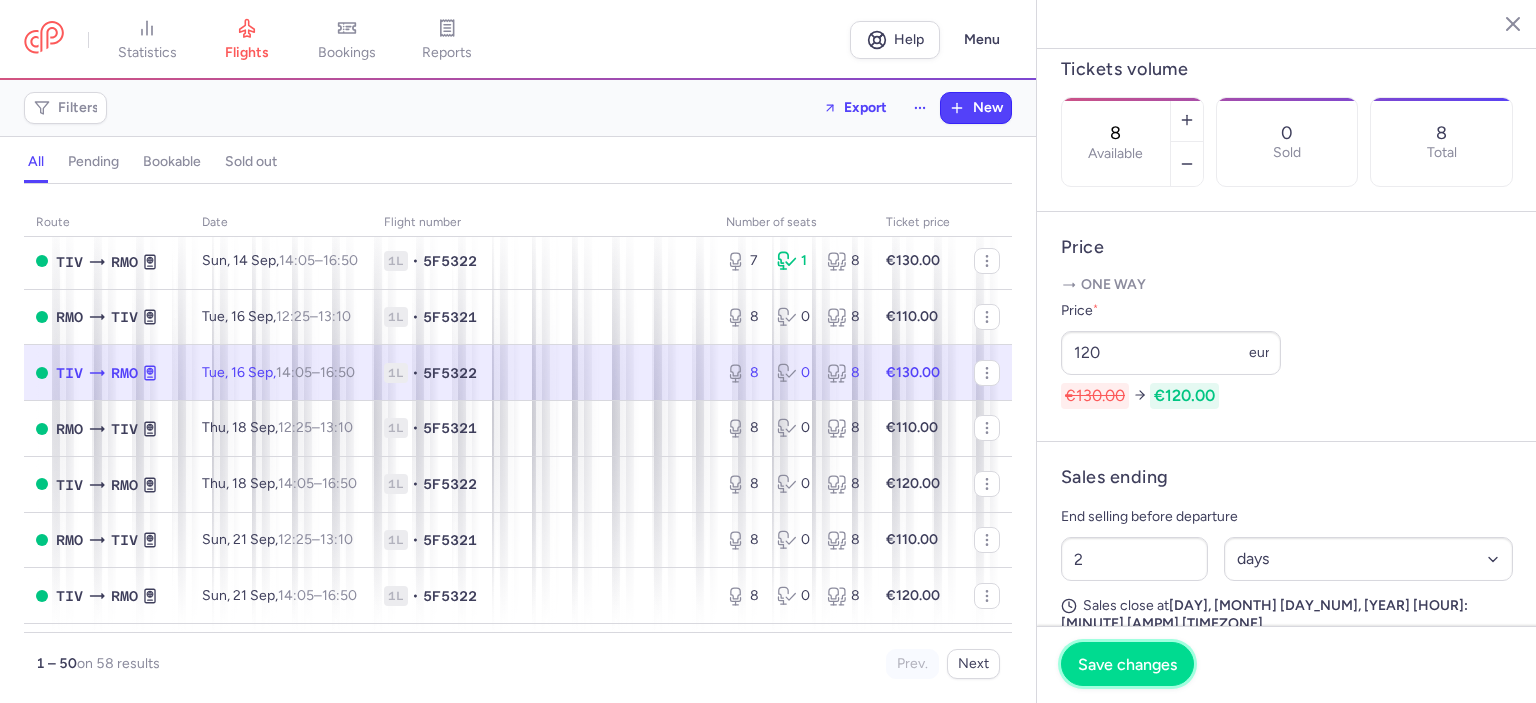 click on "Save changes" at bounding box center (1127, 664) 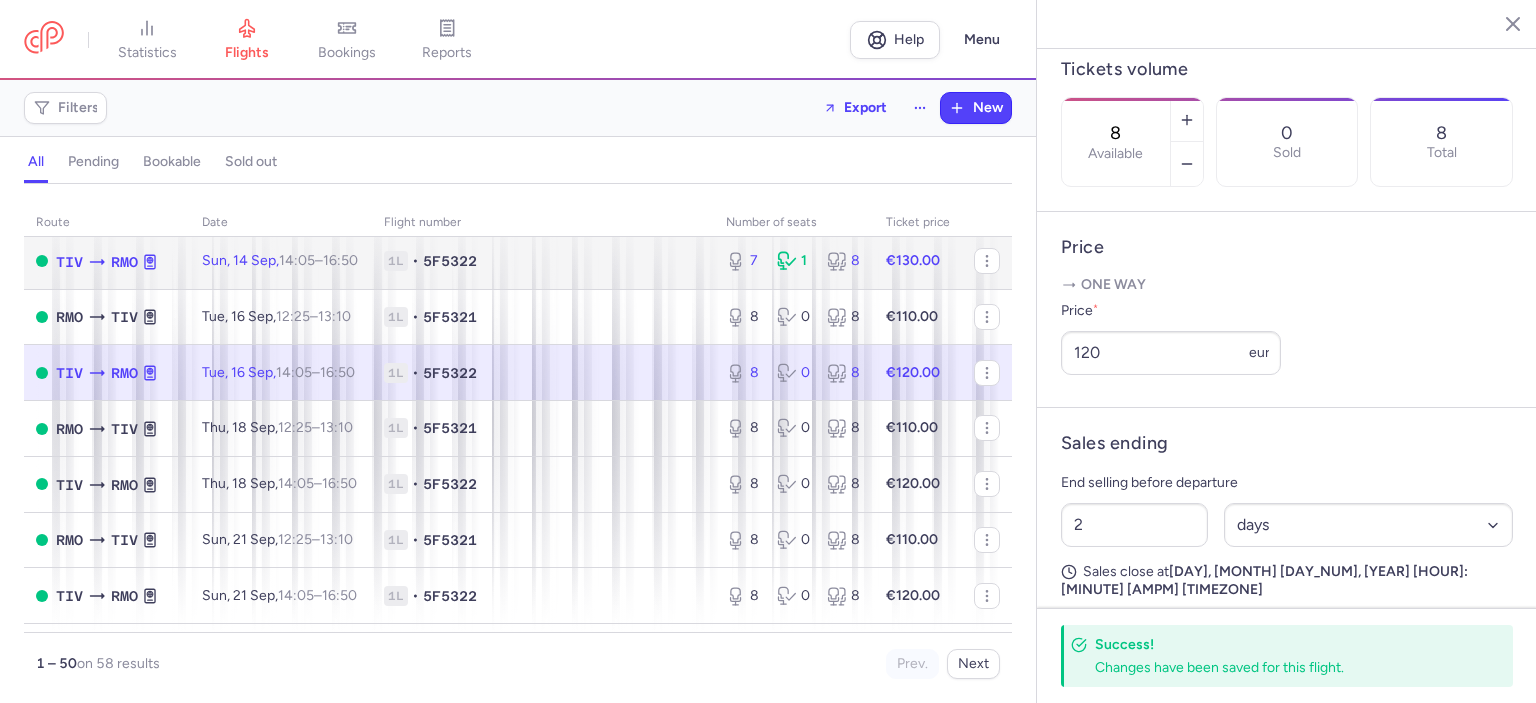 click on "€130.00" at bounding box center (913, 260) 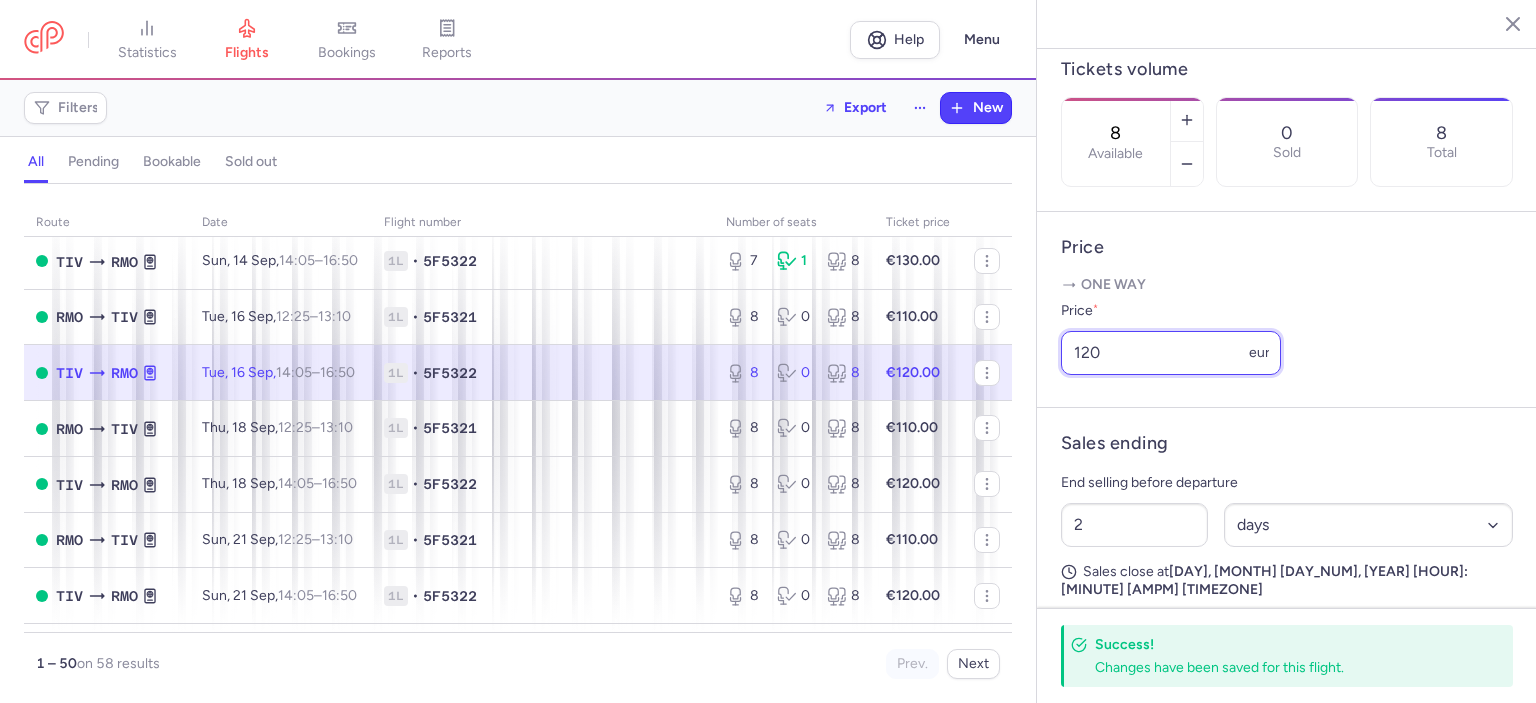 click on "120" at bounding box center (1171, 353) 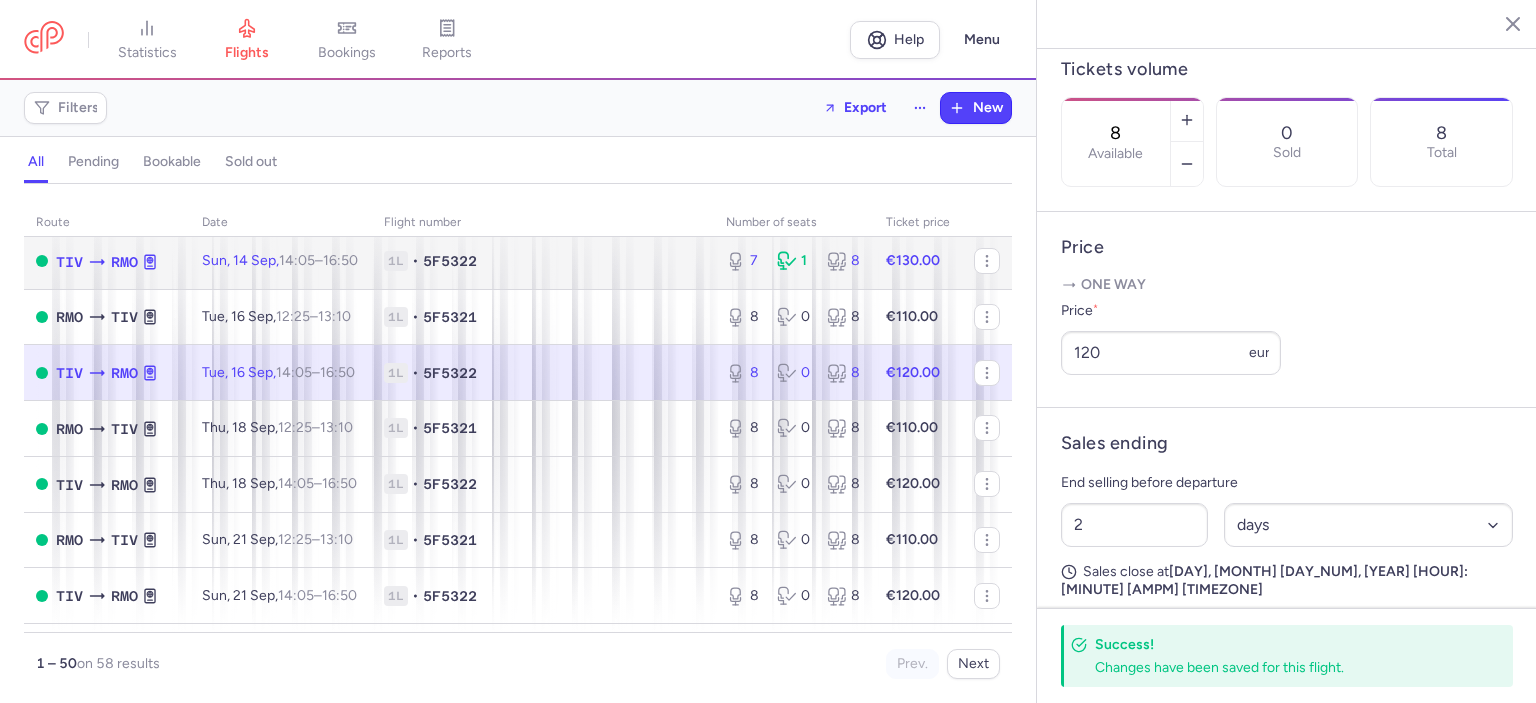 click on "€130.00" at bounding box center [918, 261] 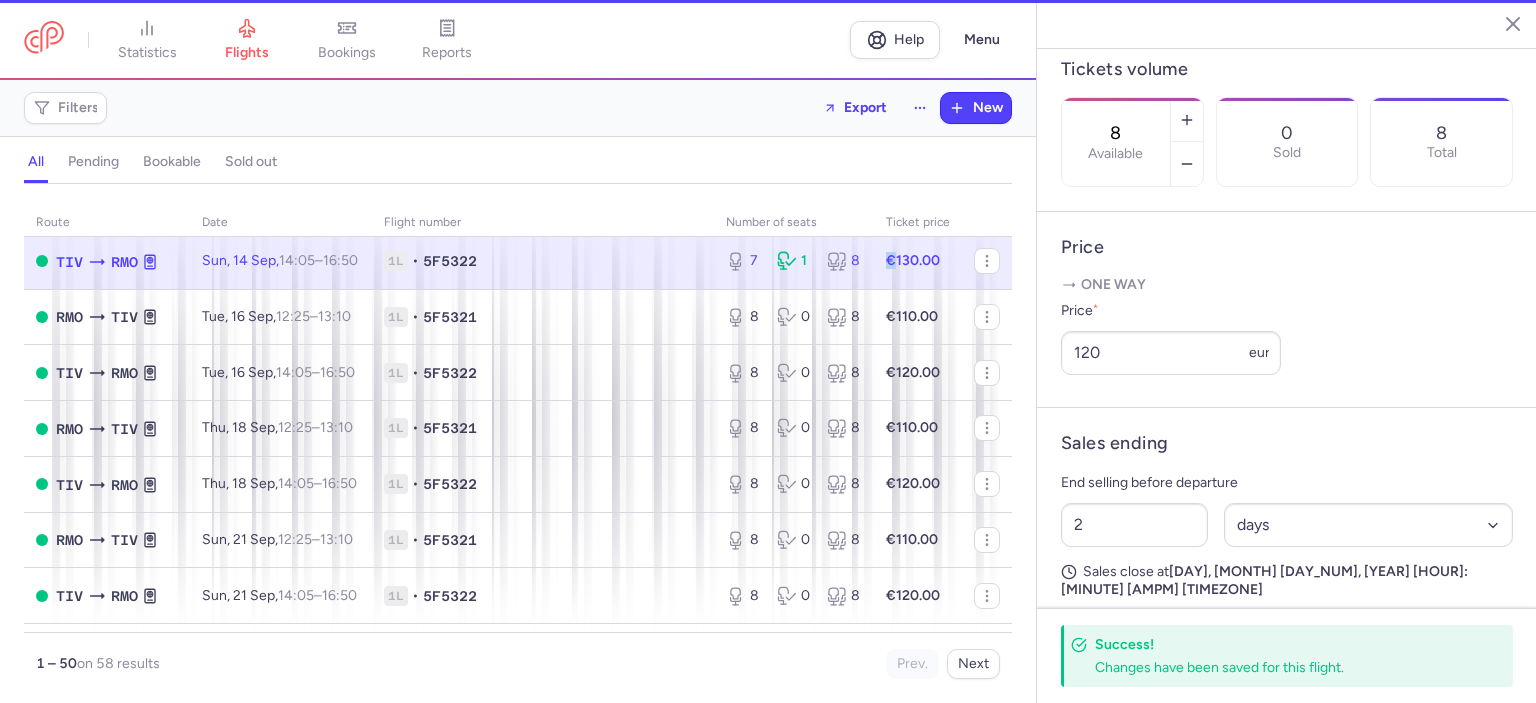 type on "7" 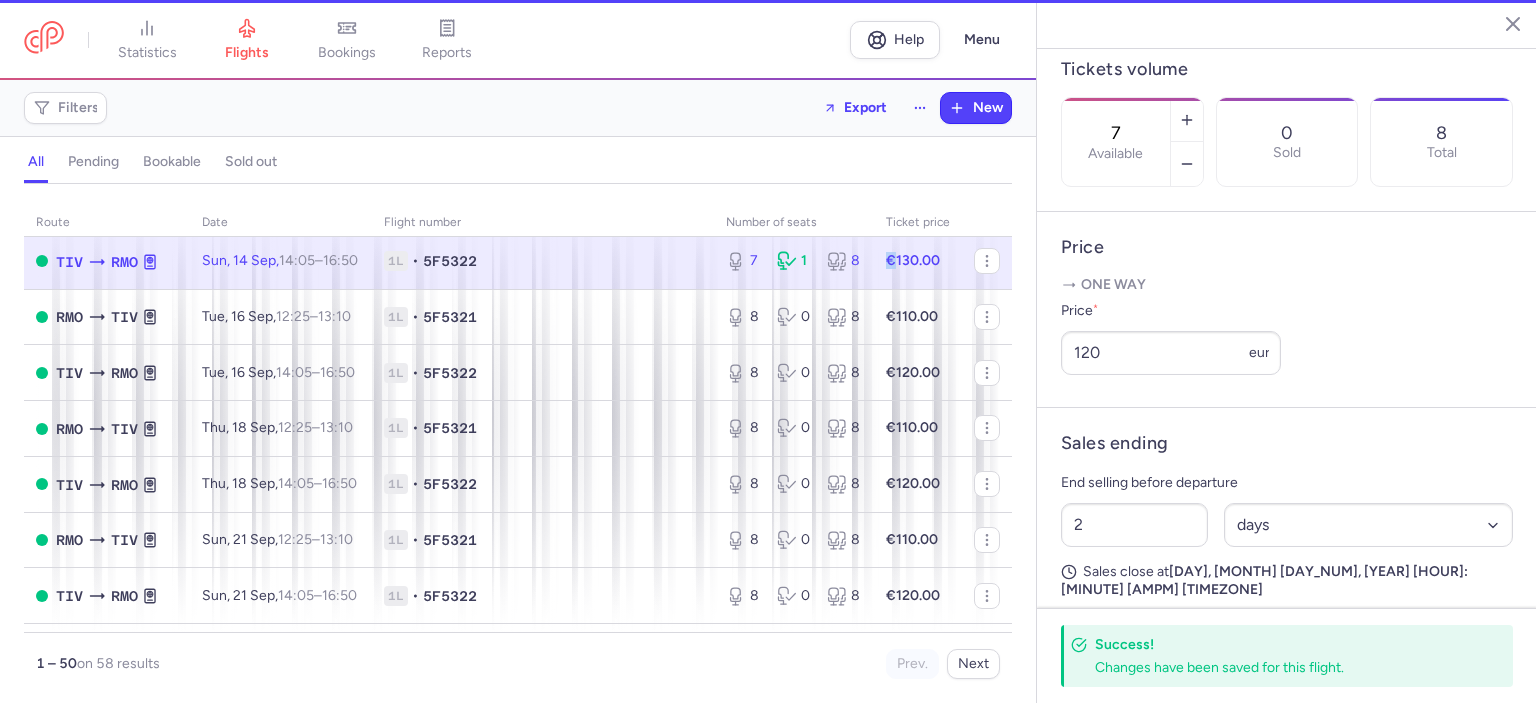 click on "€130.00" at bounding box center (918, 261) 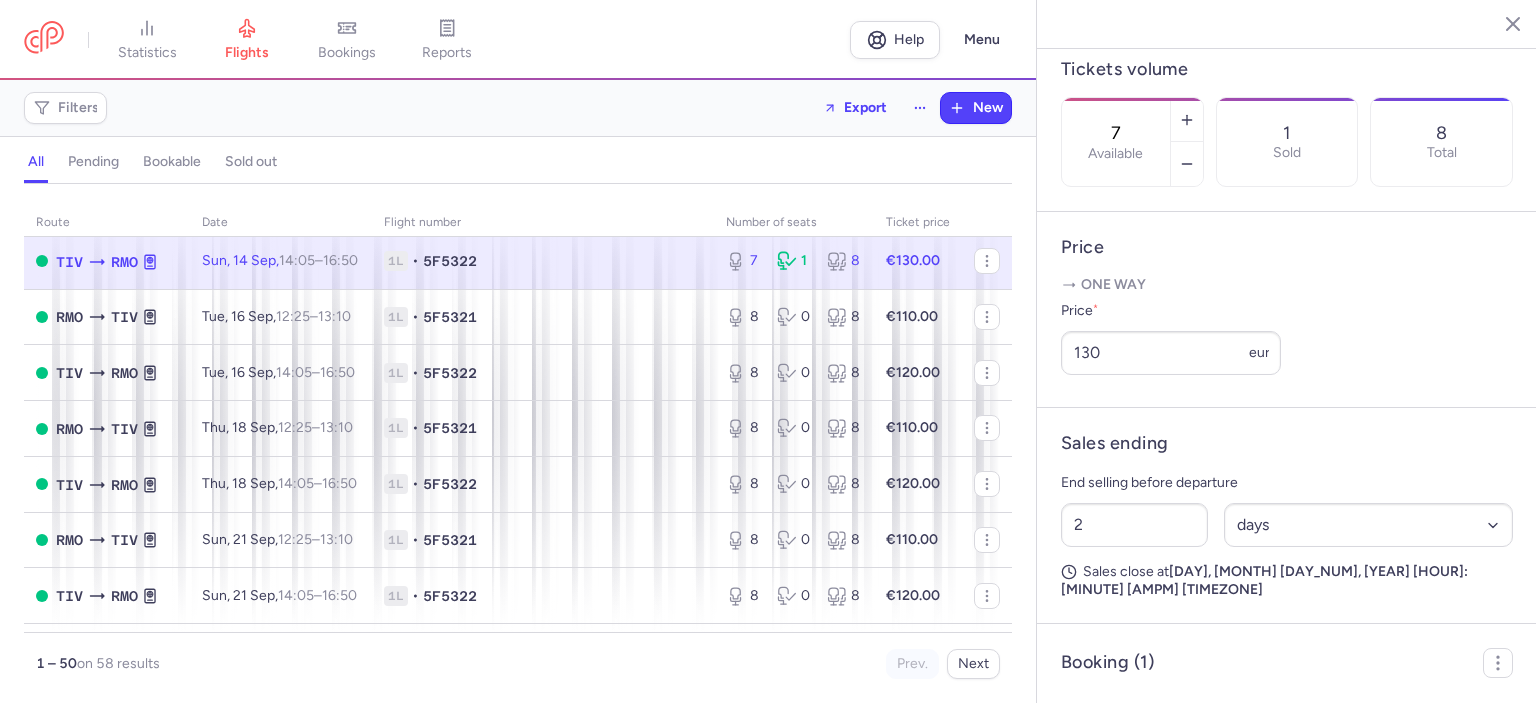 click on "€130.00" at bounding box center [913, 260] 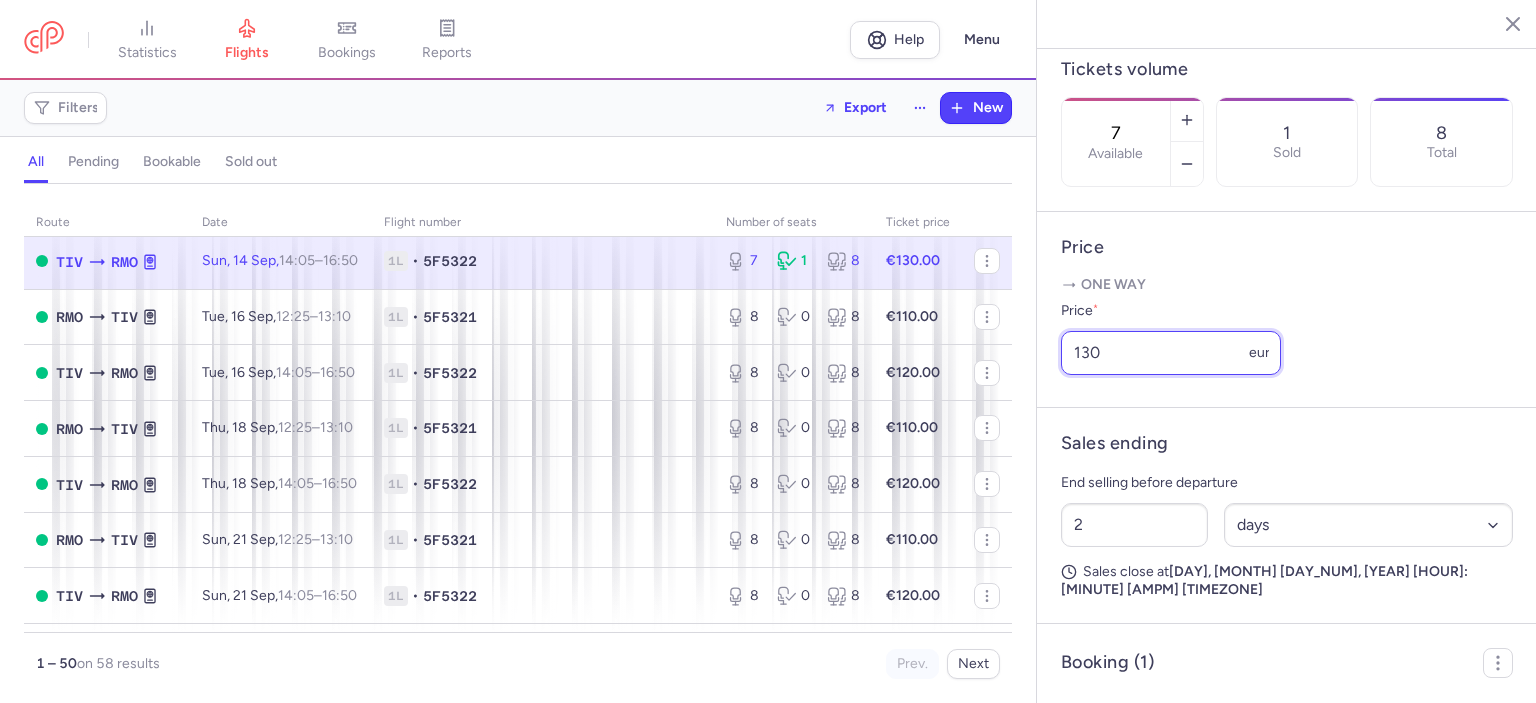 click on "130" at bounding box center (1171, 353) 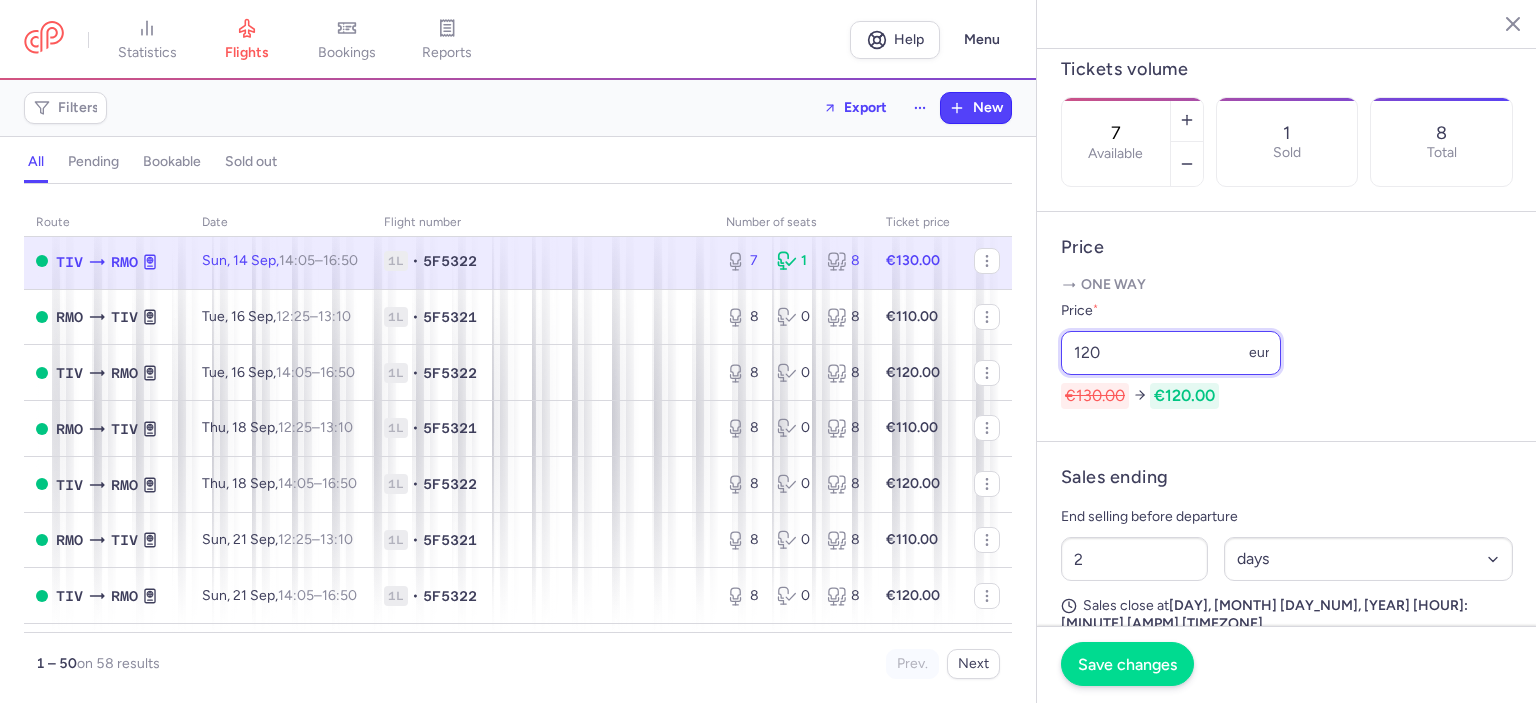 type on "120" 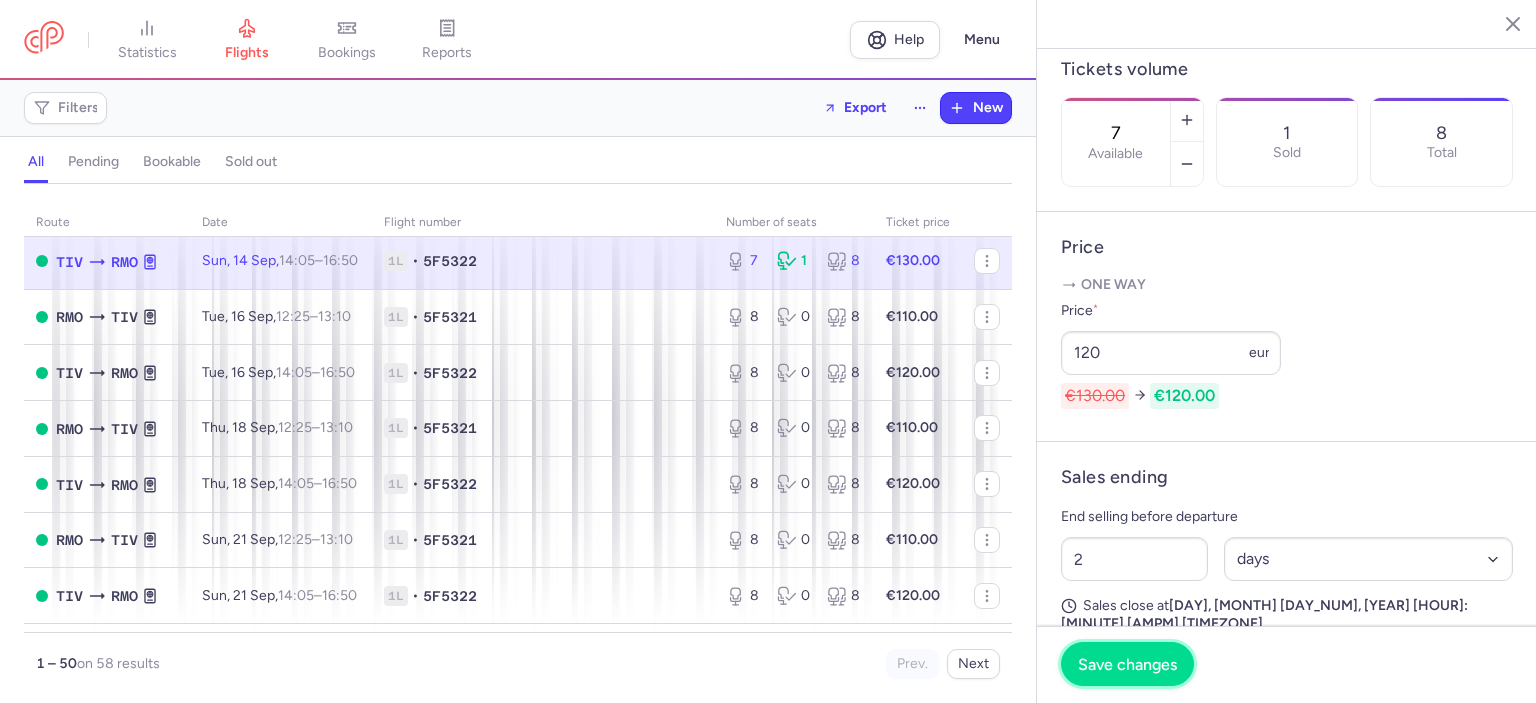 click on "Save changes" at bounding box center [1127, 664] 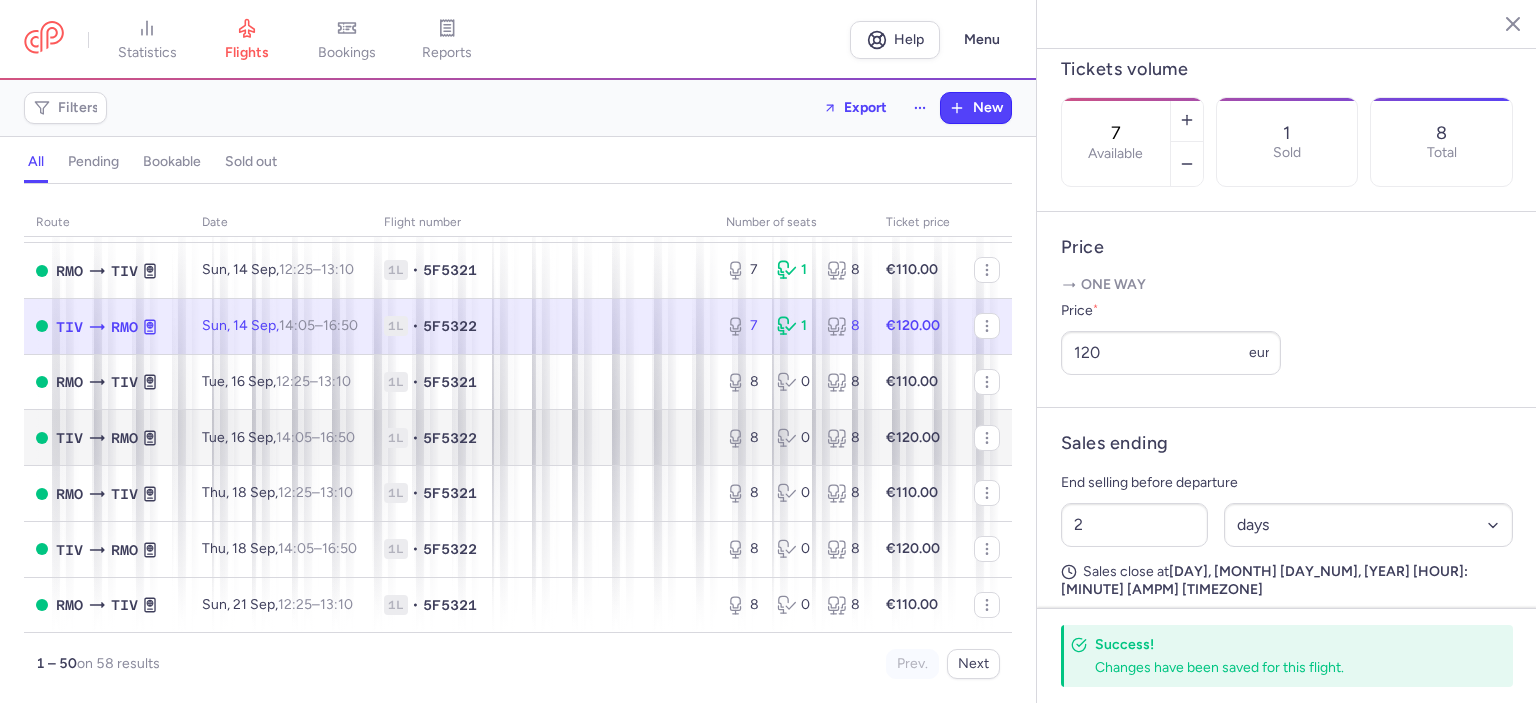 scroll, scrollTop: 1921, scrollLeft: 0, axis: vertical 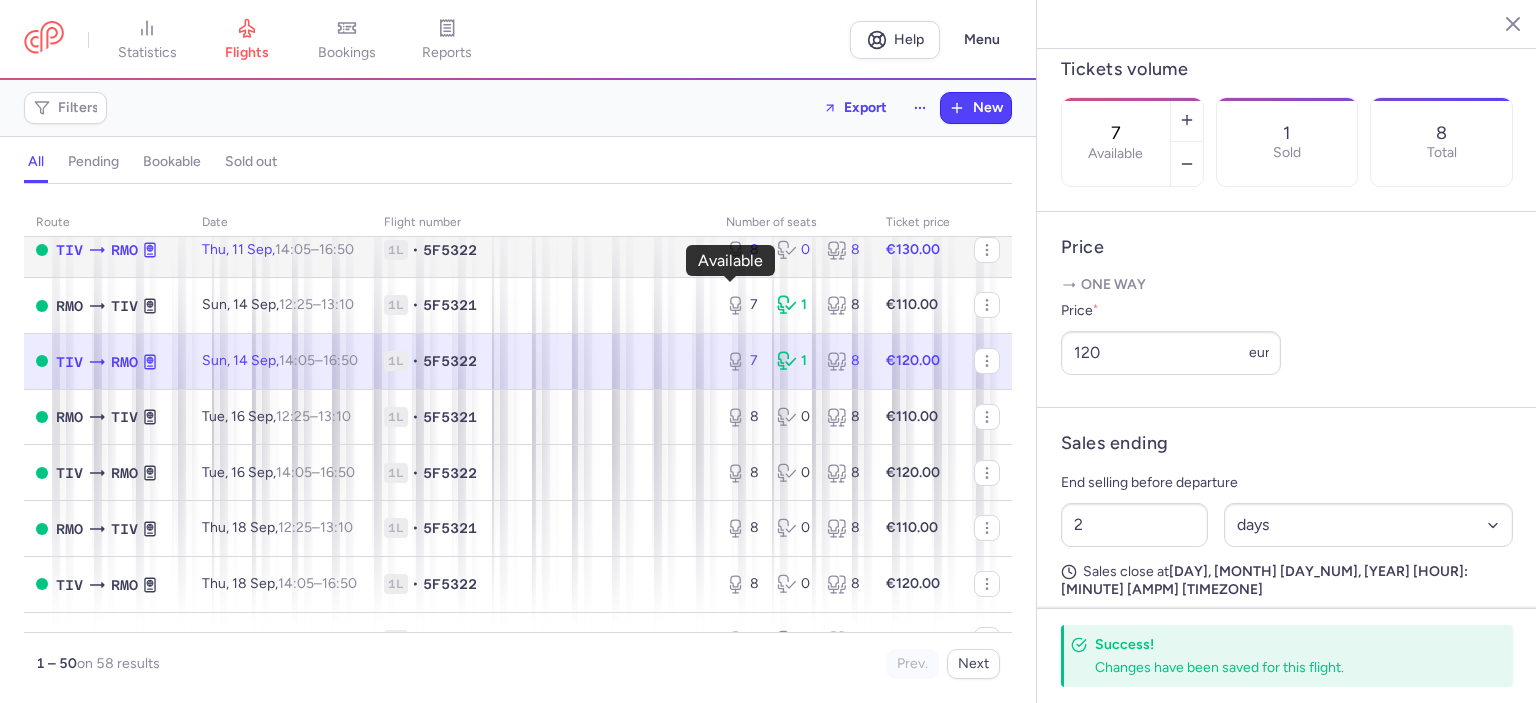 click on "8" at bounding box center [743, 250] 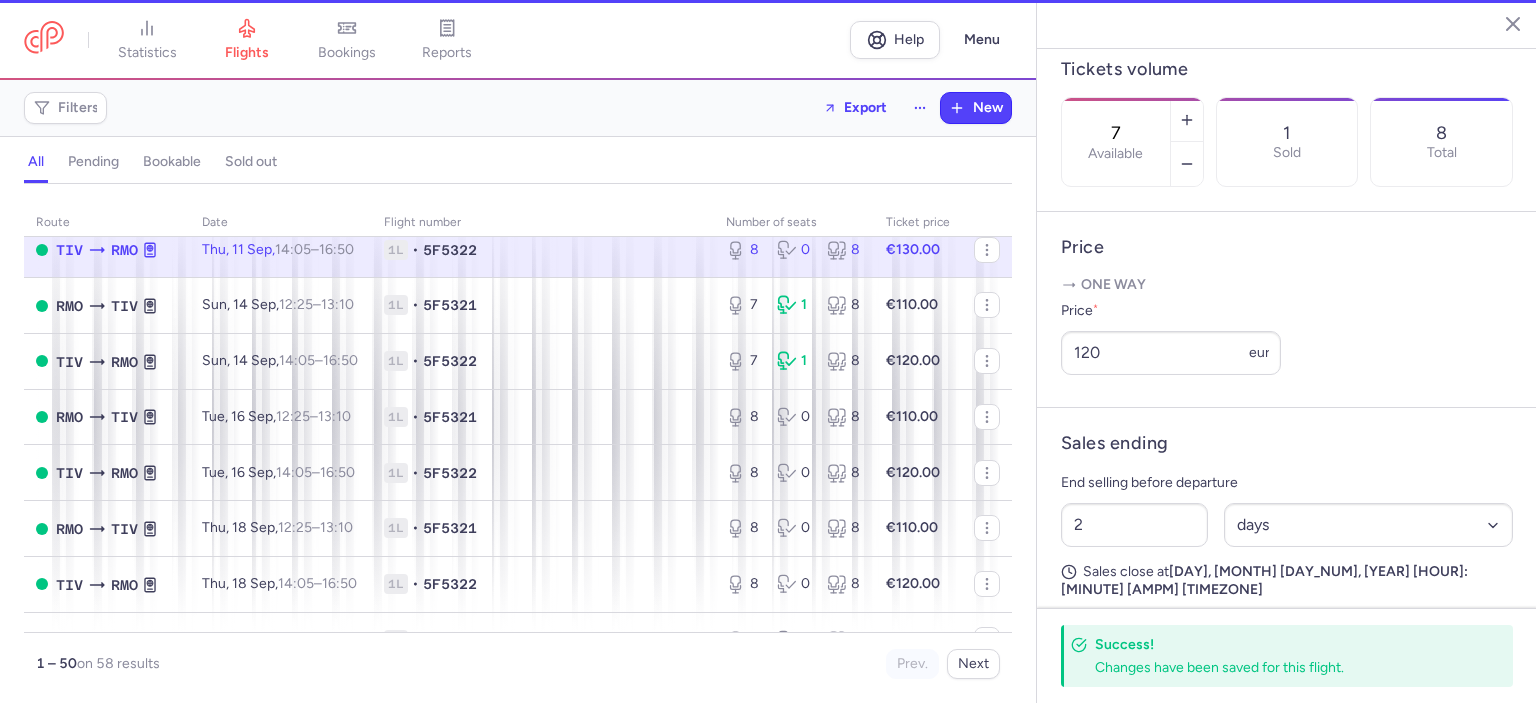 type on "8" 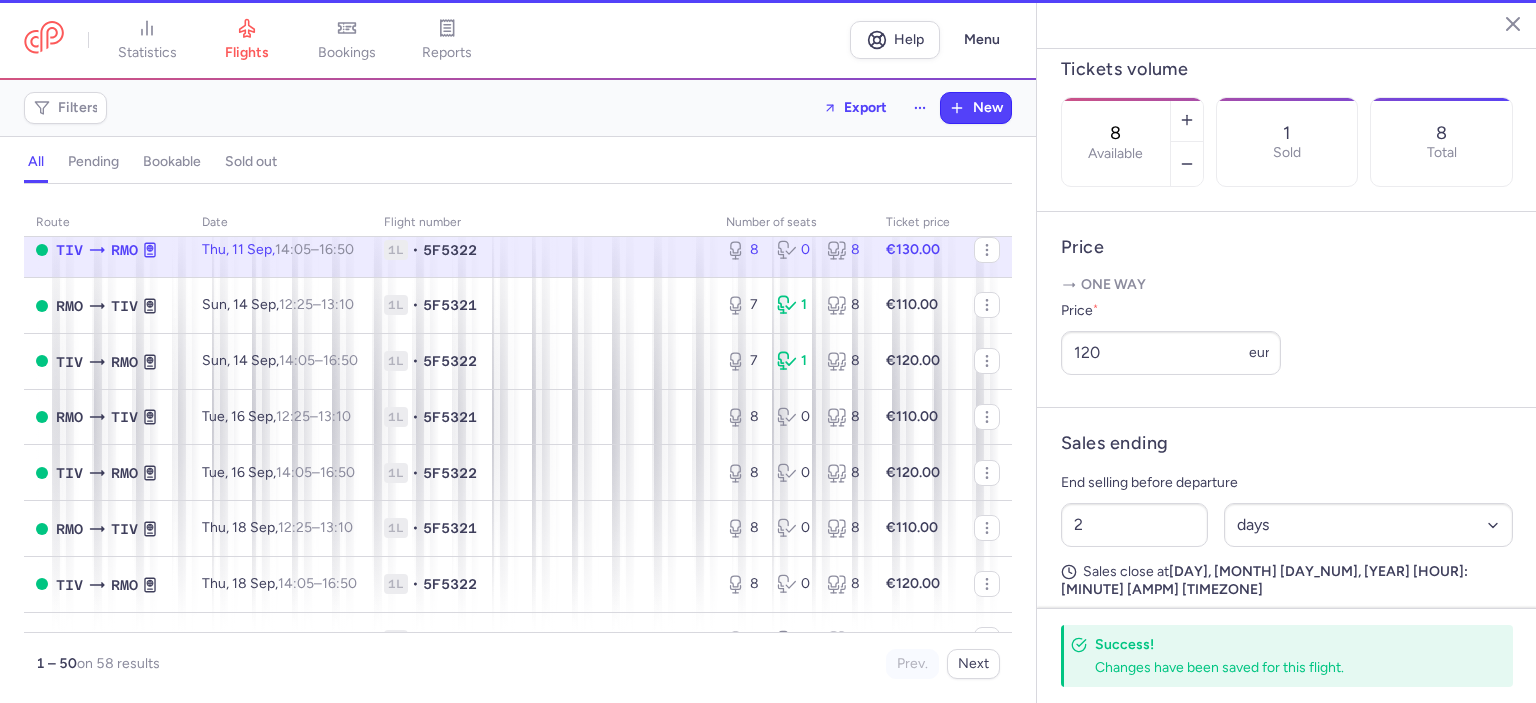 scroll, scrollTop: 584, scrollLeft: 0, axis: vertical 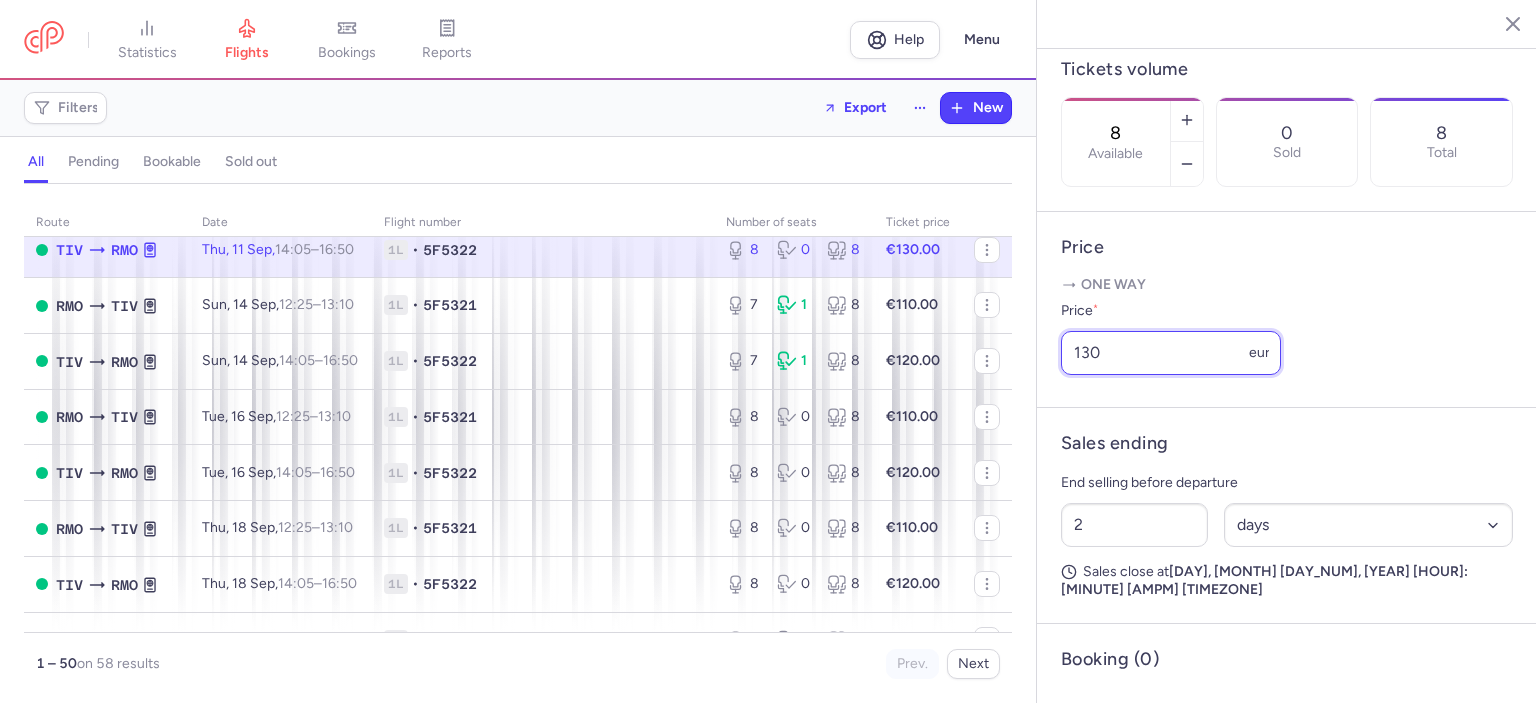 click on "130" at bounding box center [1171, 353] 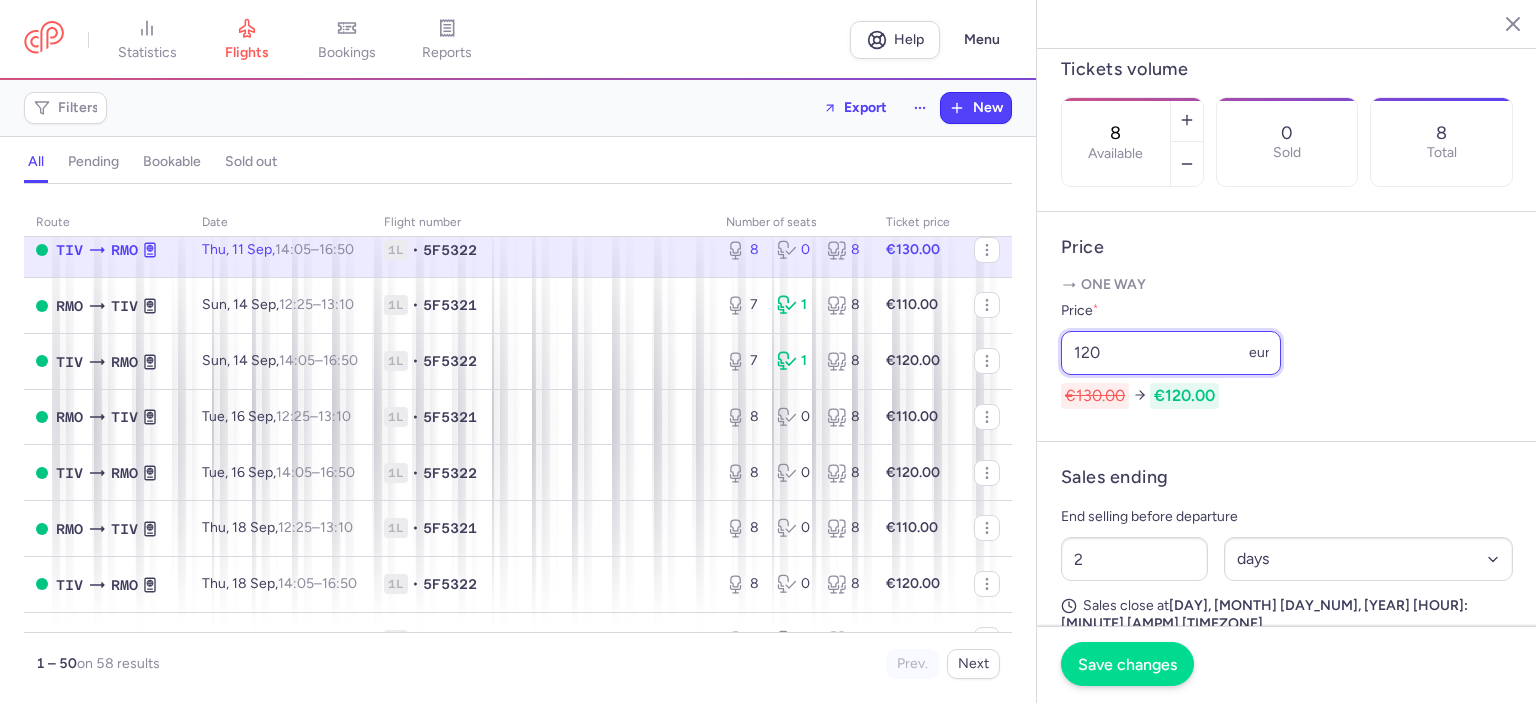 type on "120" 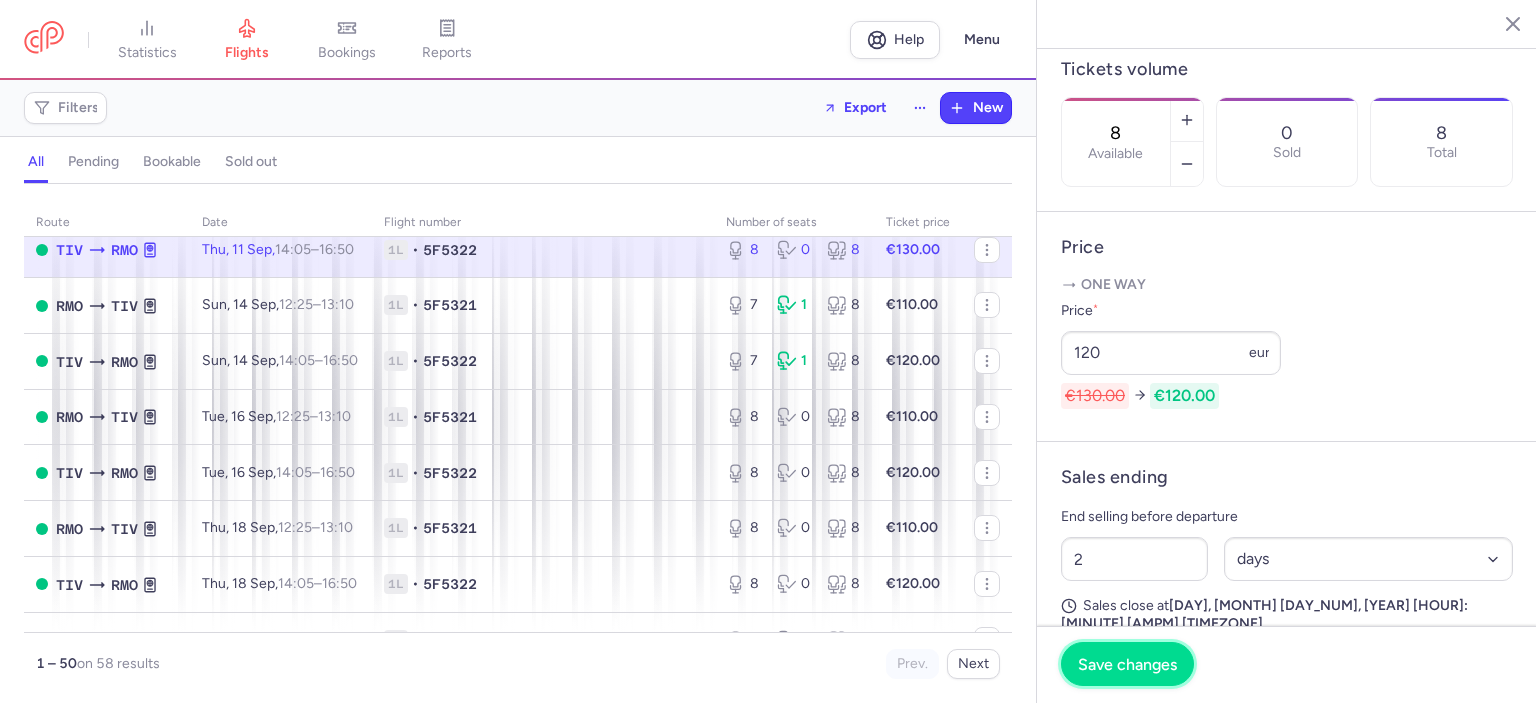 click on "Save changes" at bounding box center [1127, 664] 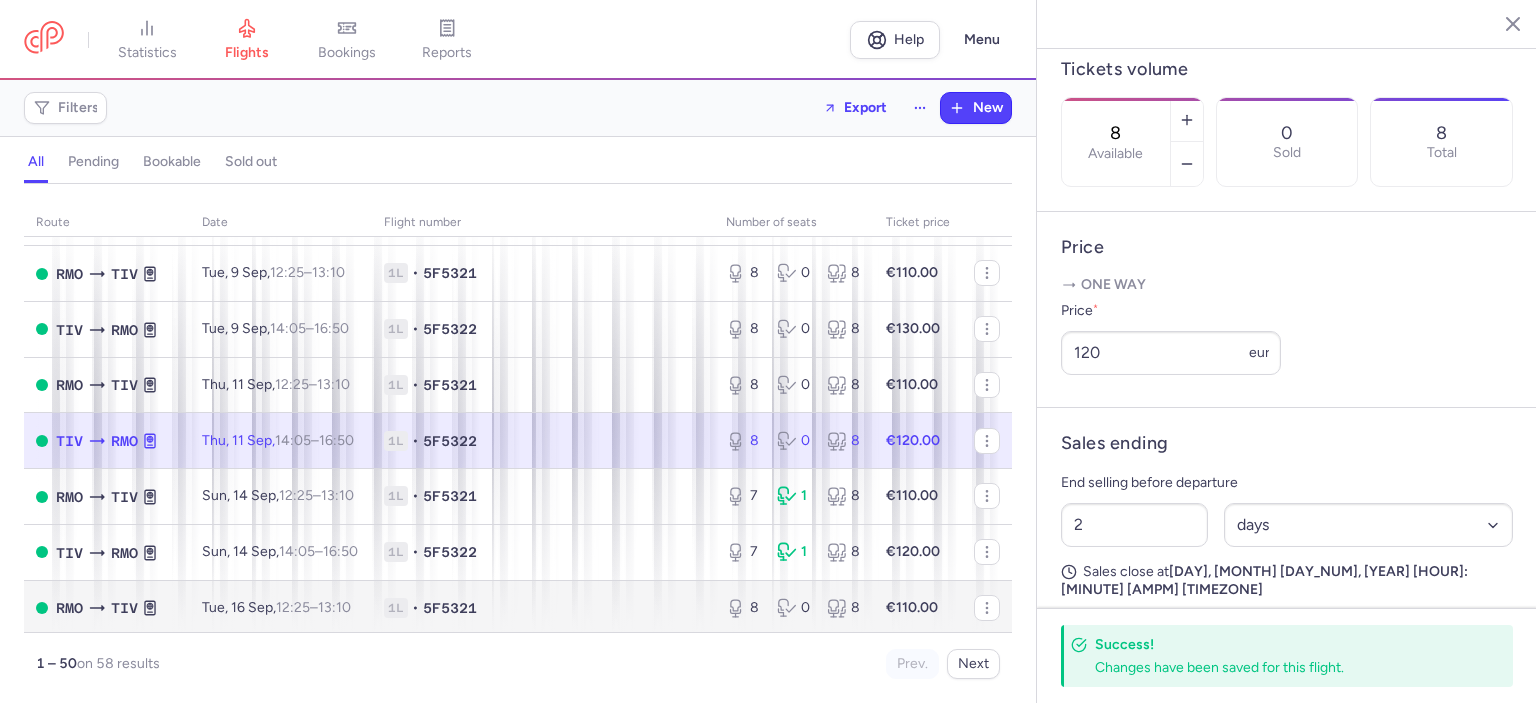 scroll, scrollTop: 1721, scrollLeft: 0, axis: vertical 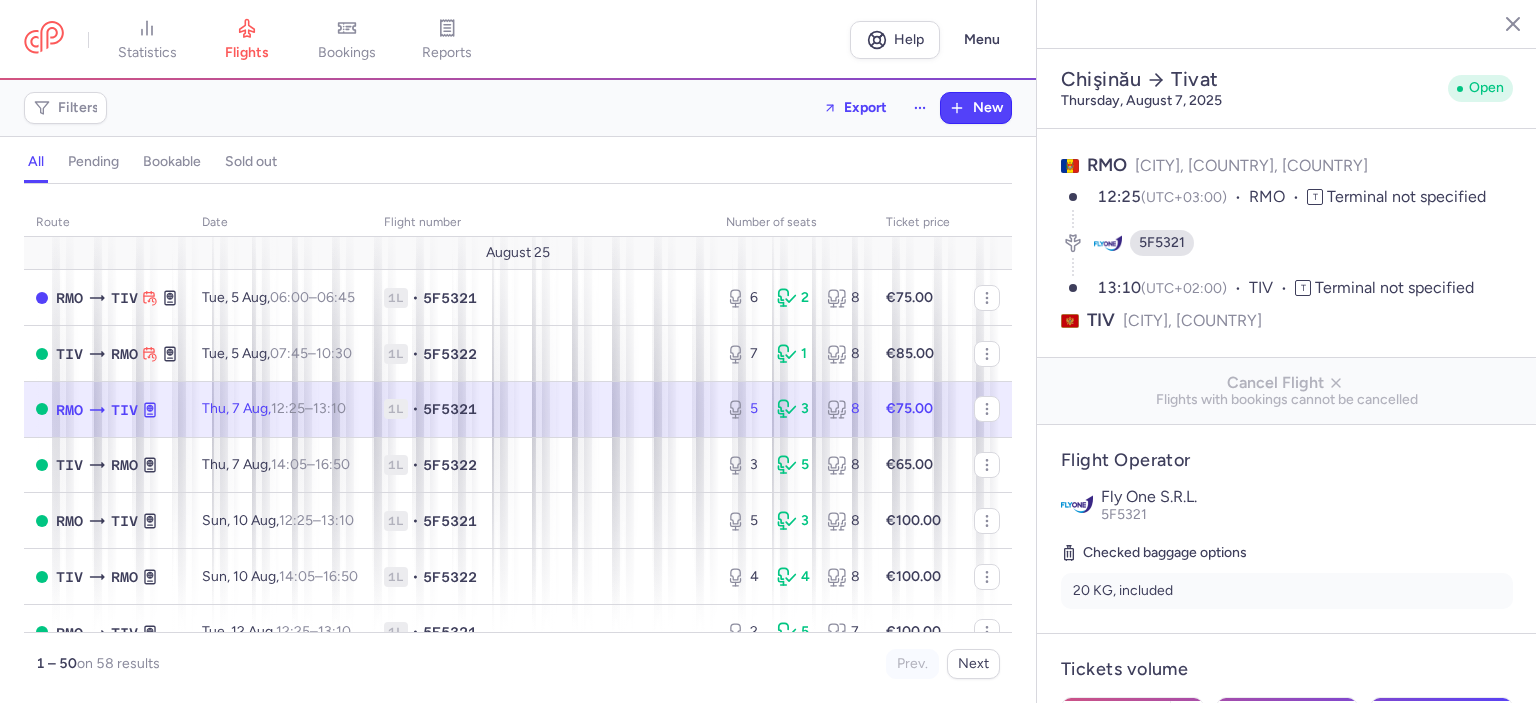 select on "hours" 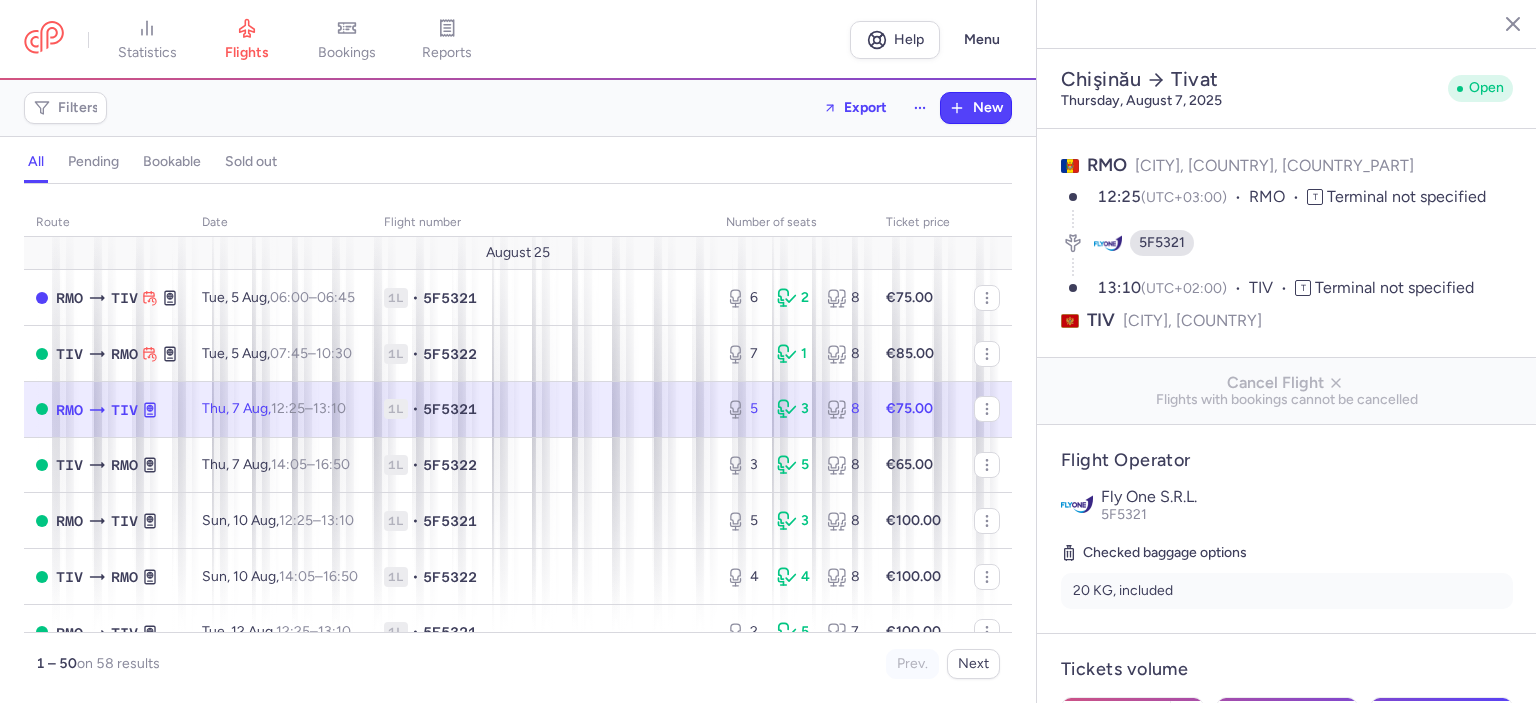 select on "hours" 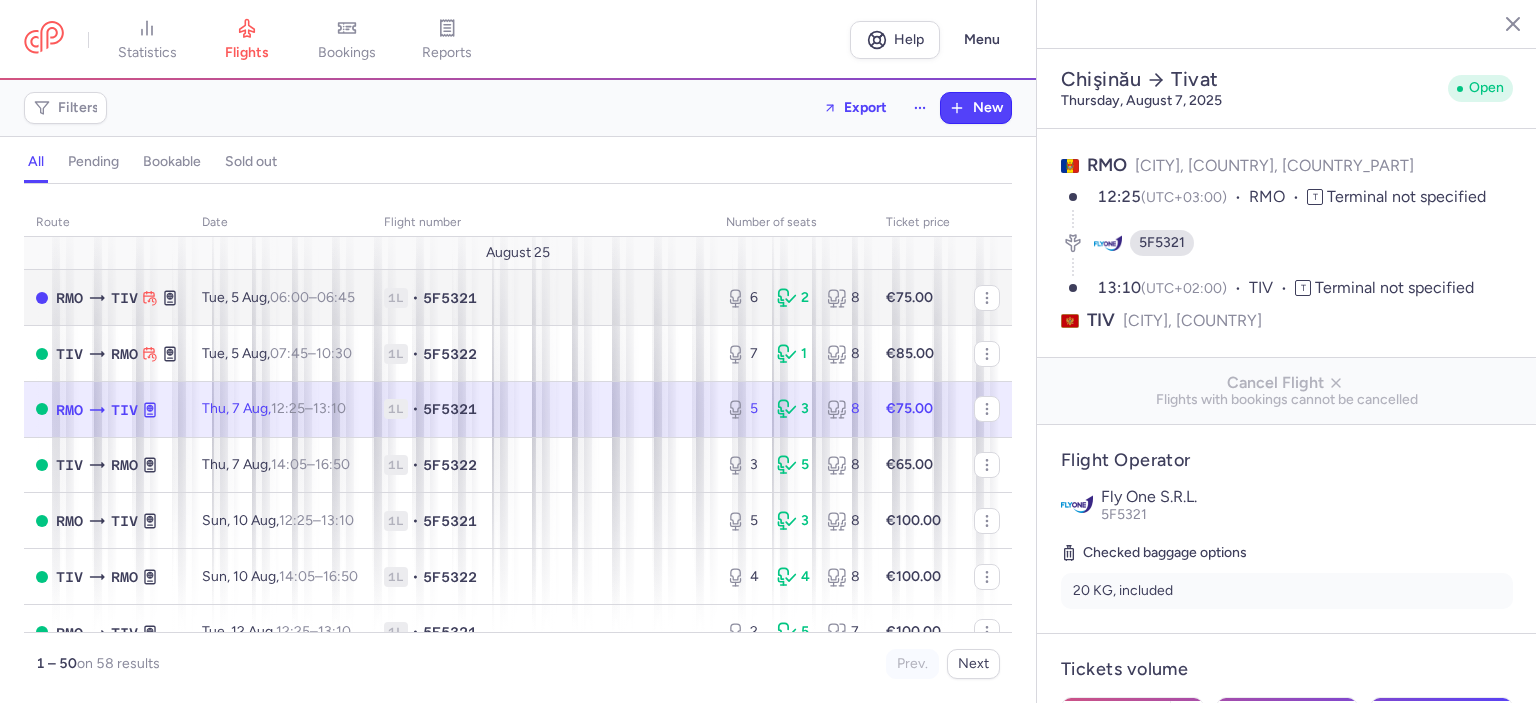 scroll, scrollTop: 0, scrollLeft: 0, axis: both 